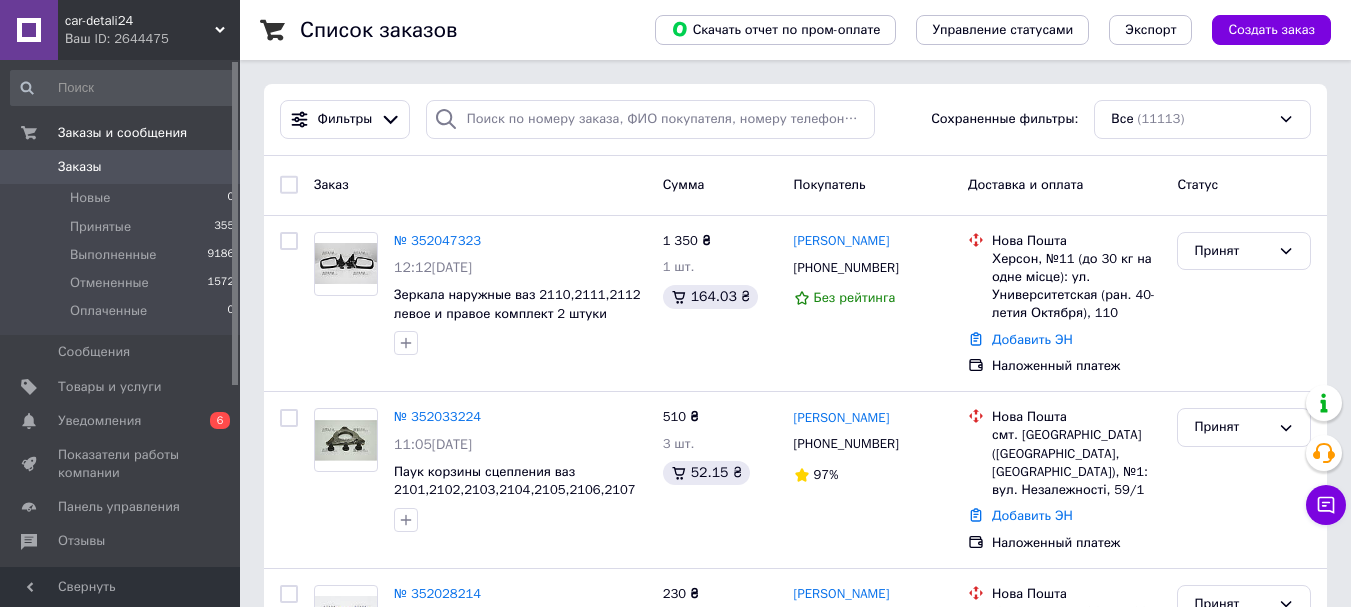 scroll, scrollTop: 0, scrollLeft: 0, axis: both 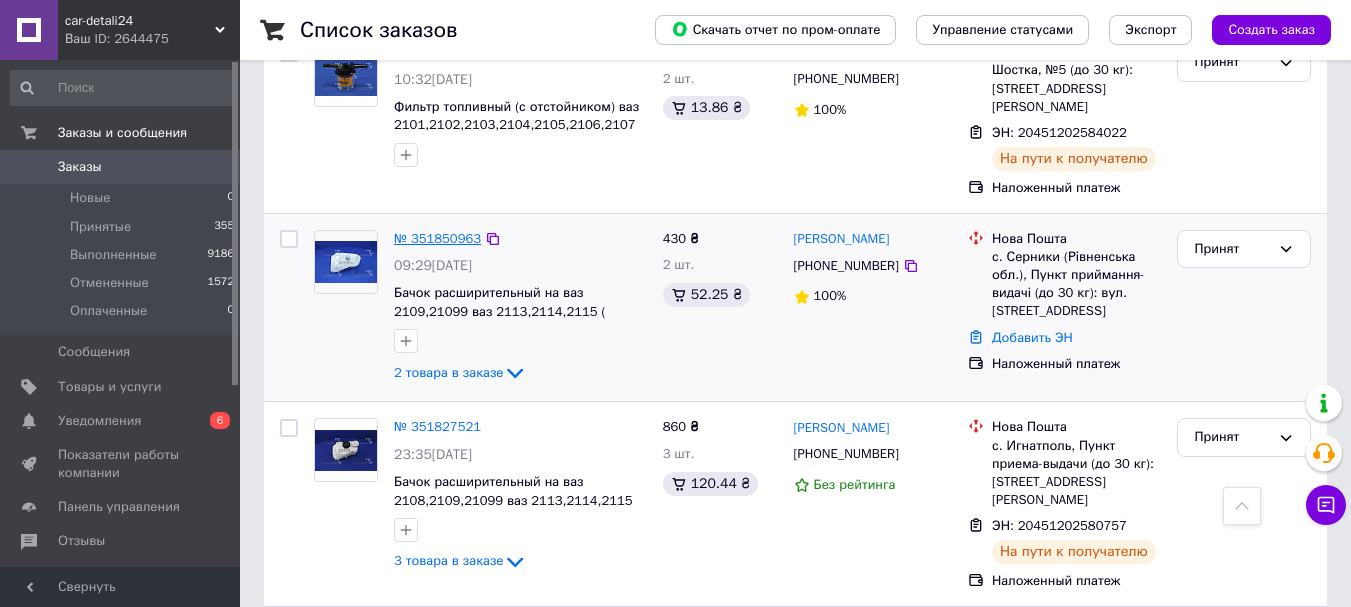 click on "№ 351850963" at bounding box center [437, 238] 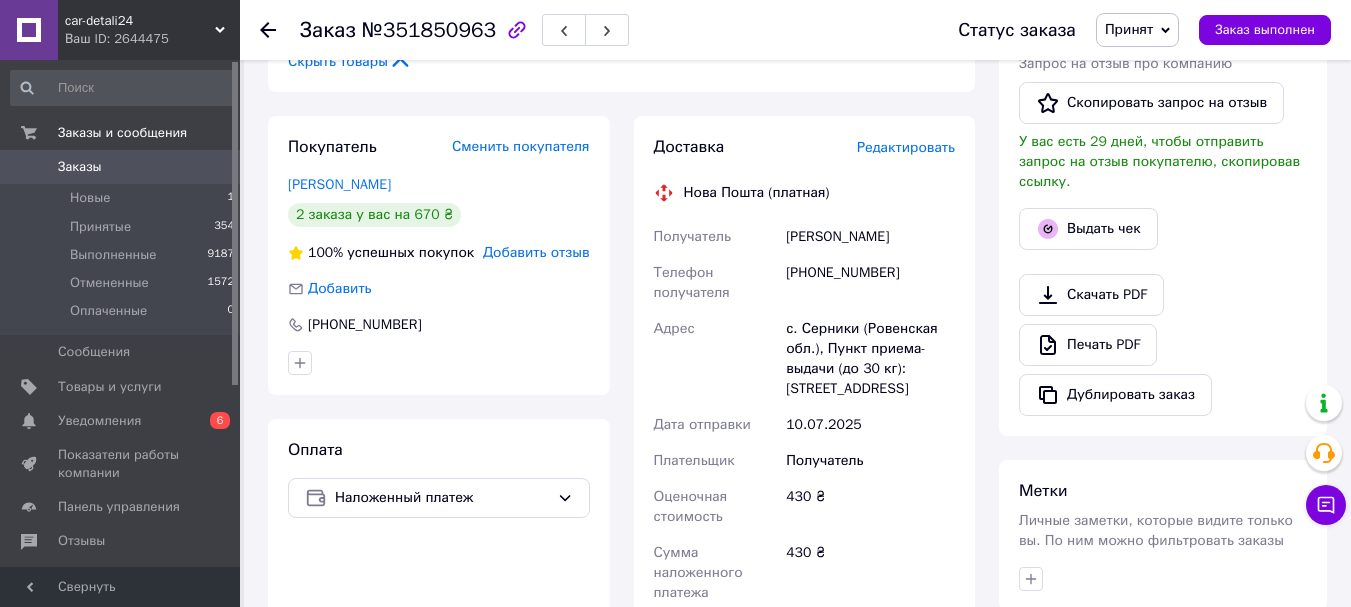 scroll, scrollTop: 600, scrollLeft: 0, axis: vertical 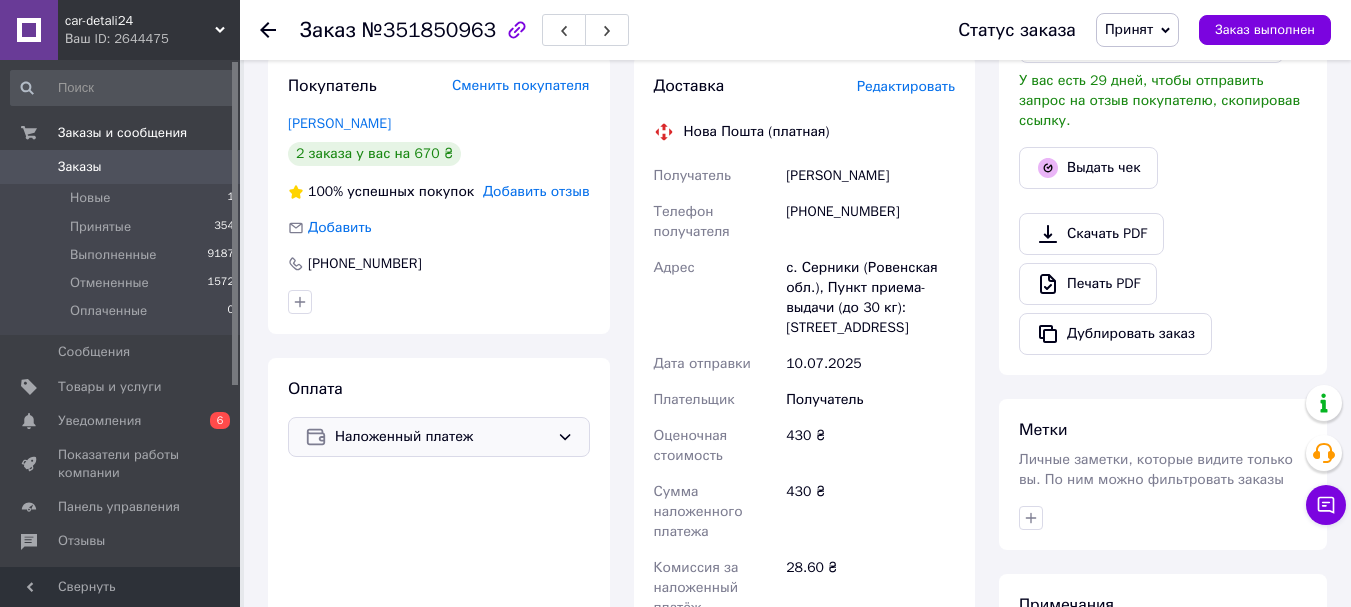 click 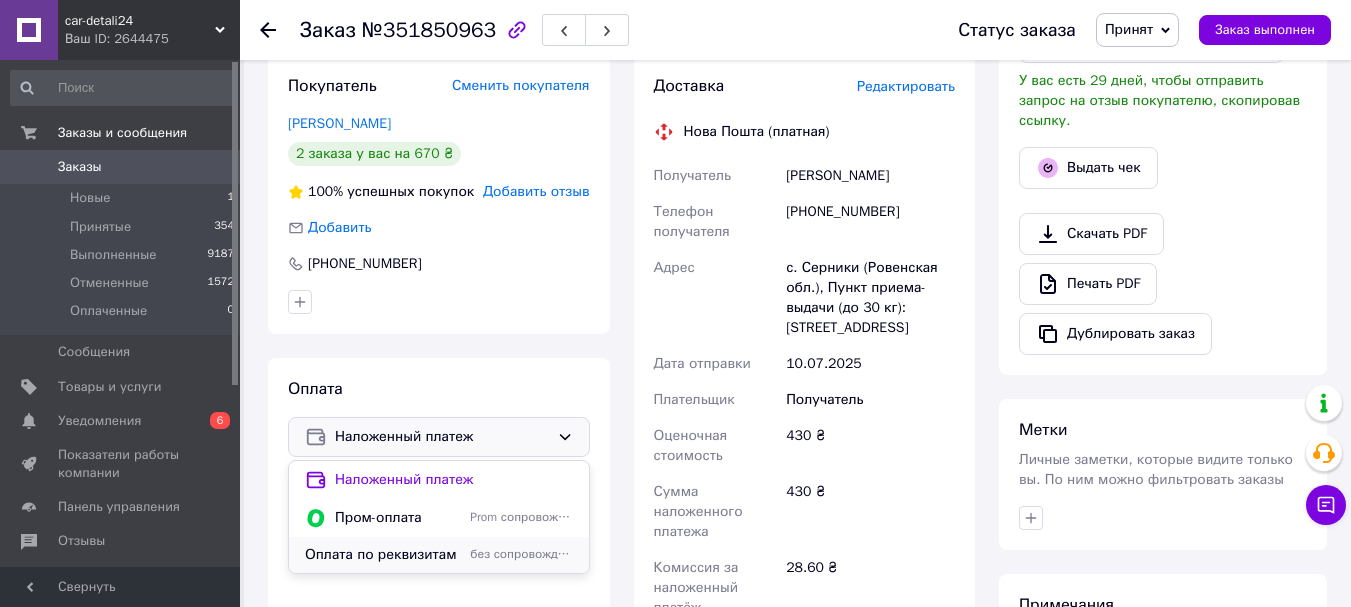 click on "Оплата по реквизитам" at bounding box center (383, 555) 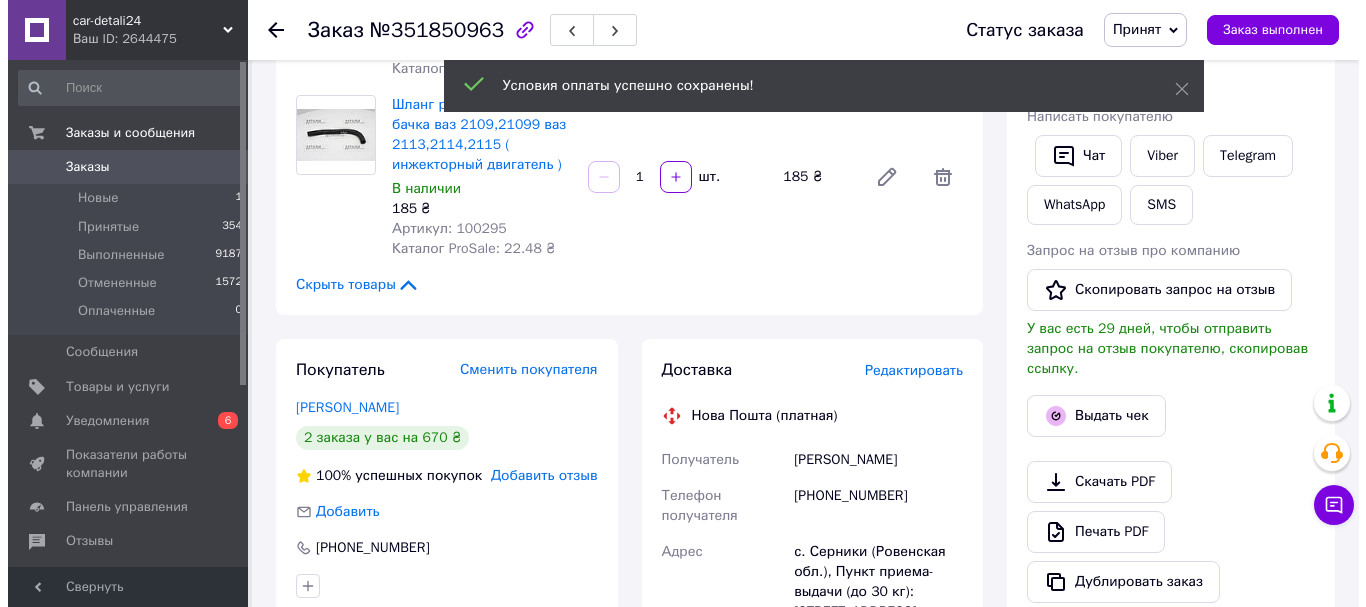 scroll, scrollTop: 300, scrollLeft: 0, axis: vertical 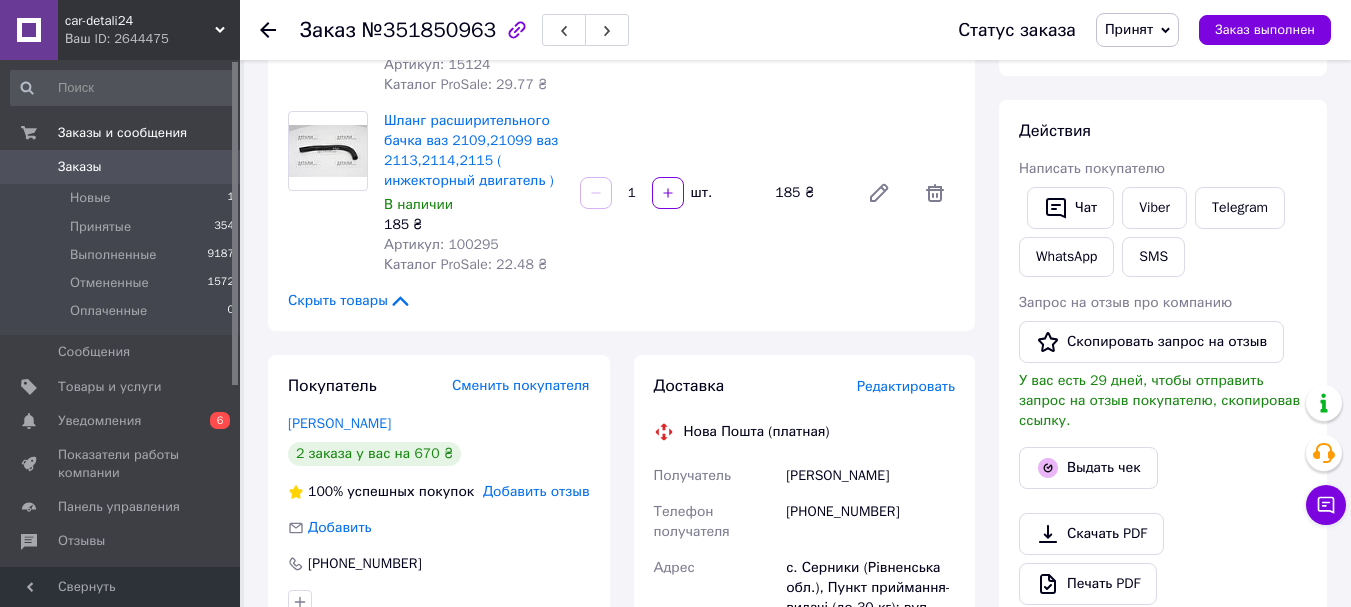 click on "Редактировать" at bounding box center (906, 386) 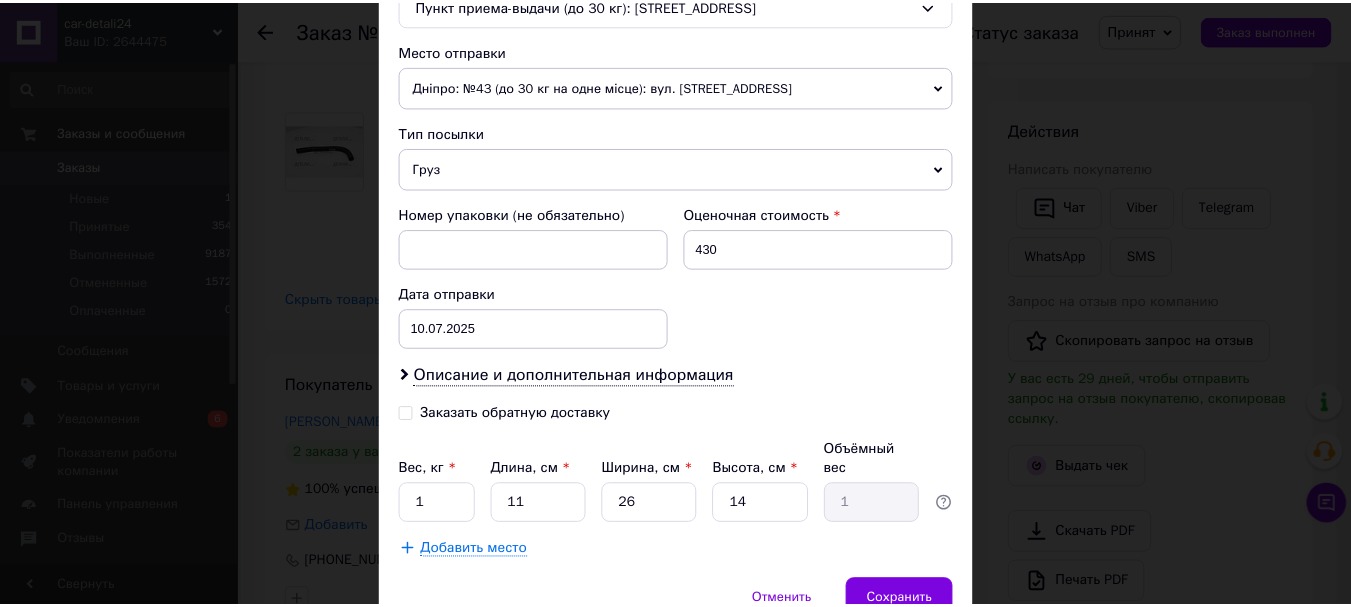 scroll, scrollTop: 757, scrollLeft: 0, axis: vertical 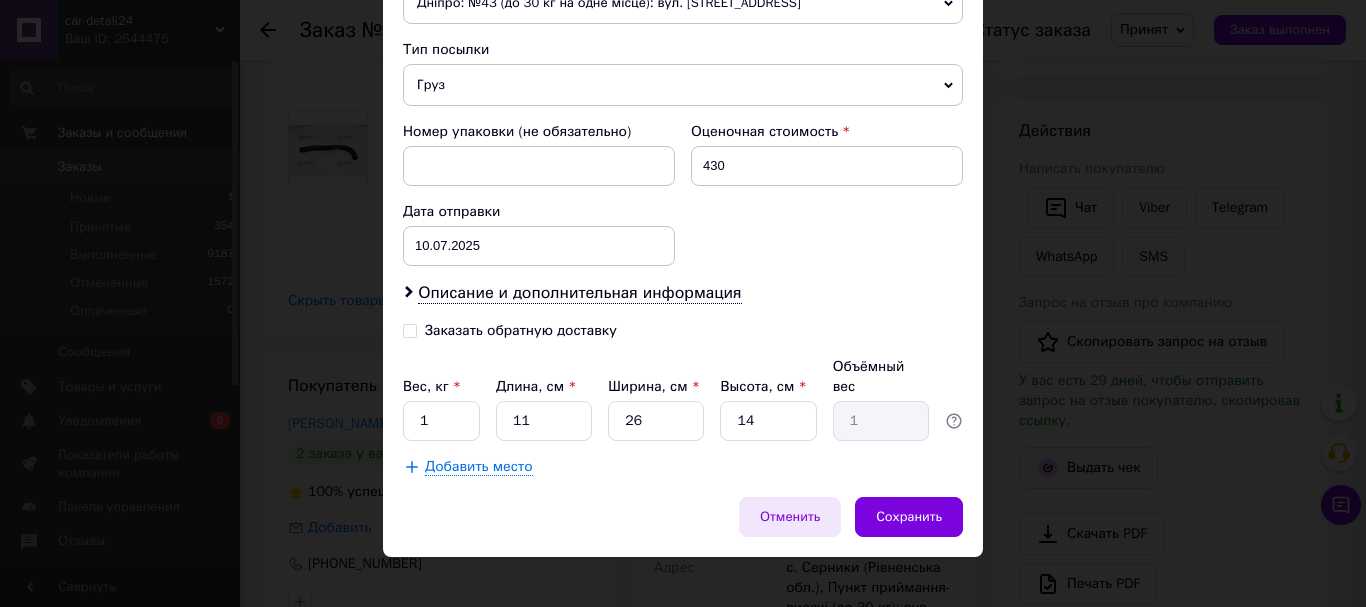 click on "Отменить" at bounding box center [790, 517] 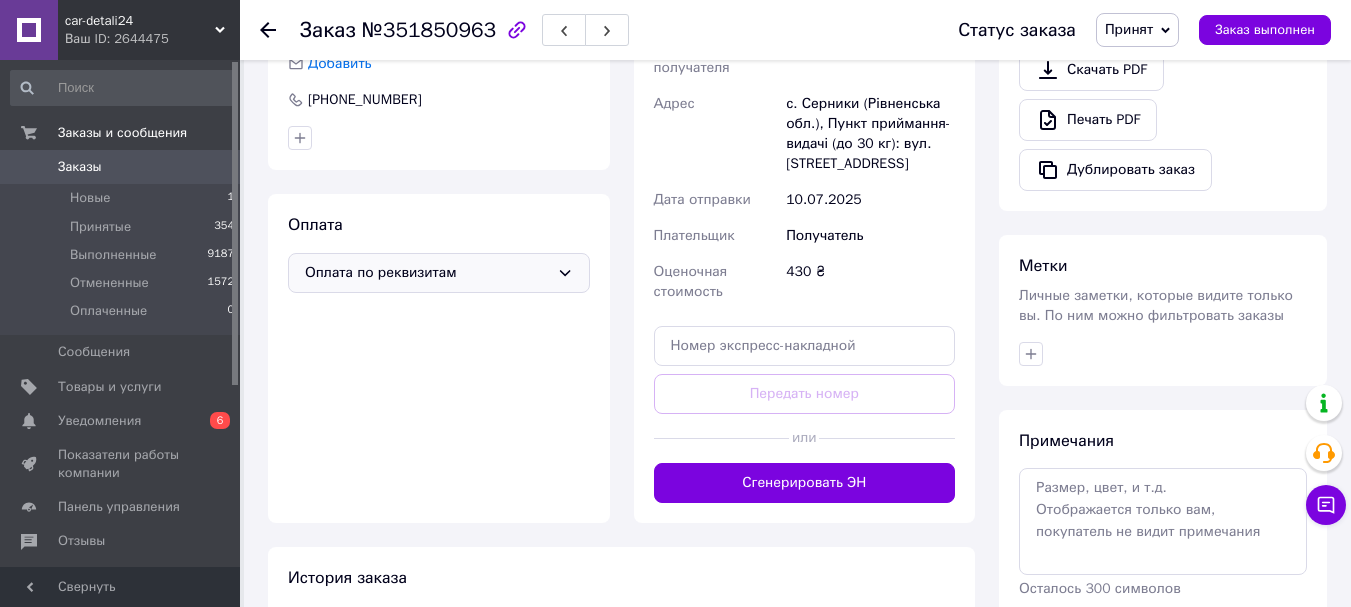 scroll, scrollTop: 900, scrollLeft: 0, axis: vertical 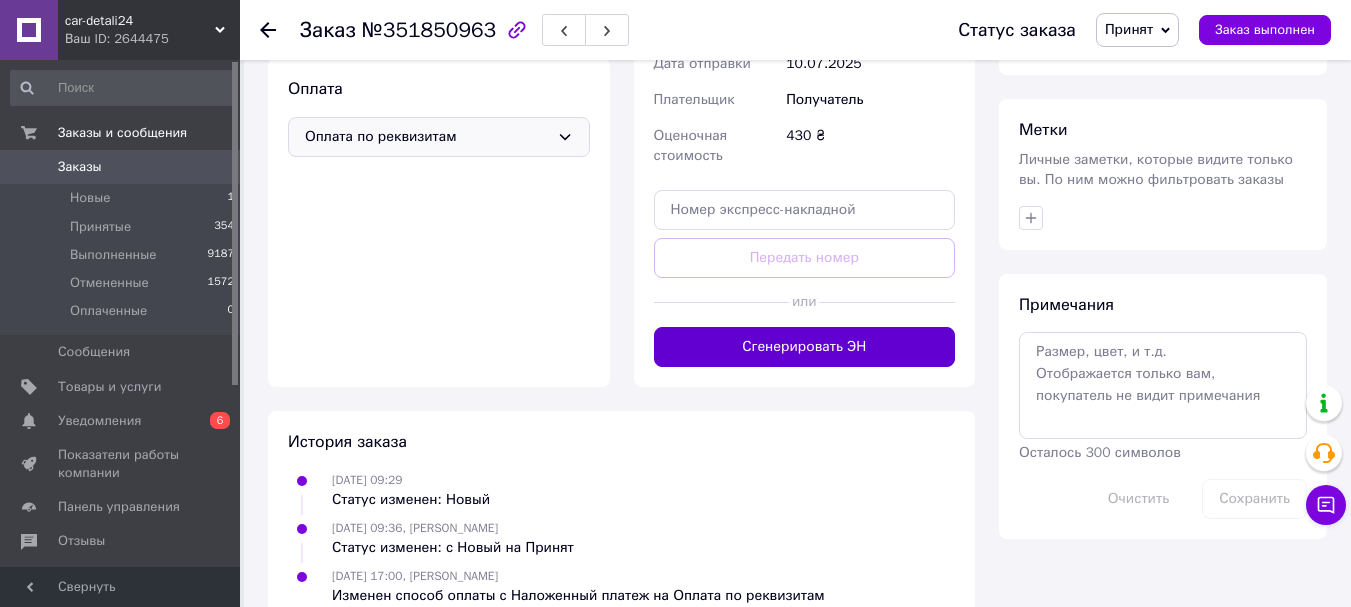 click on "Сгенерировать ЭН" at bounding box center (805, 347) 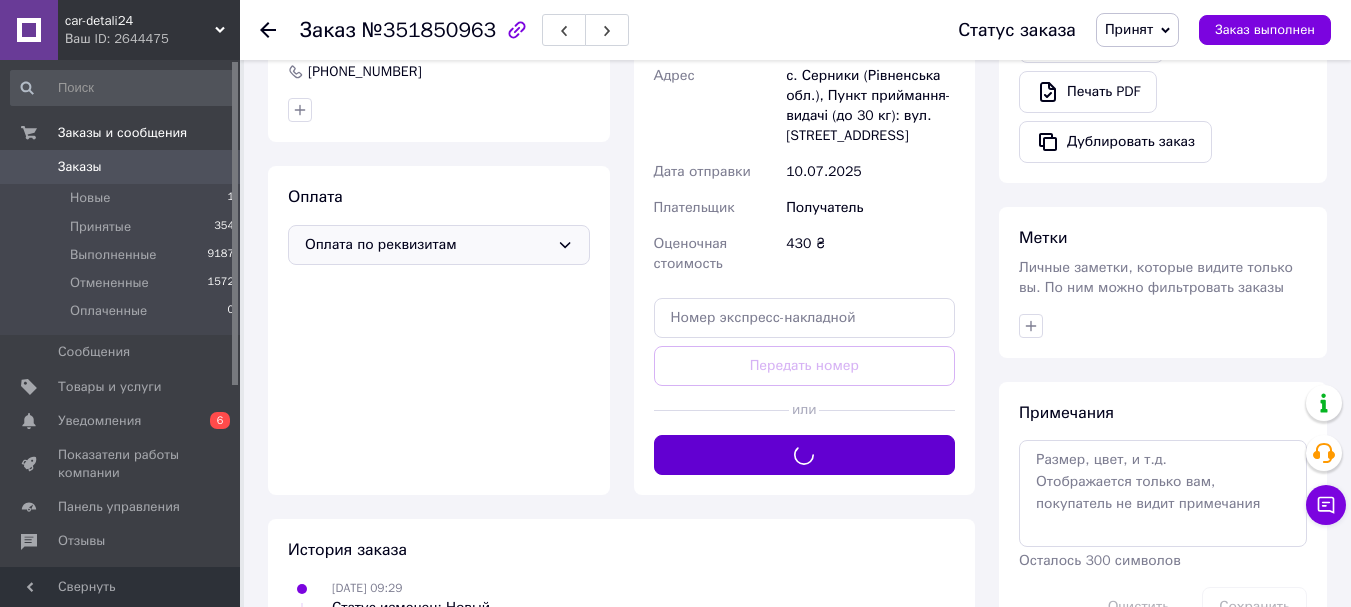 scroll, scrollTop: 300, scrollLeft: 0, axis: vertical 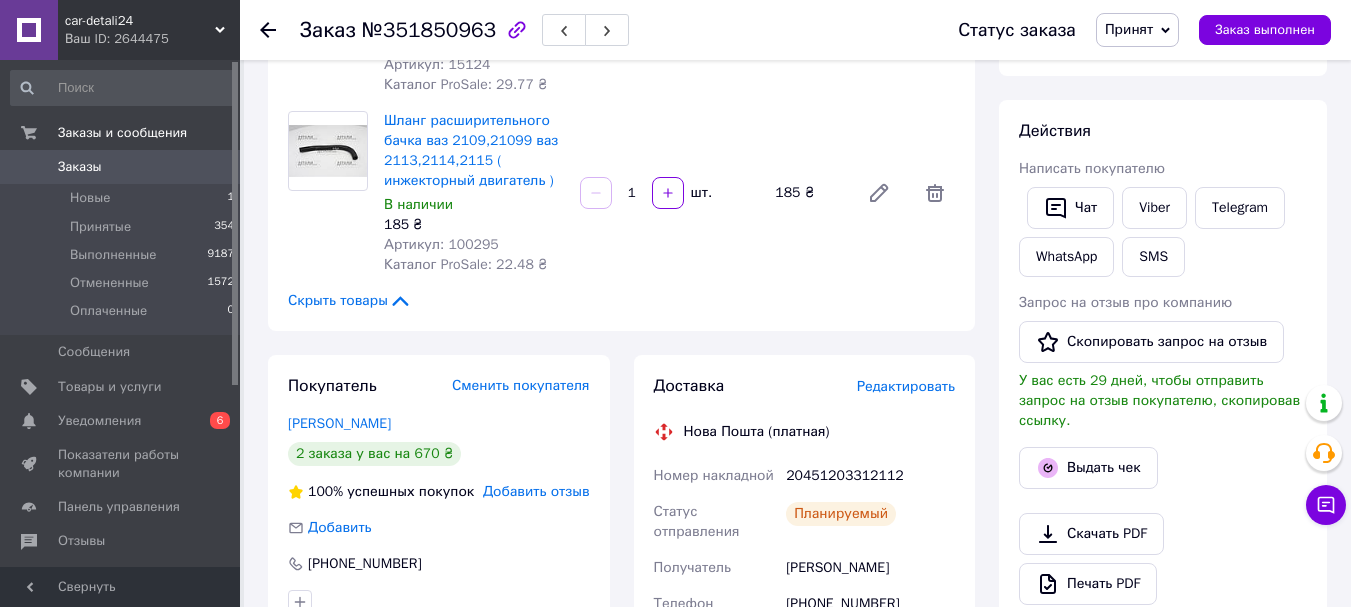 click 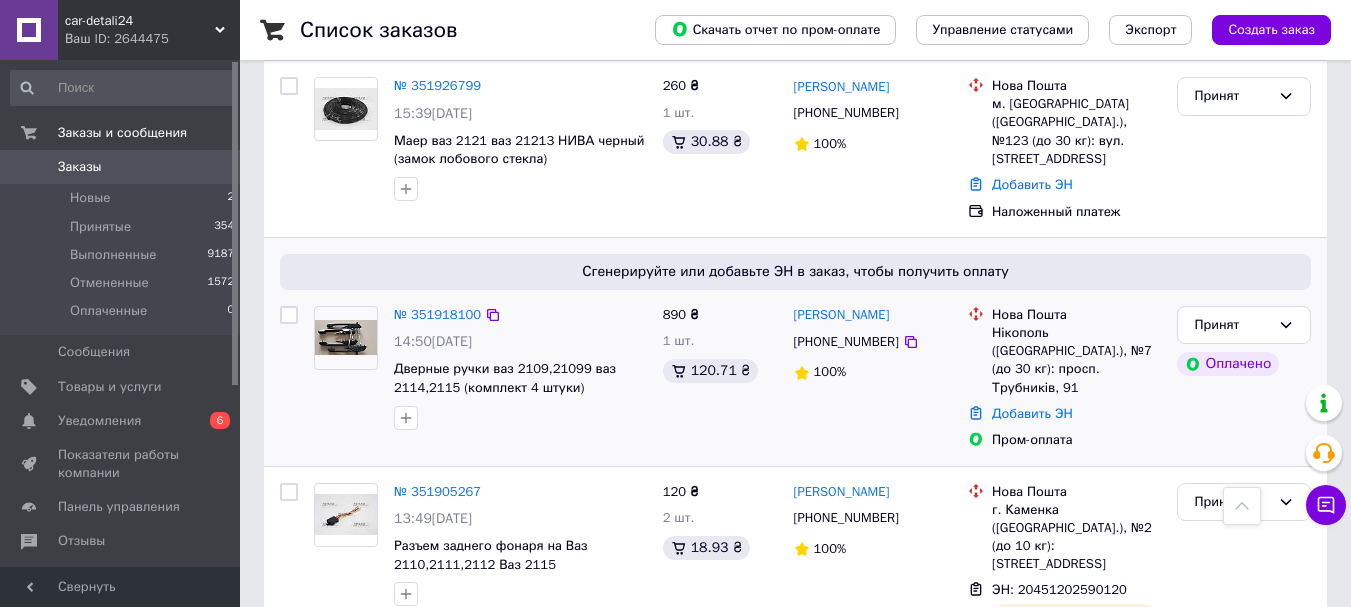 scroll, scrollTop: 2100, scrollLeft: 0, axis: vertical 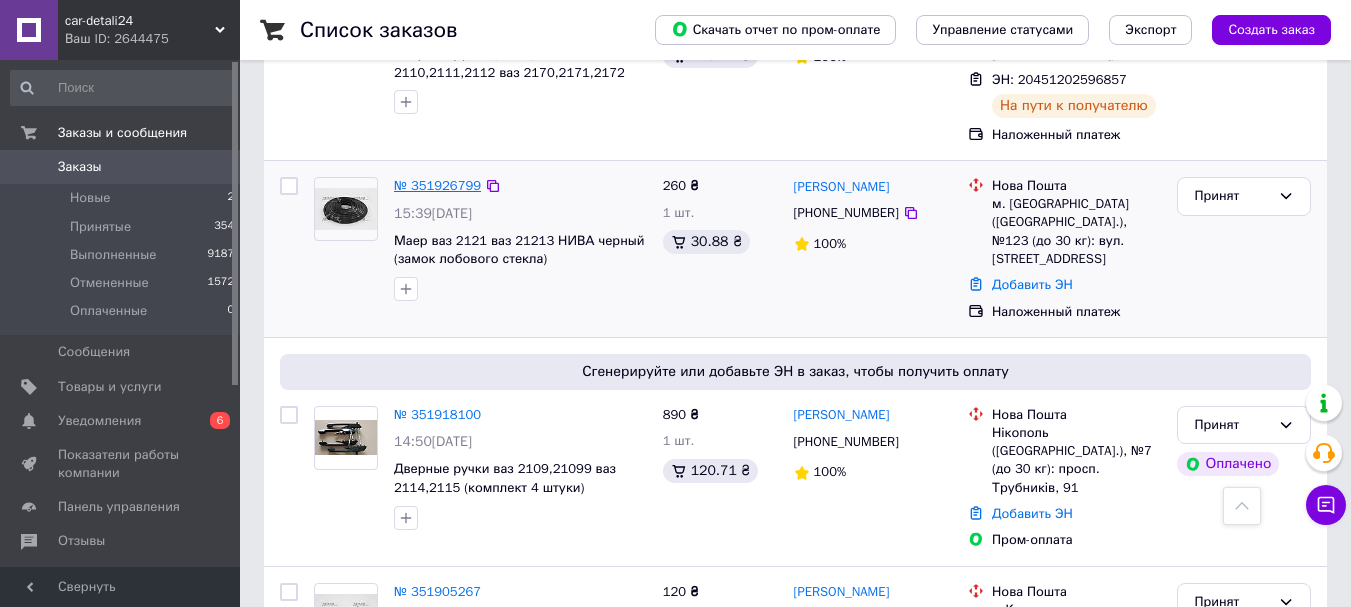 click on "№ 351926799" at bounding box center [437, 185] 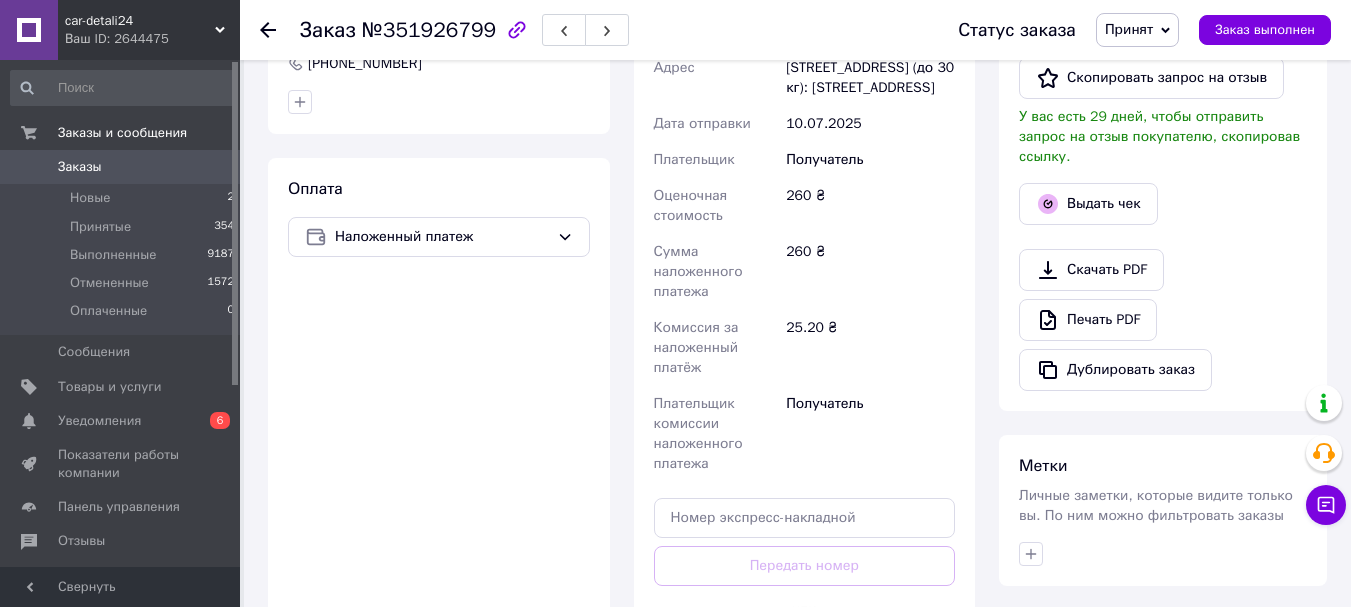 scroll, scrollTop: 585, scrollLeft: 0, axis: vertical 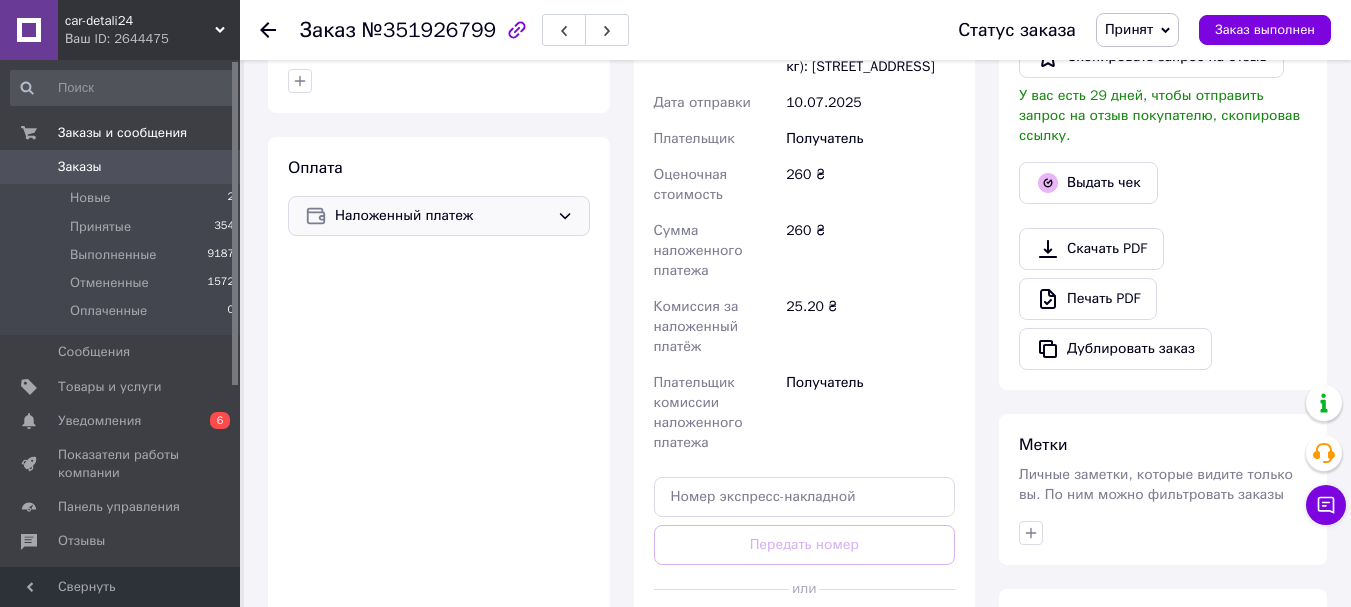 click 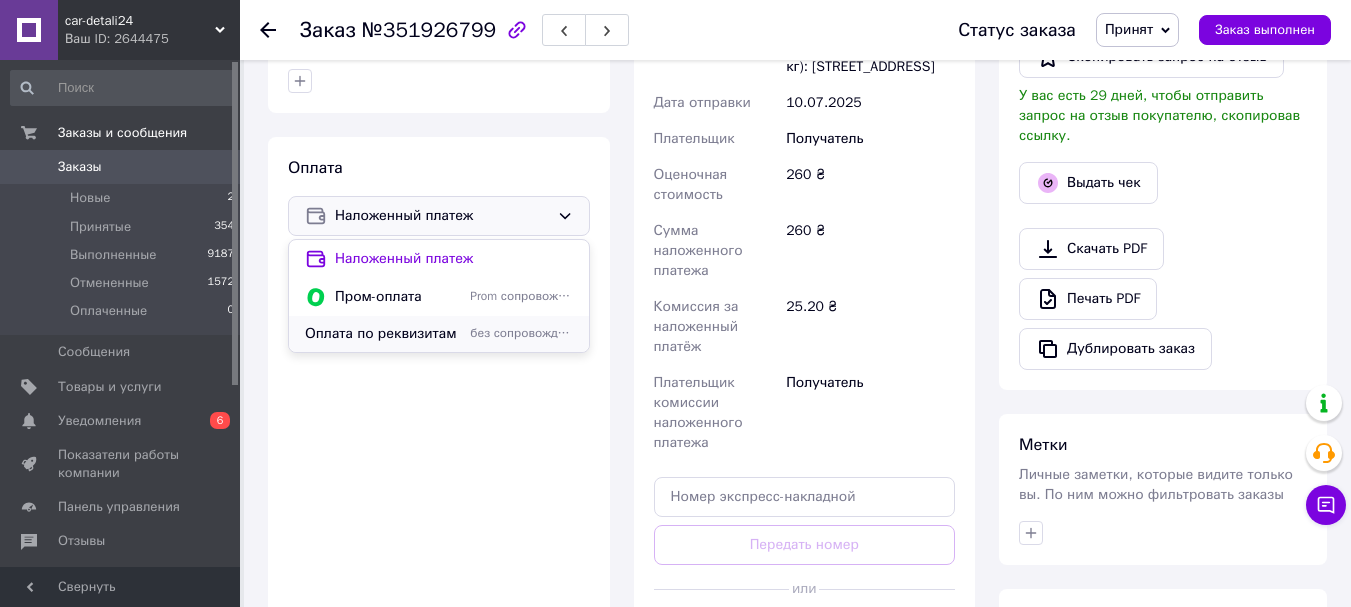 click on "Оплата по реквизитам" at bounding box center (383, 334) 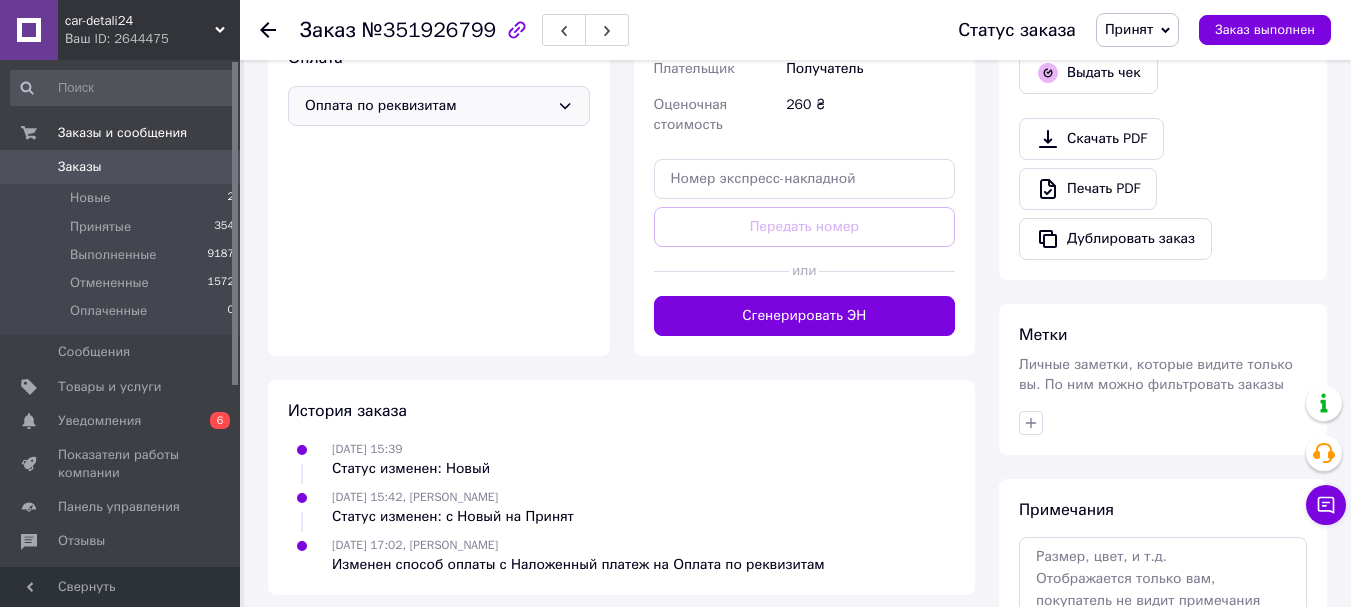 scroll, scrollTop: 785, scrollLeft: 0, axis: vertical 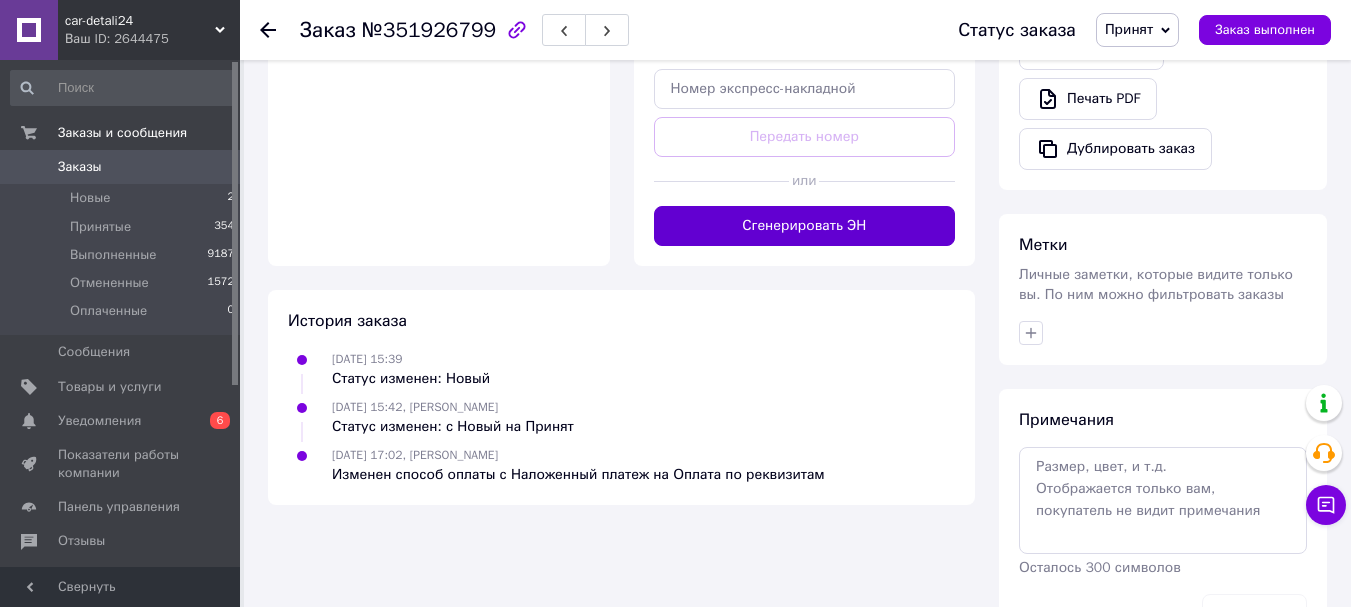 click on "Сгенерировать ЭН" at bounding box center [805, 226] 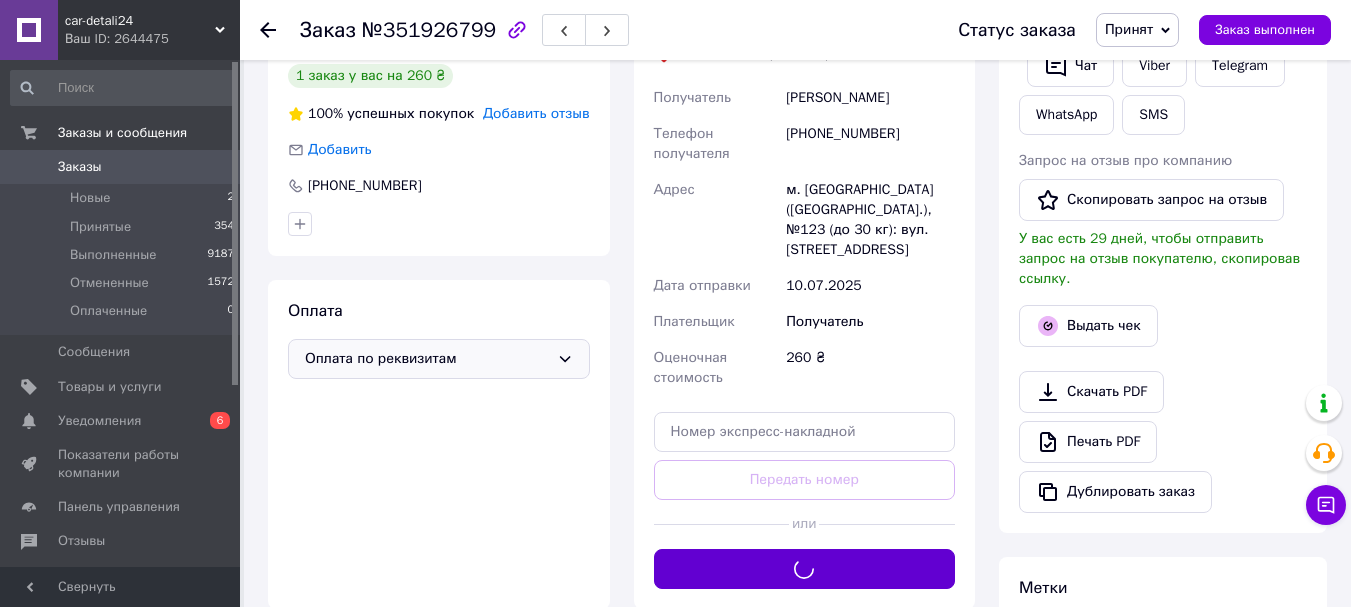 scroll, scrollTop: 285, scrollLeft: 0, axis: vertical 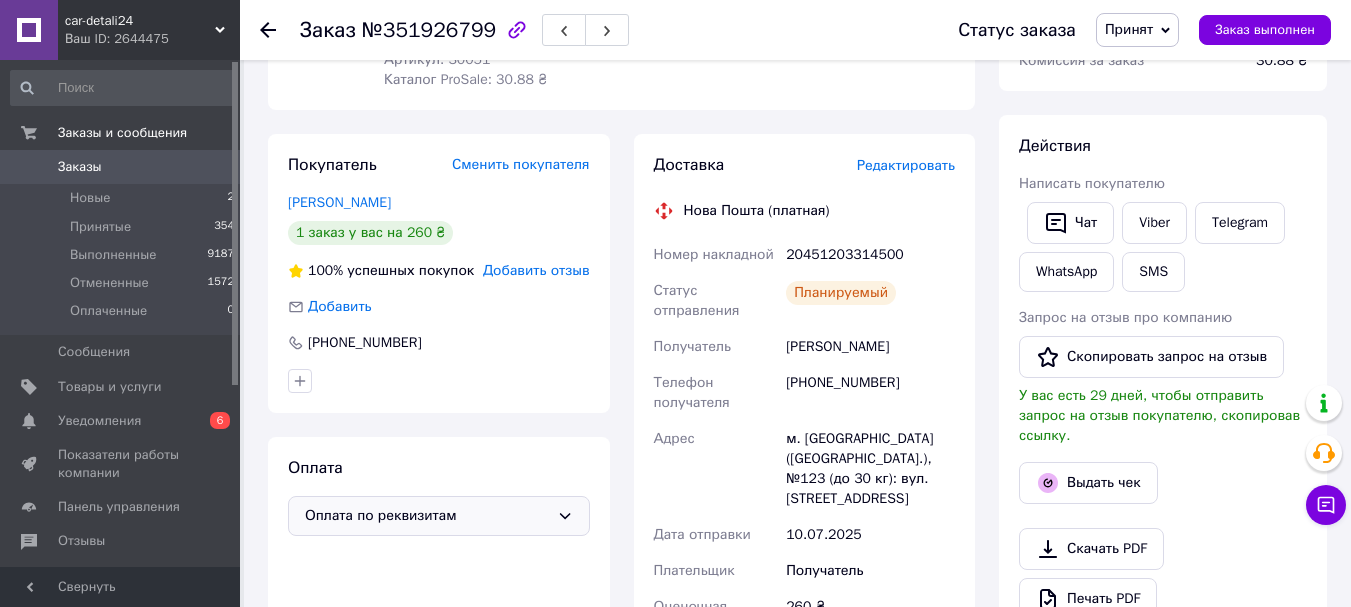 click 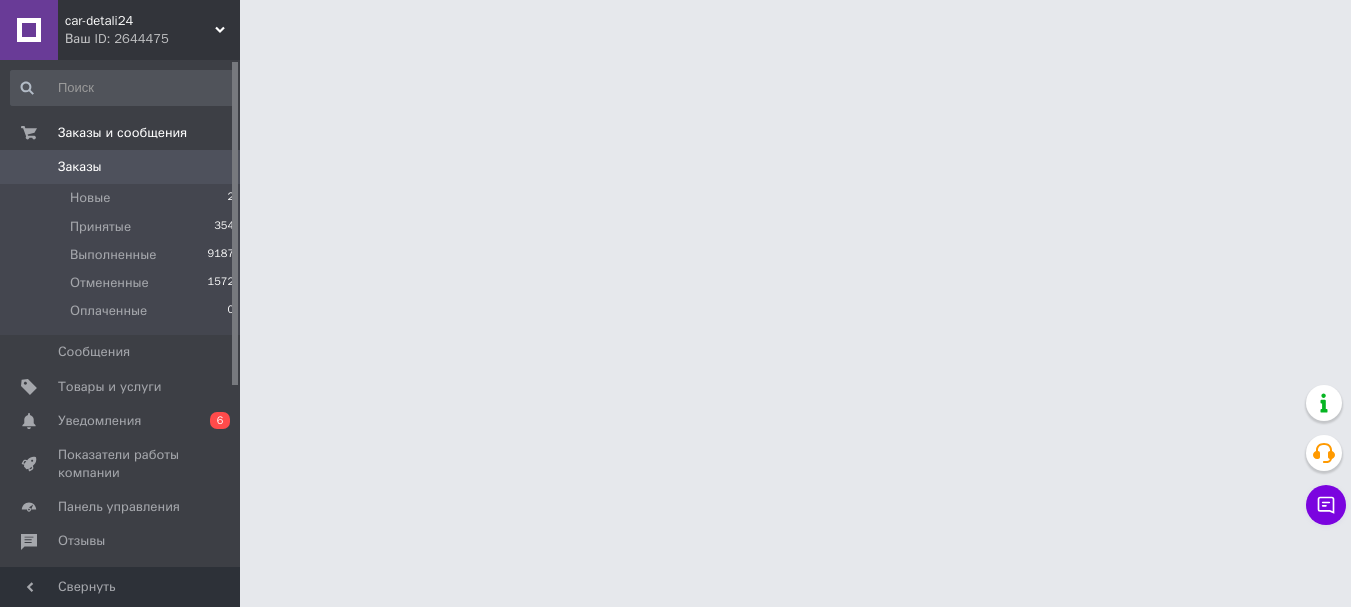 scroll, scrollTop: 0, scrollLeft: 0, axis: both 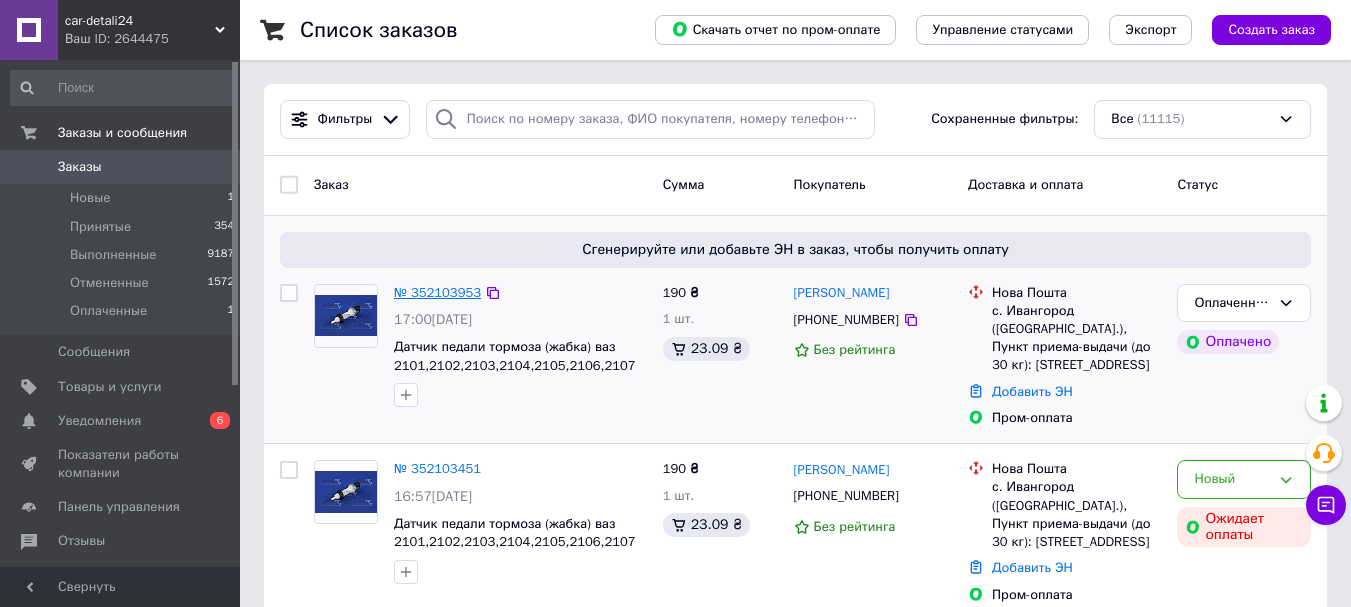click on "№ 352103953" at bounding box center (437, 292) 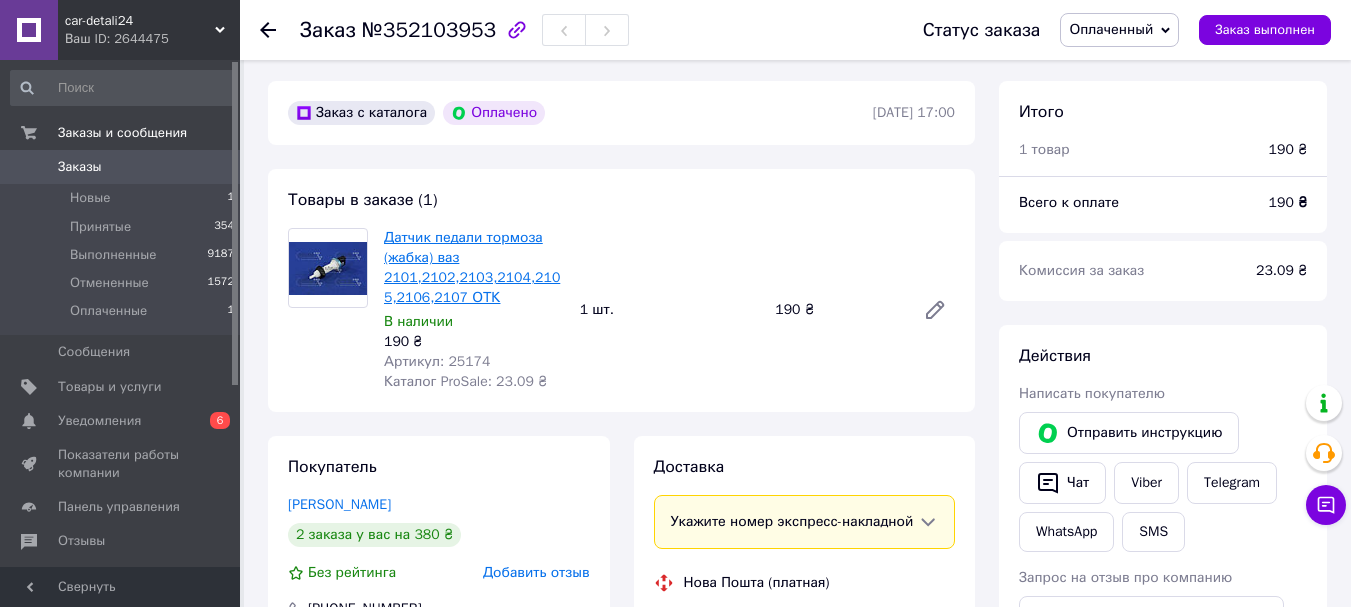 scroll, scrollTop: 100, scrollLeft: 0, axis: vertical 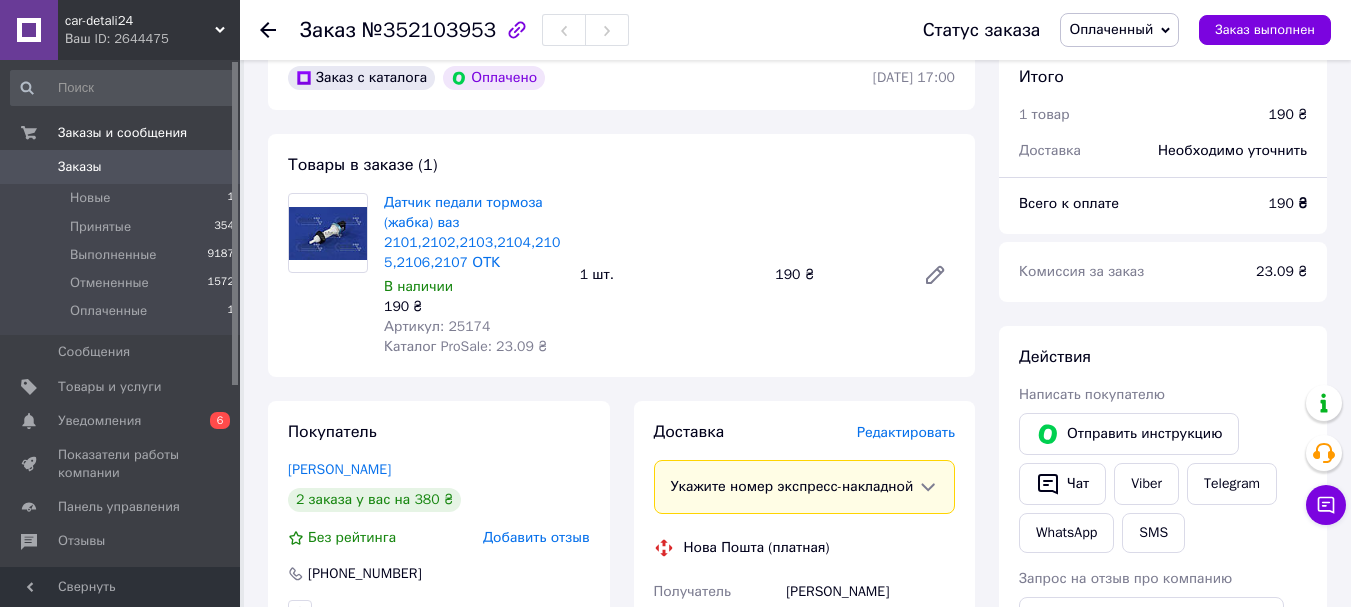 click on "Артикул: 25174" at bounding box center (437, 326) 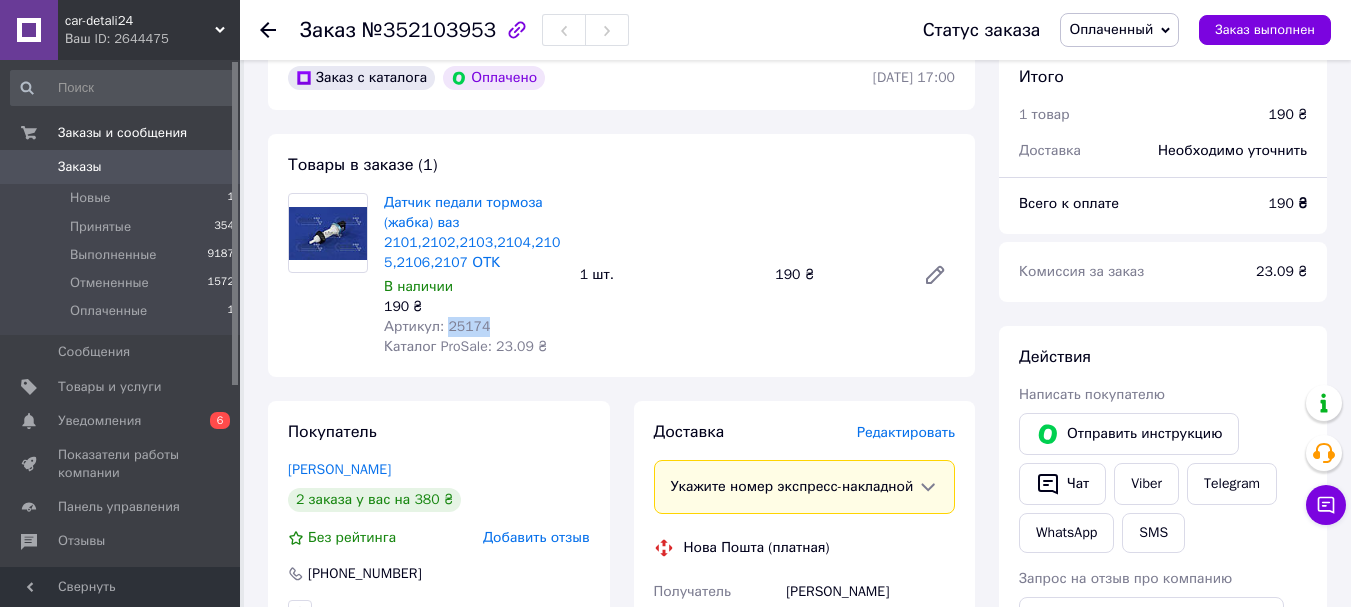 click on "Артикул: 25174" at bounding box center [437, 326] 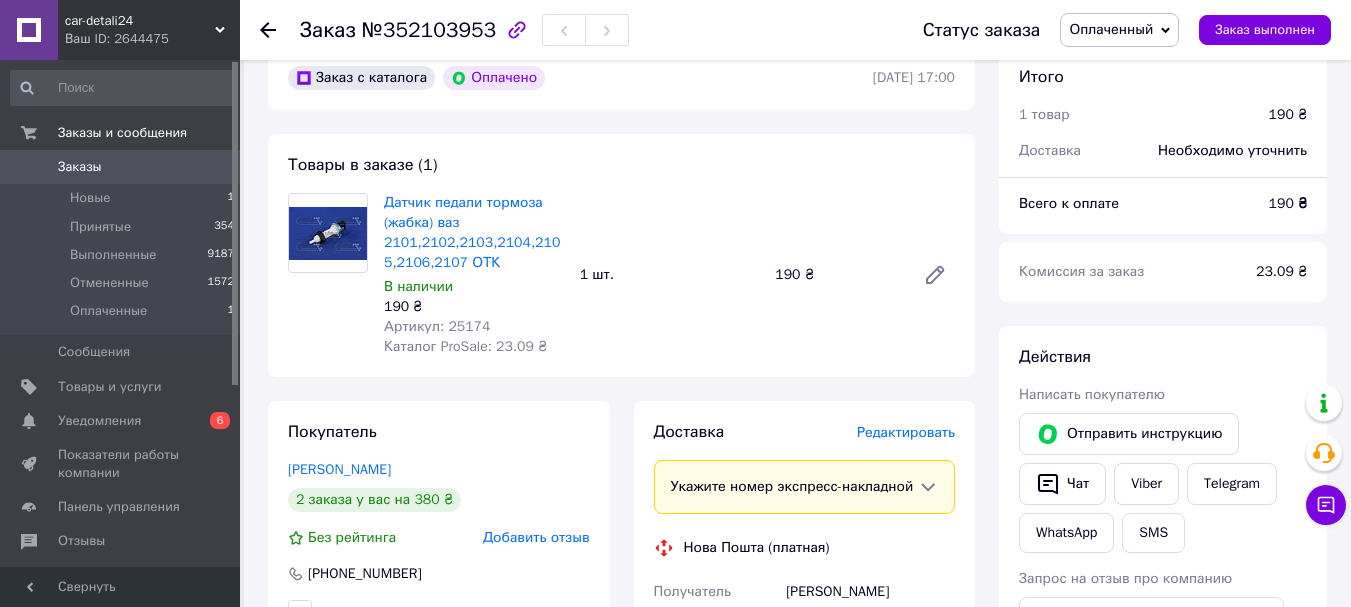 click 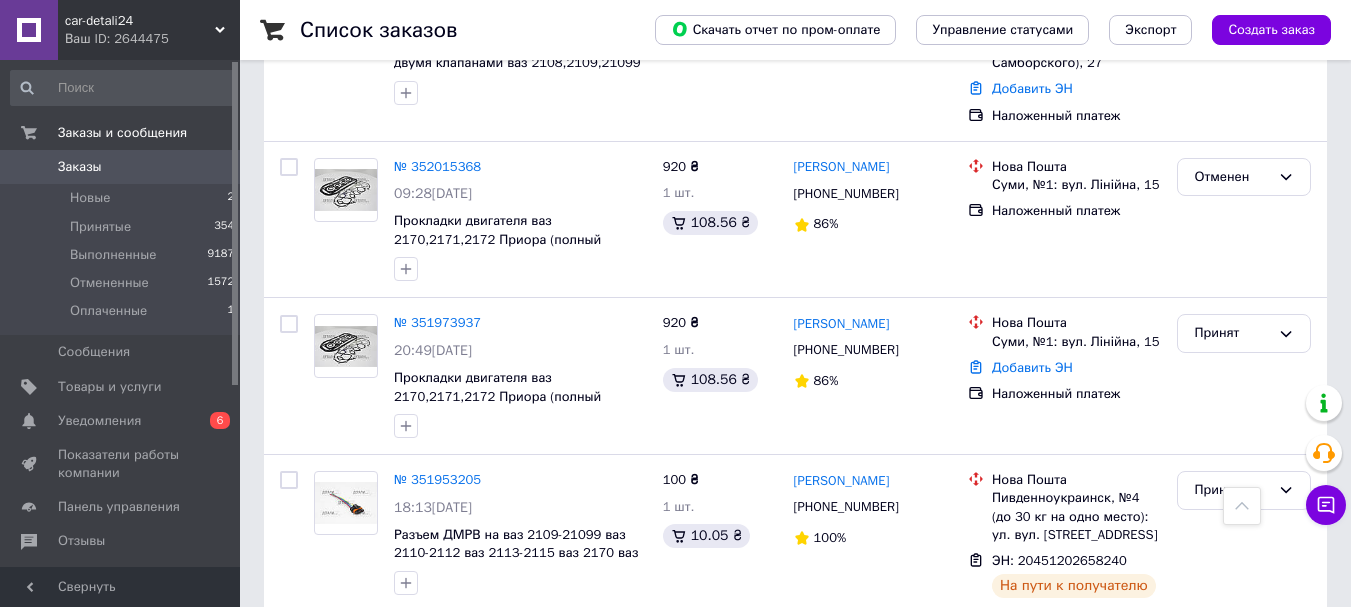 scroll, scrollTop: 1700, scrollLeft: 0, axis: vertical 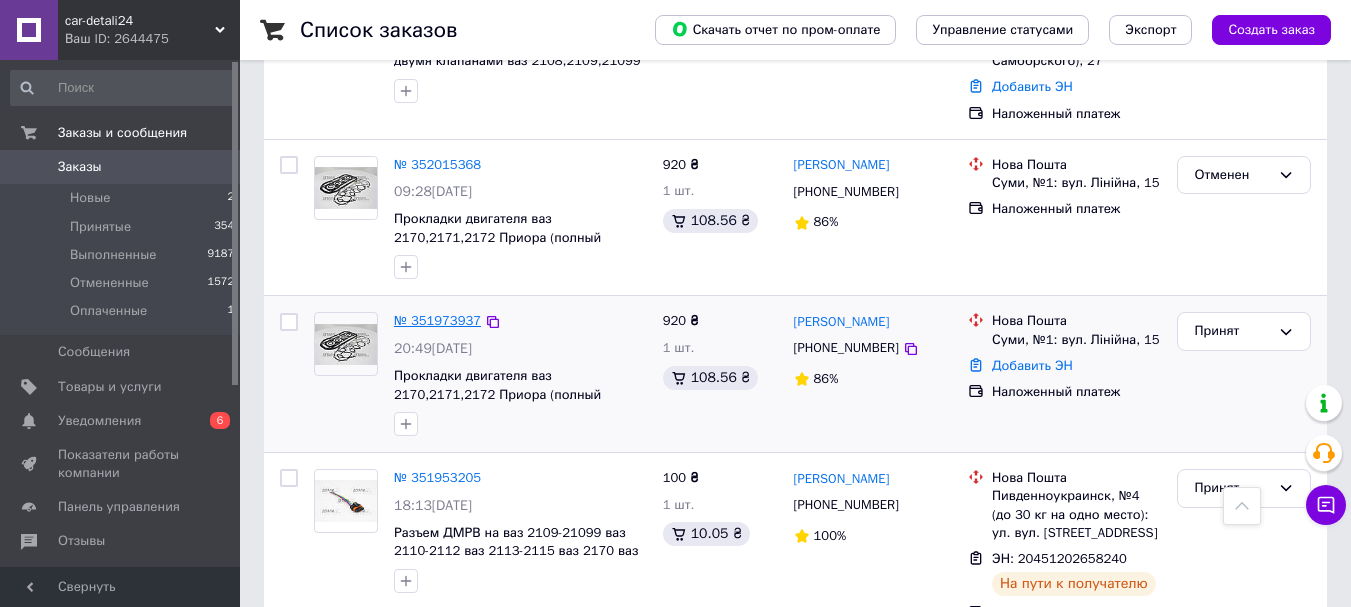 click on "№ 351973937" at bounding box center (437, 320) 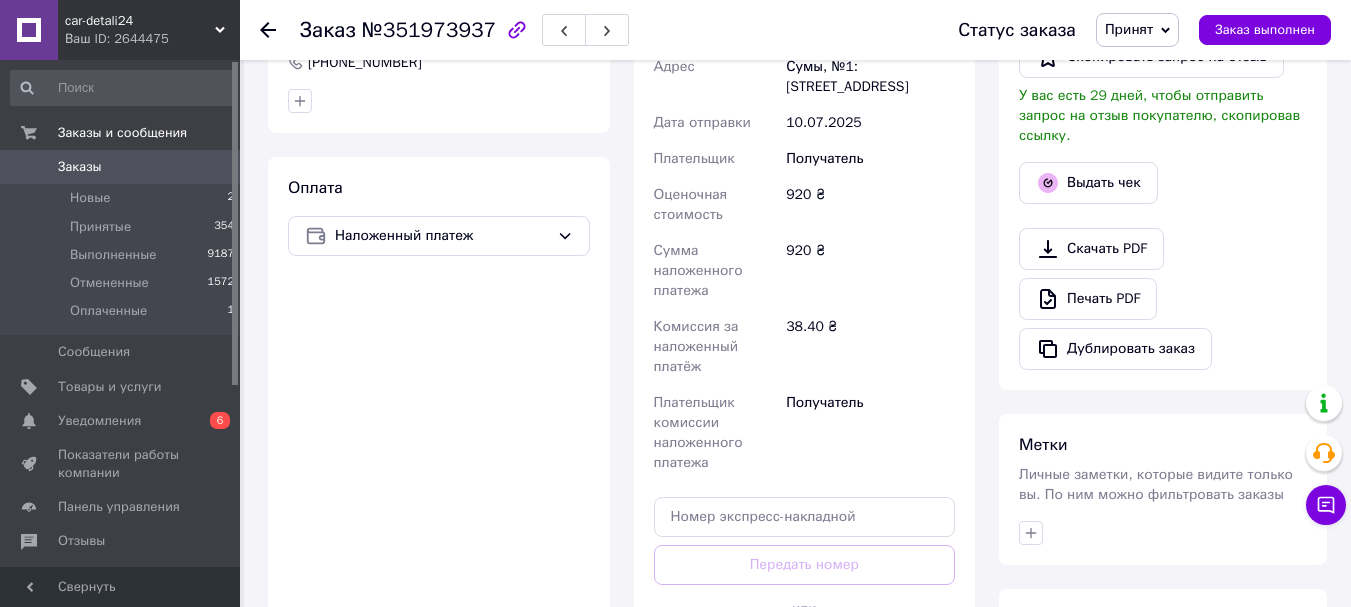 scroll, scrollTop: 587, scrollLeft: 0, axis: vertical 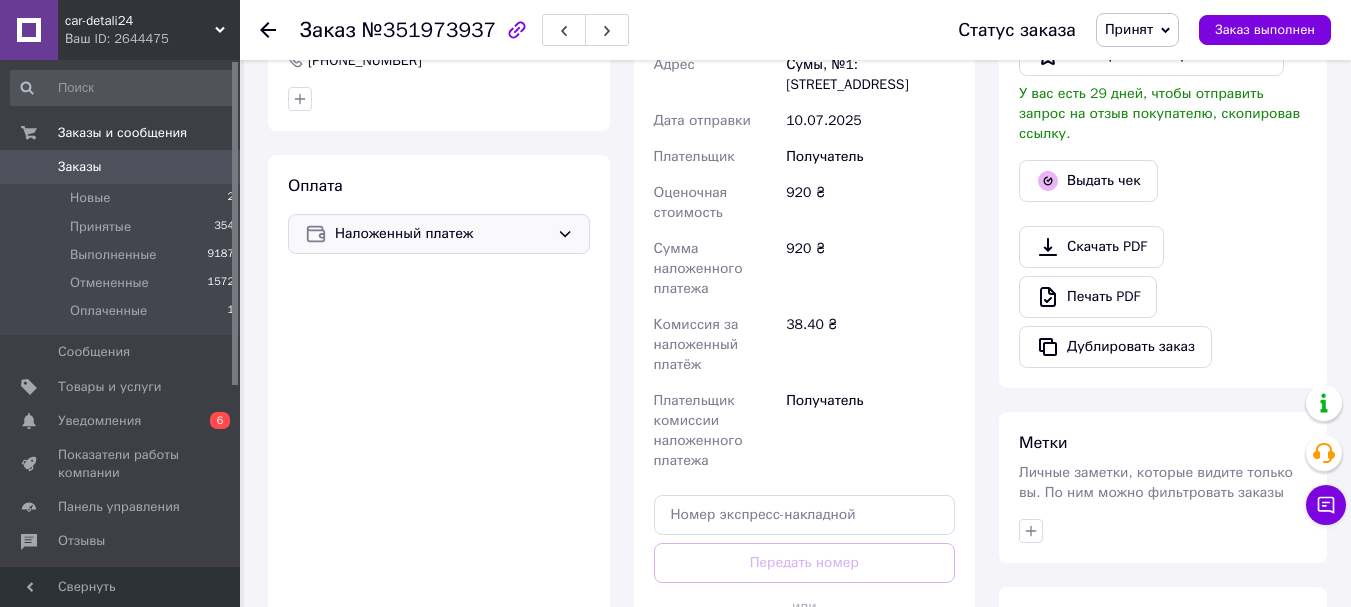 click 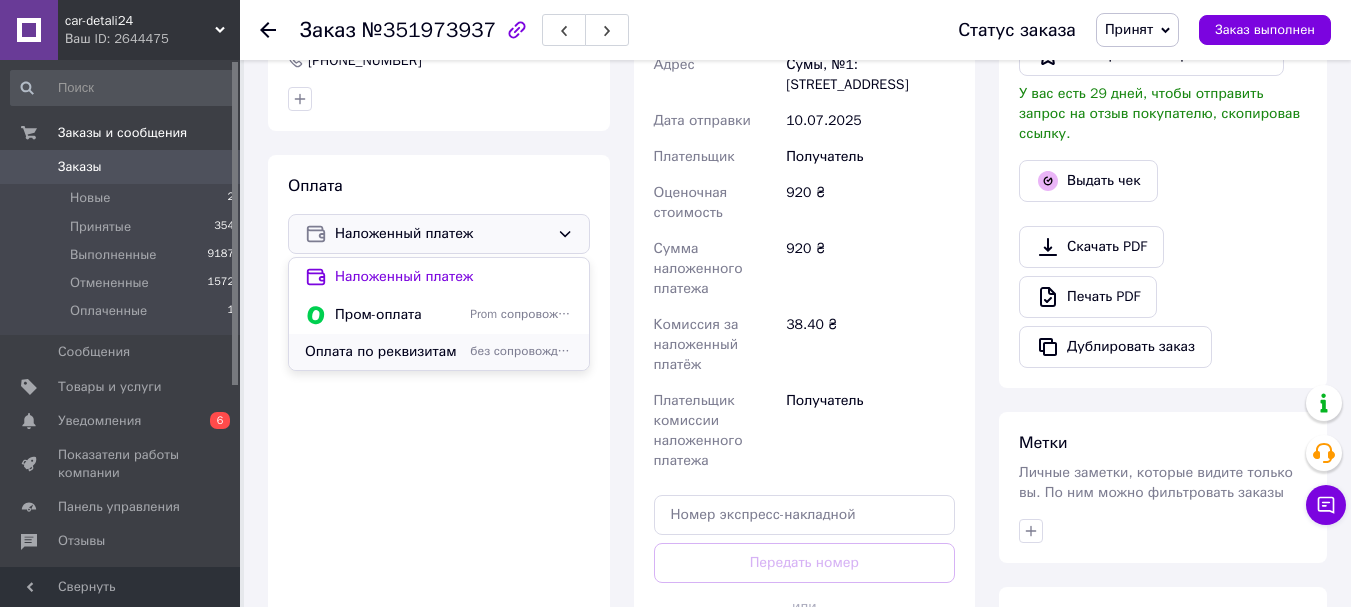 click on "Оплата по реквизитам" at bounding box center [383, 352] 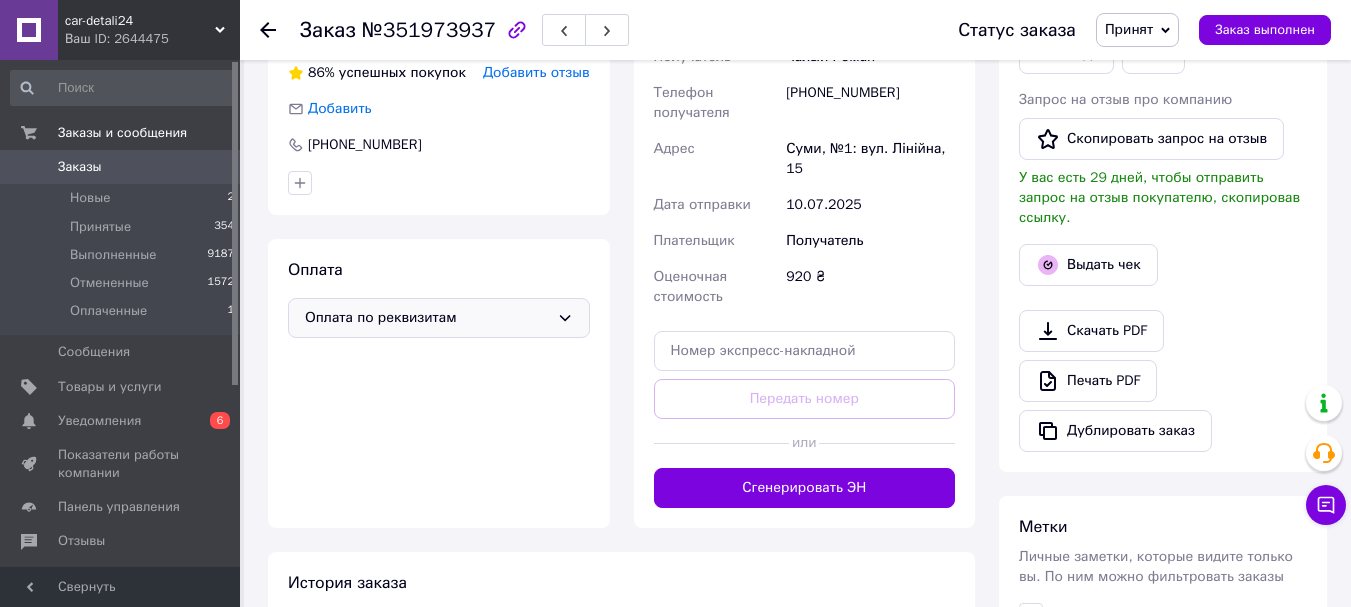 scroll, scrollTop: 587, scrollLeft: 0, axis: vertical 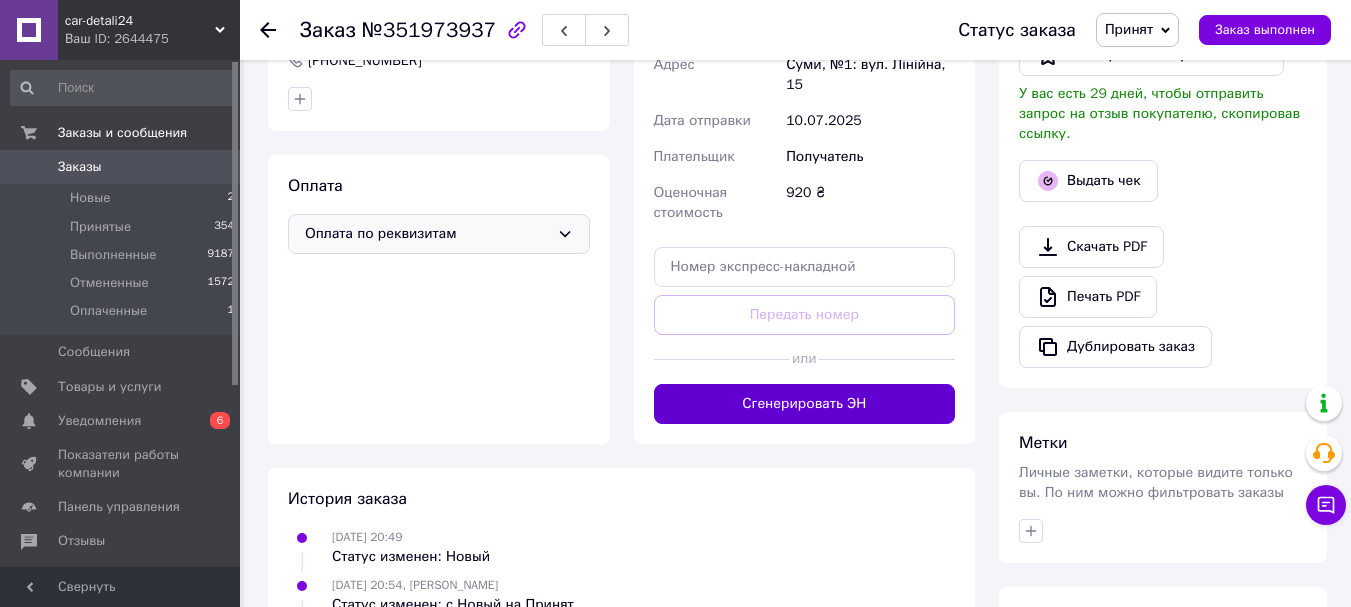 click on "Сгенерировать ЭН" at bounding box center (805, 404) 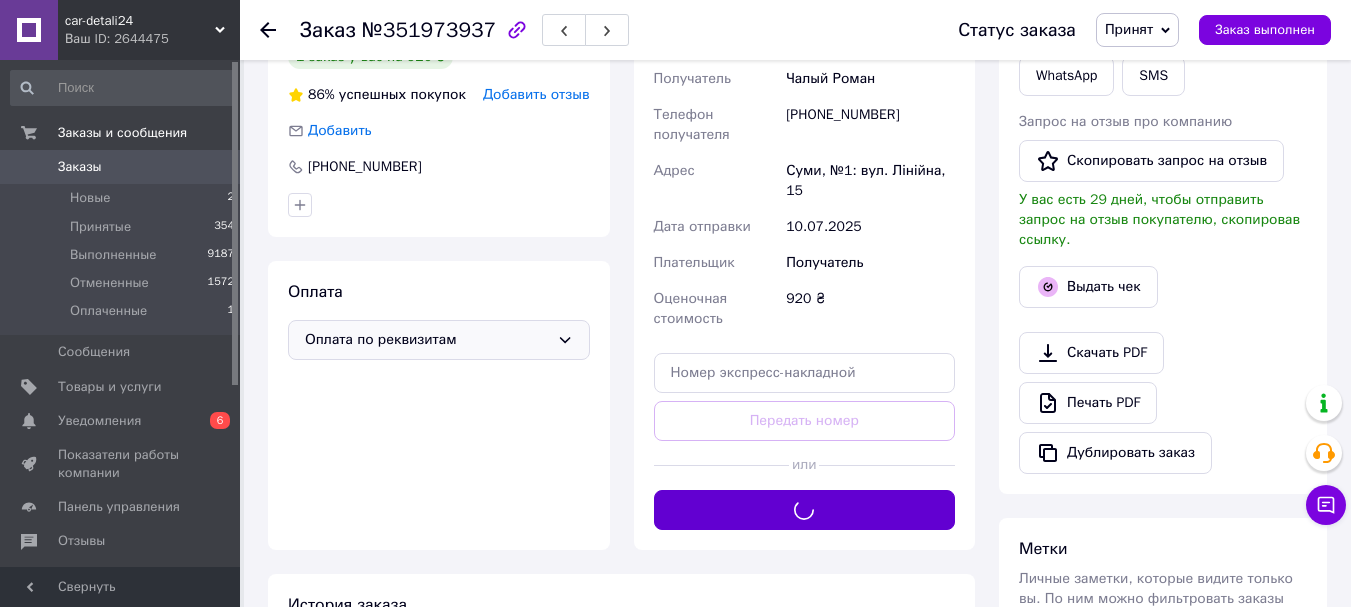 scroll, scrollTop: 387, scrollLeft: 0, axis: vertical 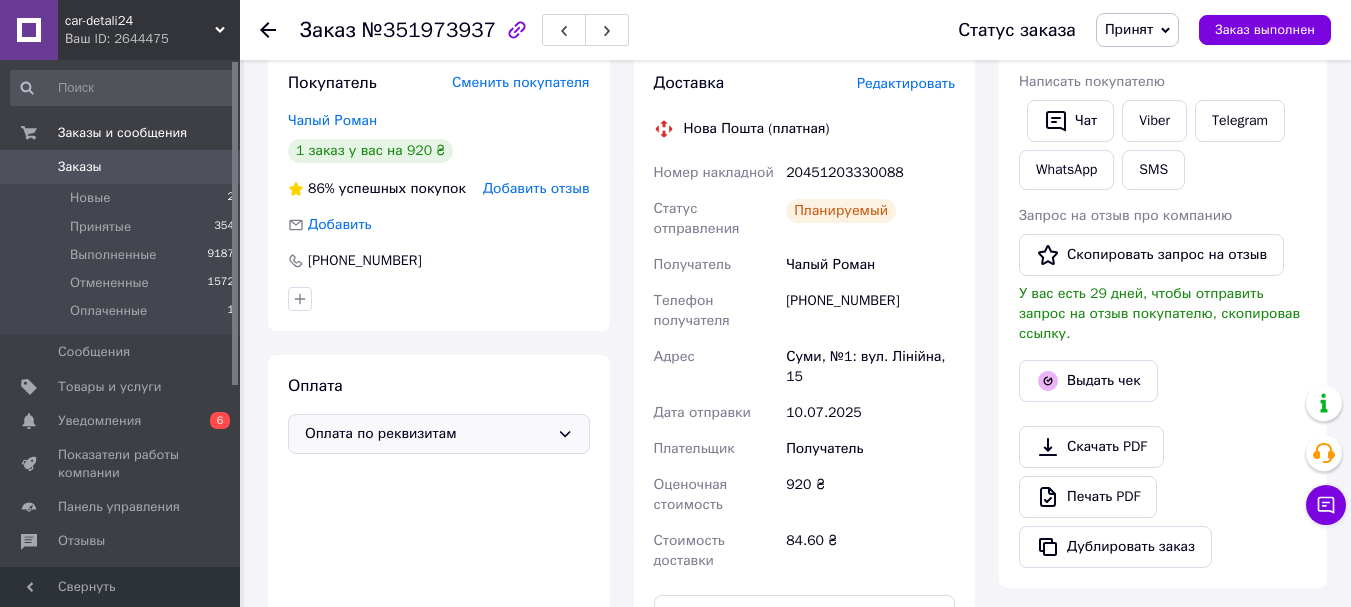 click 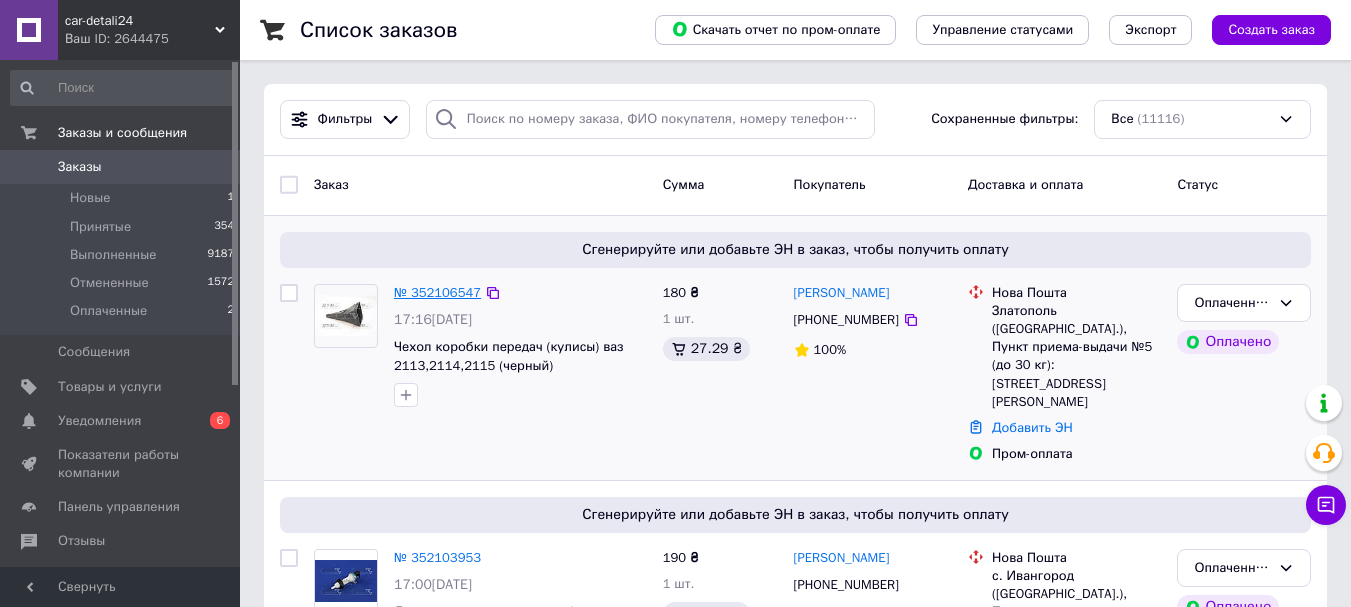 click on "№ 352106547" at bounding box center [437, 292] 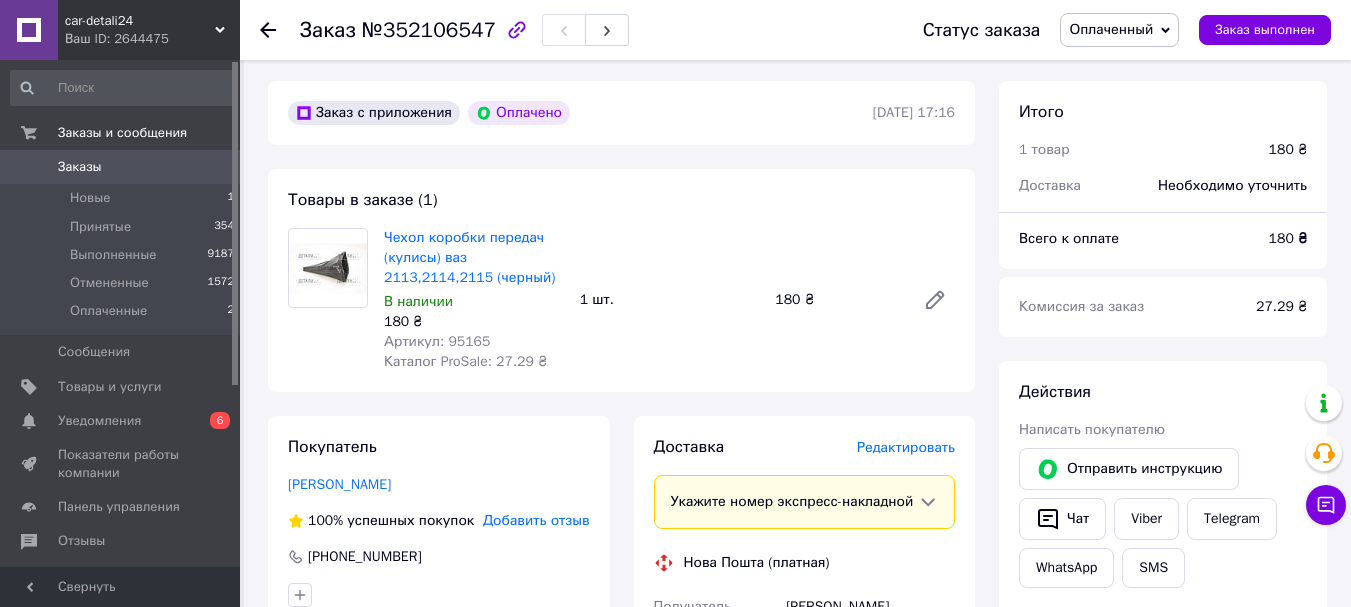 scroll, scrollTop: 100, scrollLeft: 0, axis: vertical 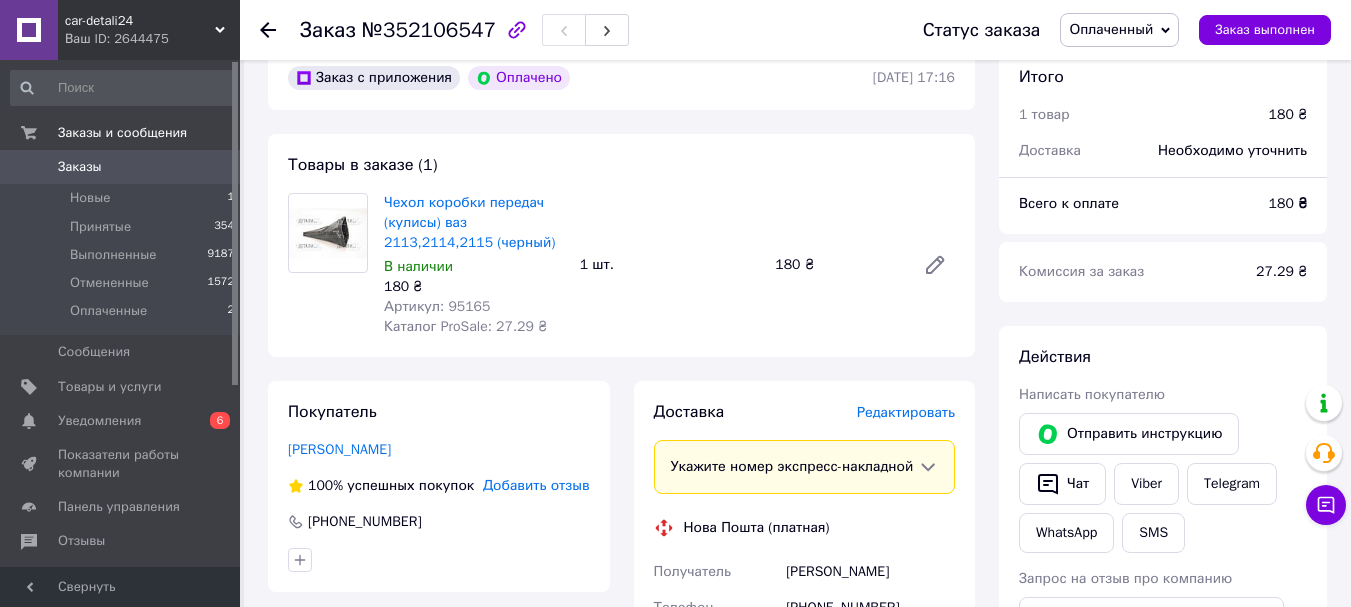 click on "Артикул: 95165" at bounding box center [437, 306] 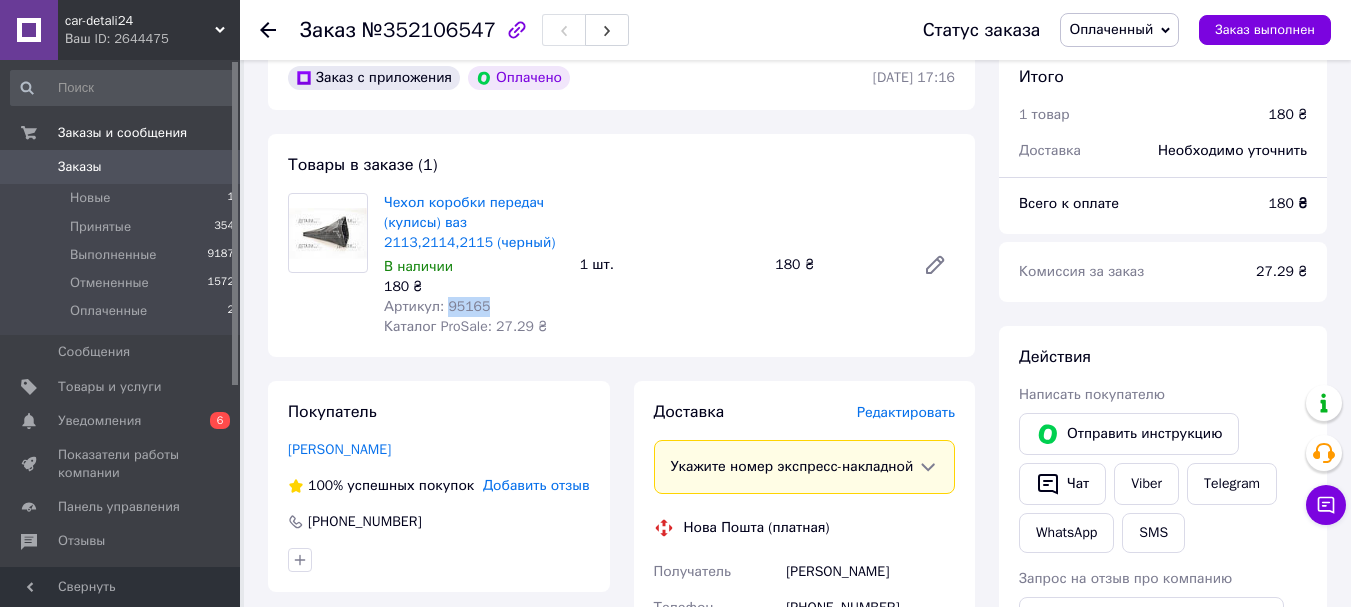 click on "Артикул: 95165" at bounding box center (437, 306) 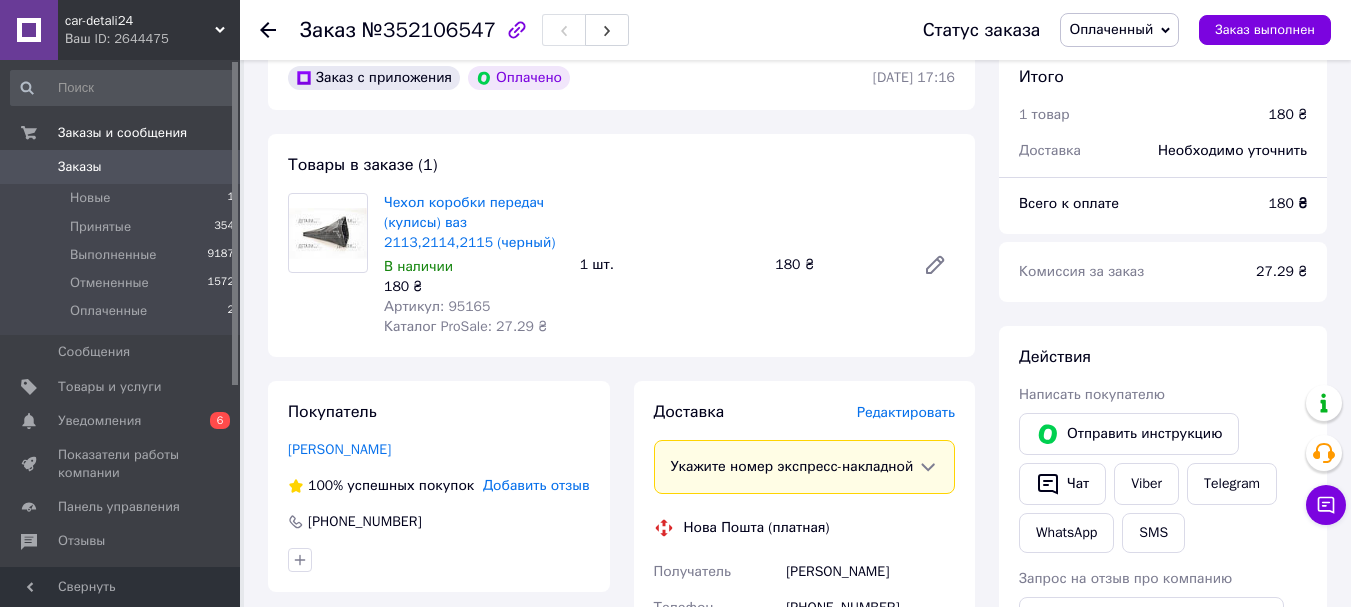 click 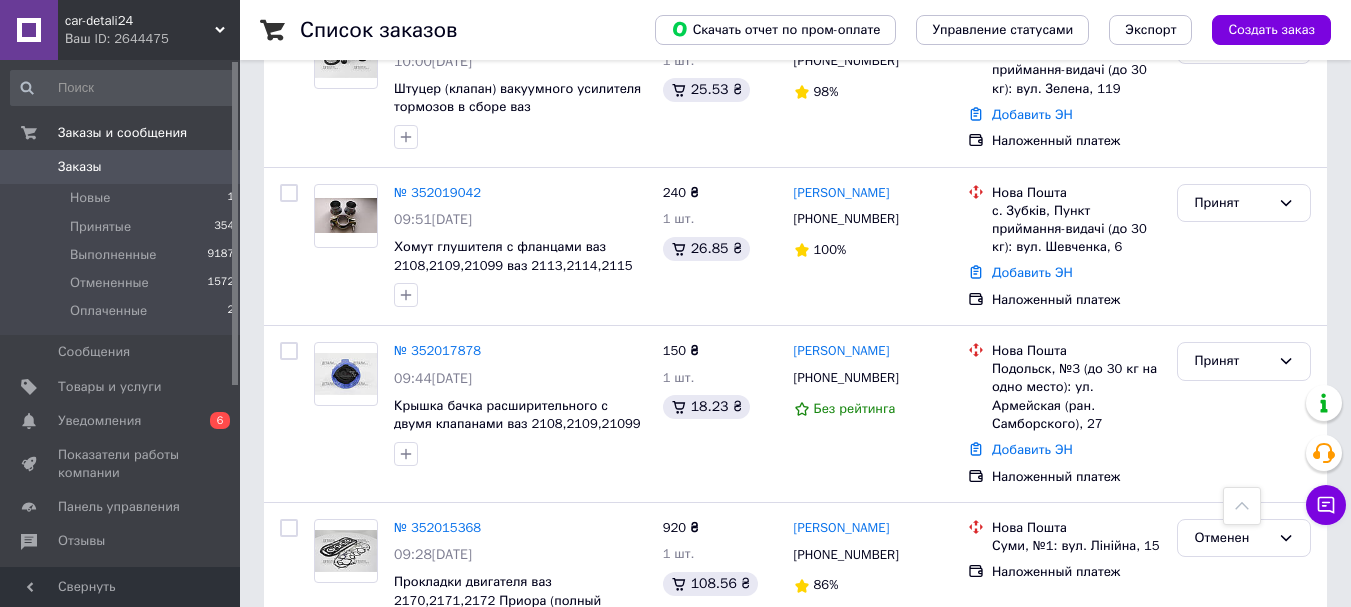 scroll, scrollTop: 1300, scrollLeft: 0, axis: vertical 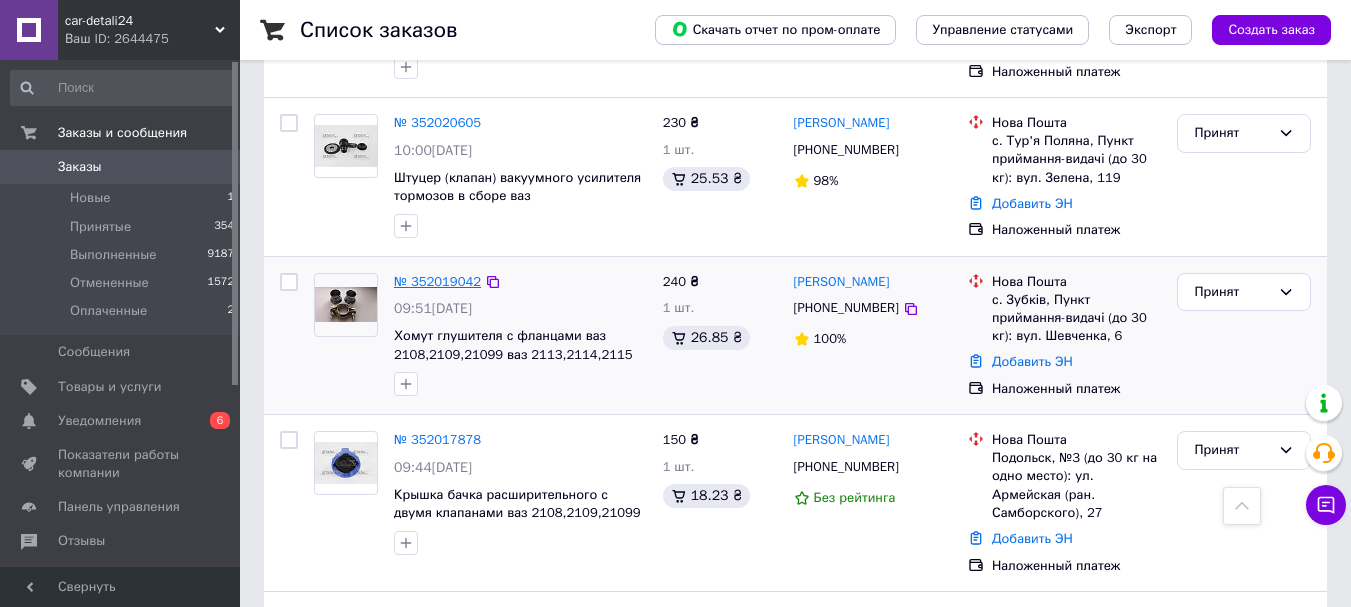 click on "№ 352019042" at bounding box center (437, 281) 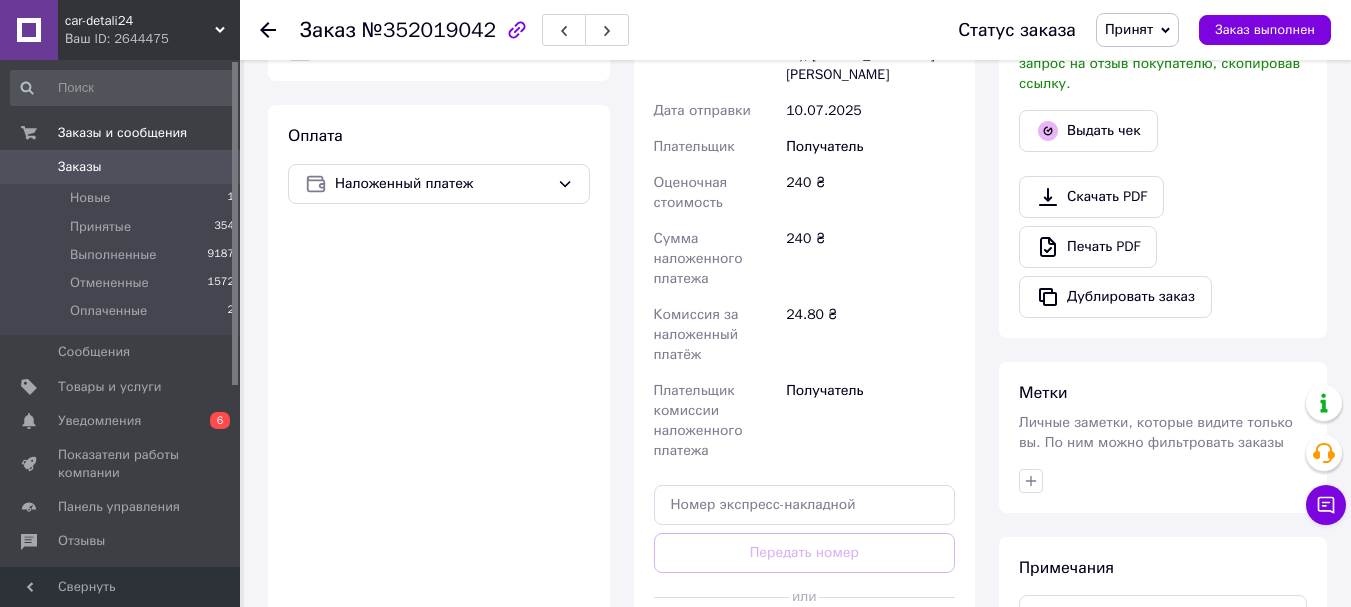 scroll, scrollTop: 607, scrollLeft: 0, axis: vertical 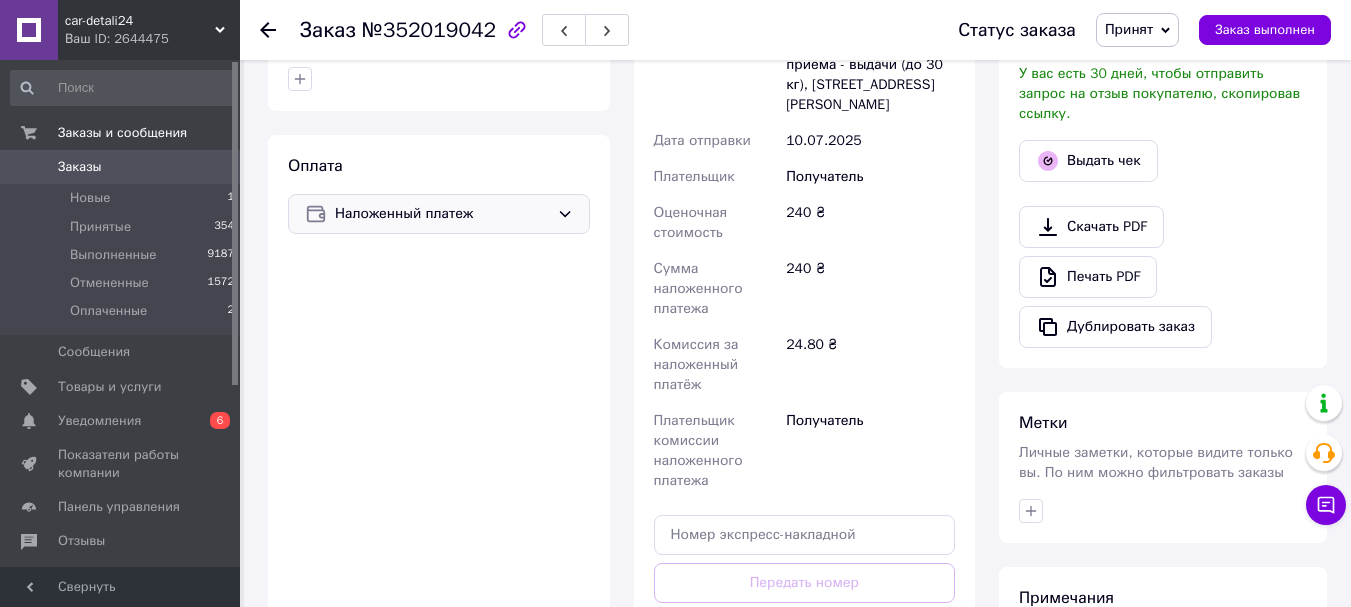 click 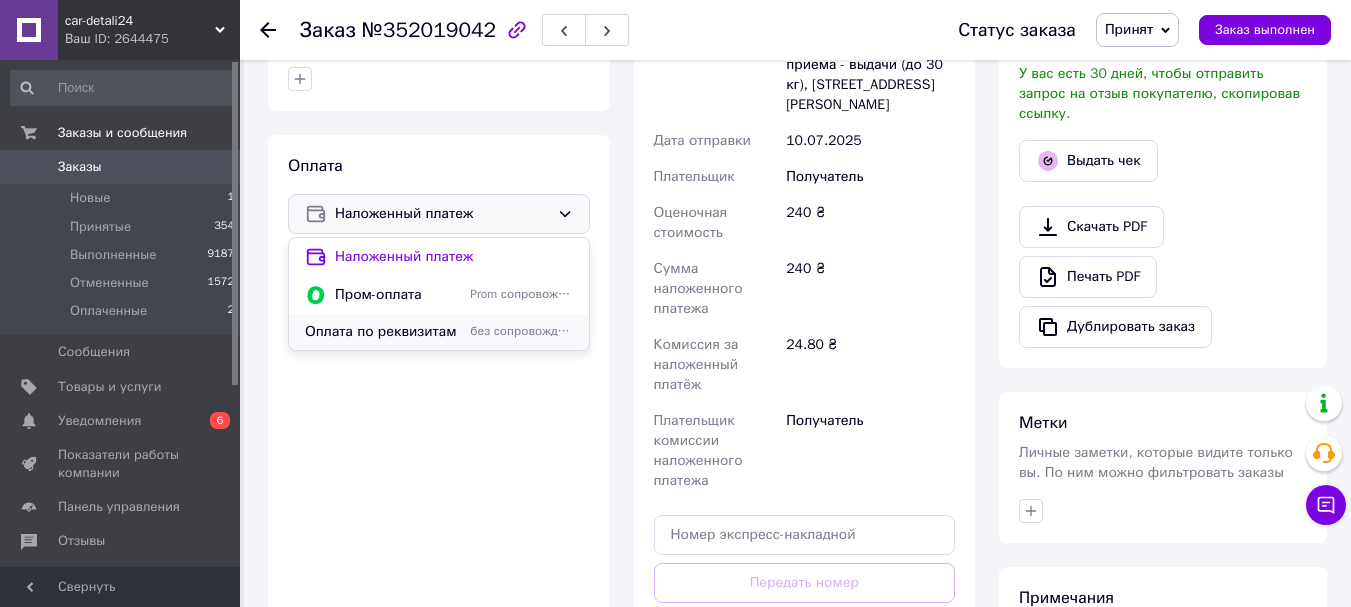 click on "Оплата по реквизитам" at bounding box center [383, 332] 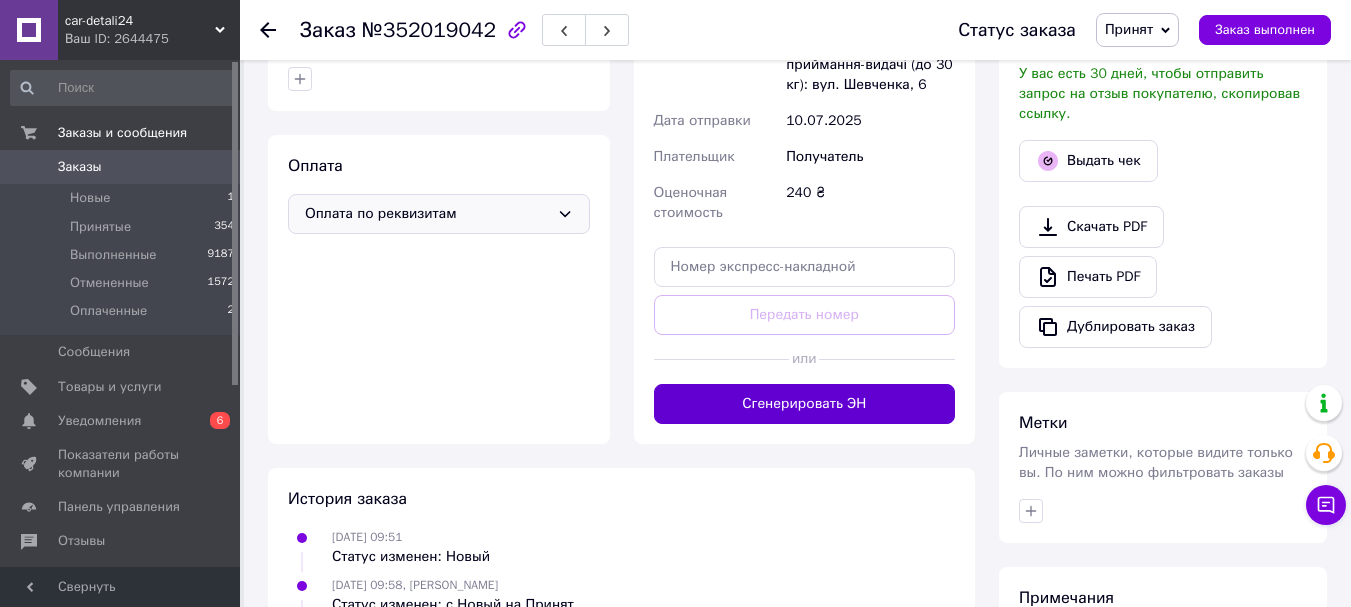 click on "Сгенерировать ЭН" at bounding box center (805, 404) 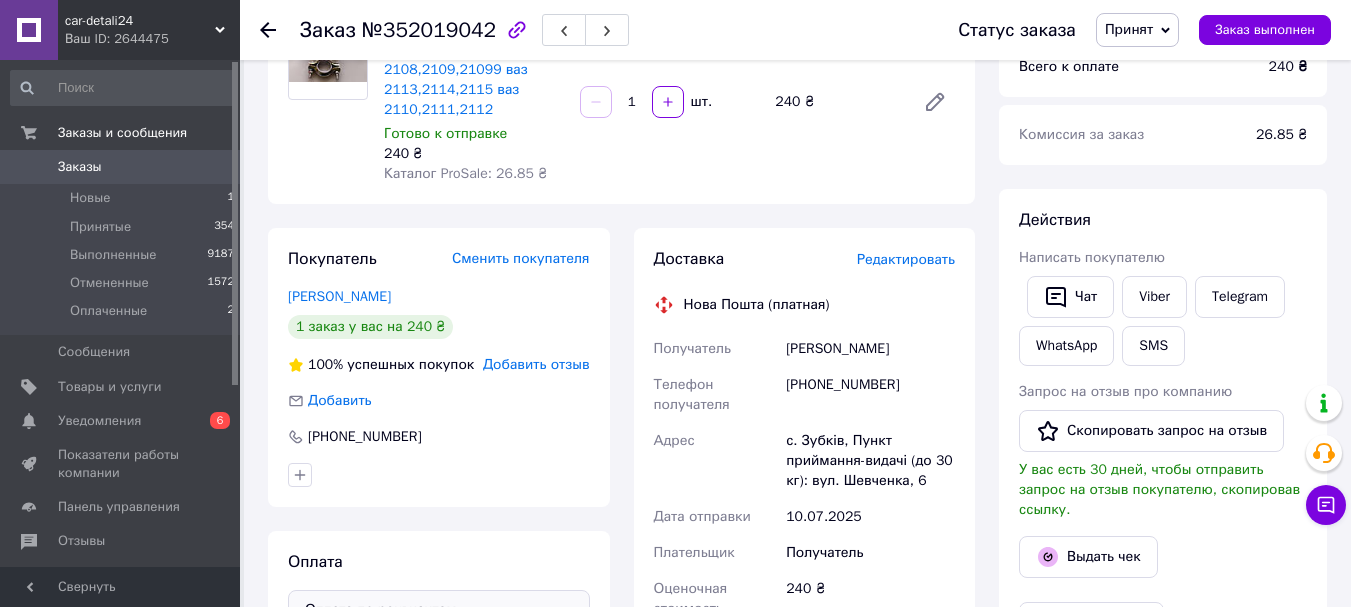scroll, scrollTop: 207, scrollLeft: 0, axis: vertical 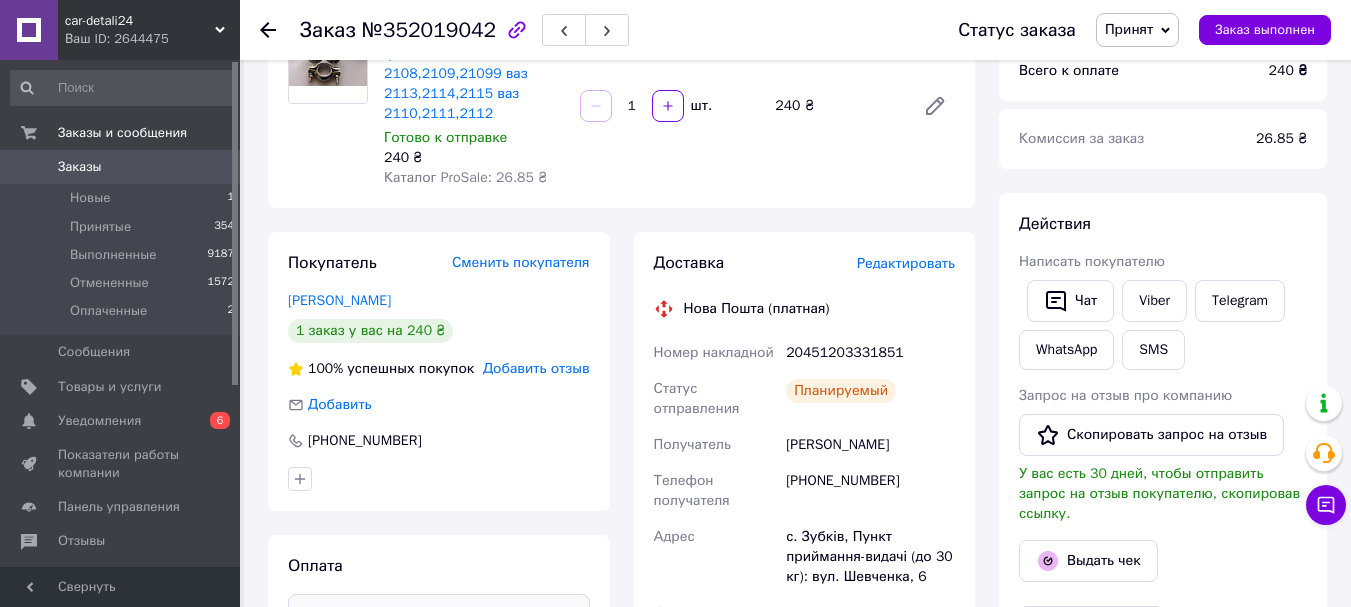 click 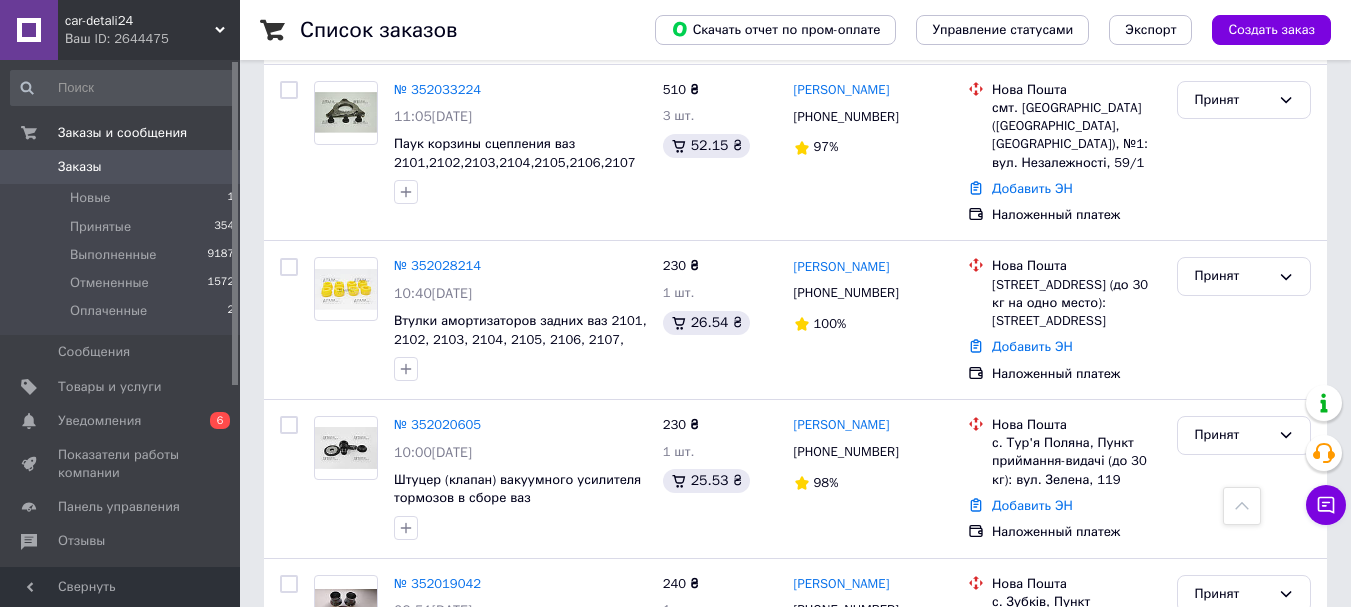scroll, scrollTop: 1000, scrollLeft: 0, axis: vertical 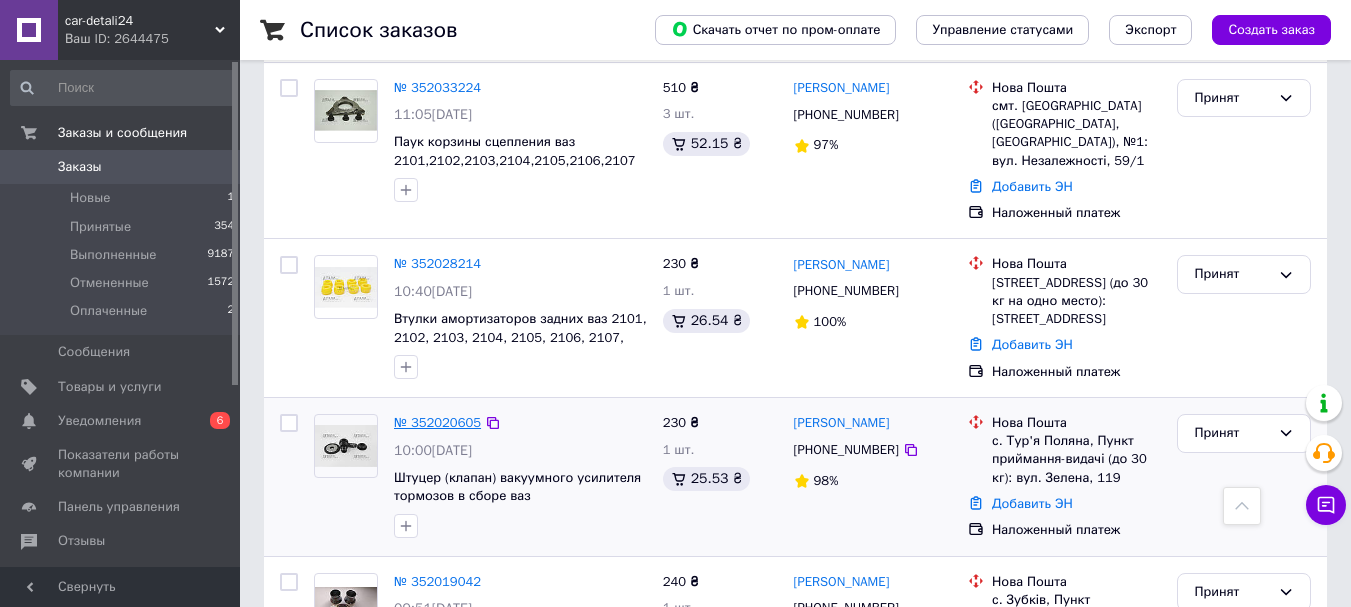 click on "№ 352020605" at bounding box center [437, 422] 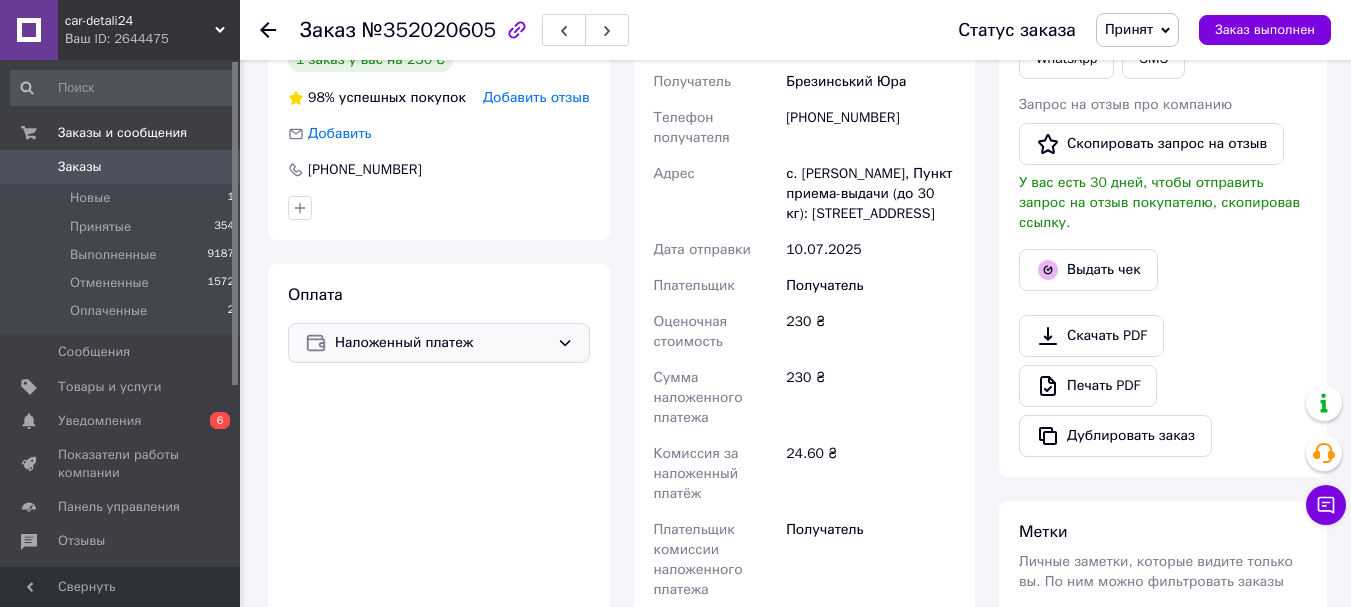 scroll, scrollTop: 500, scrollLeft: 0, axis: vertical 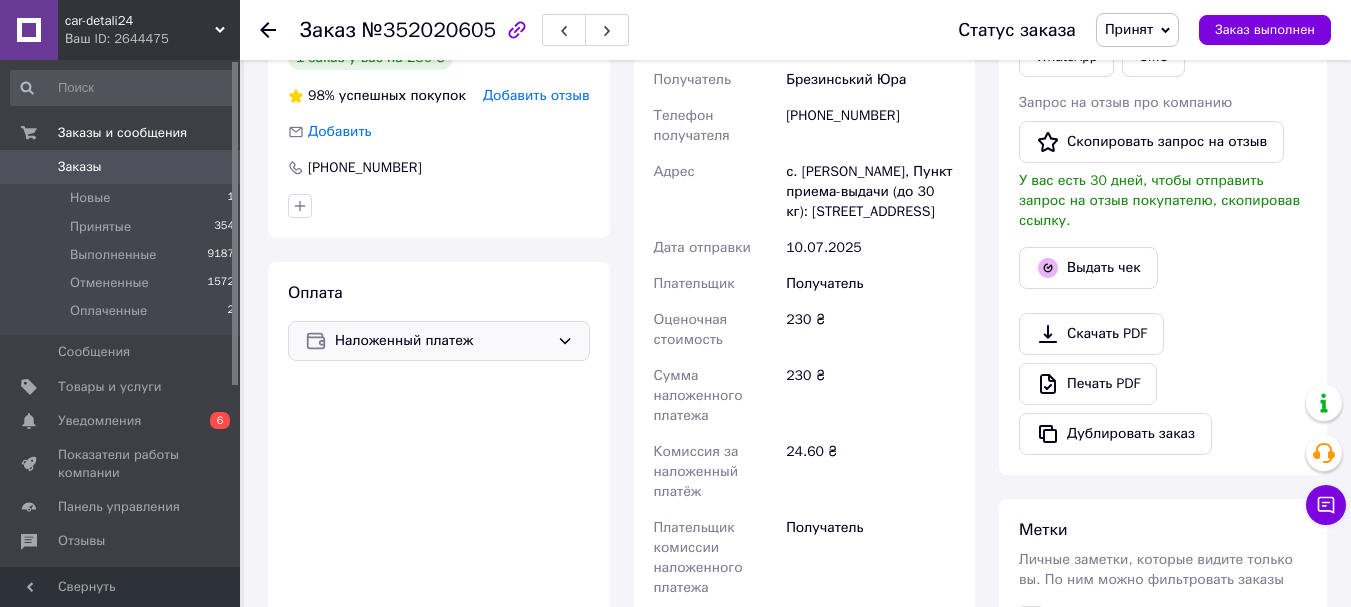 click 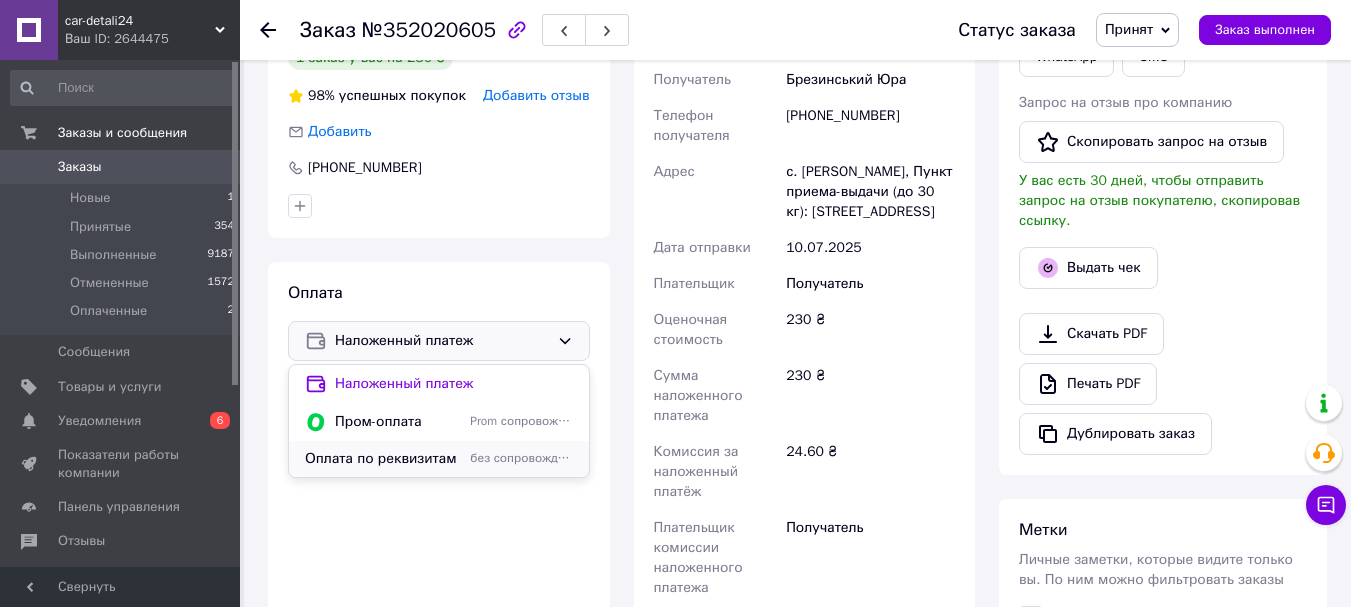 click on "Оплата по реквизитам" at bounding box center (383, 459) 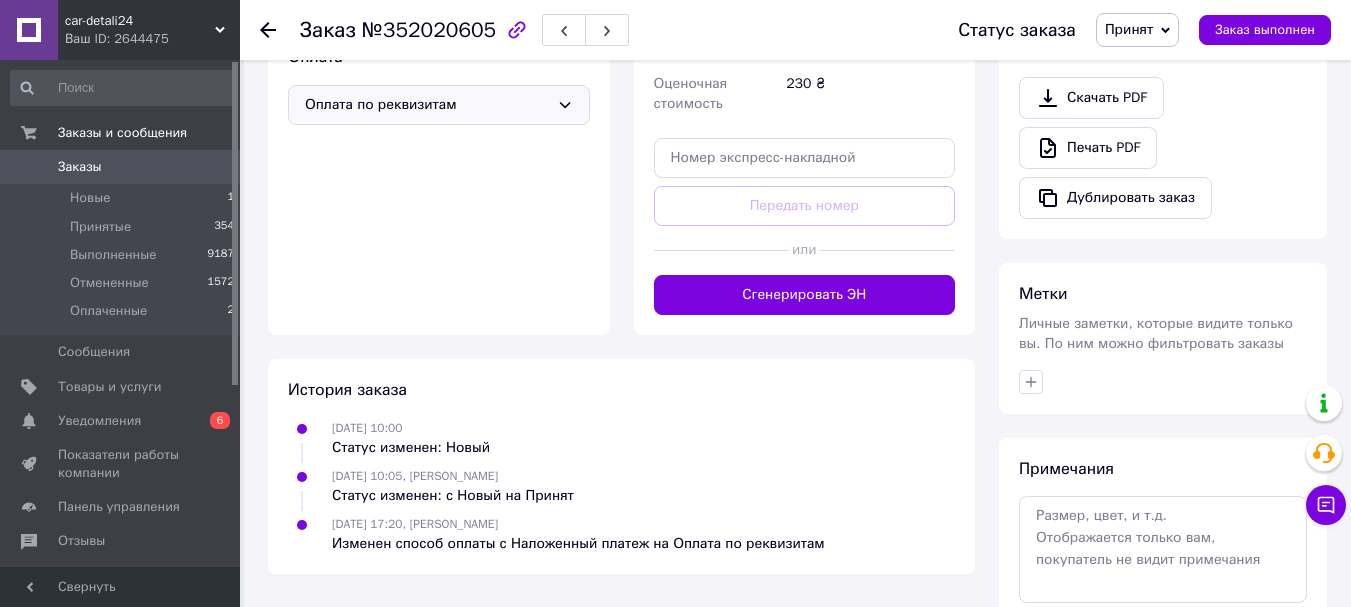 scroll, scrollTop: 800, scrollLeft: 0, axis: vertical 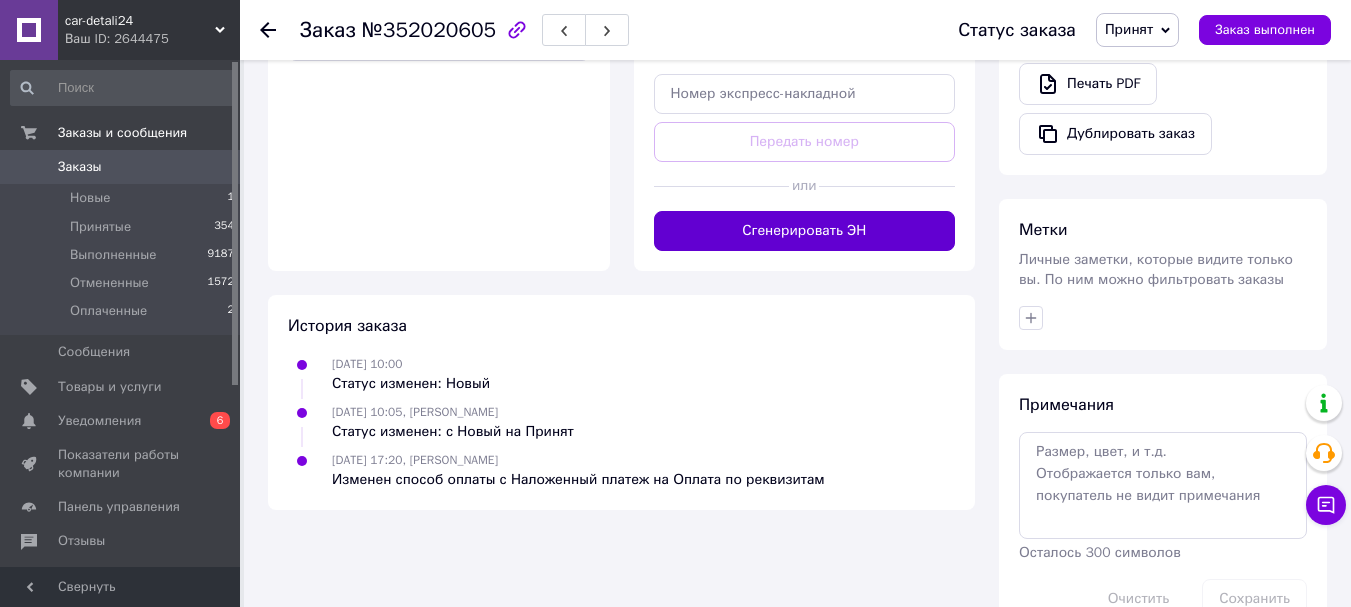 click on "Сгенерировать ЭН" at bounding box center [805, 231] 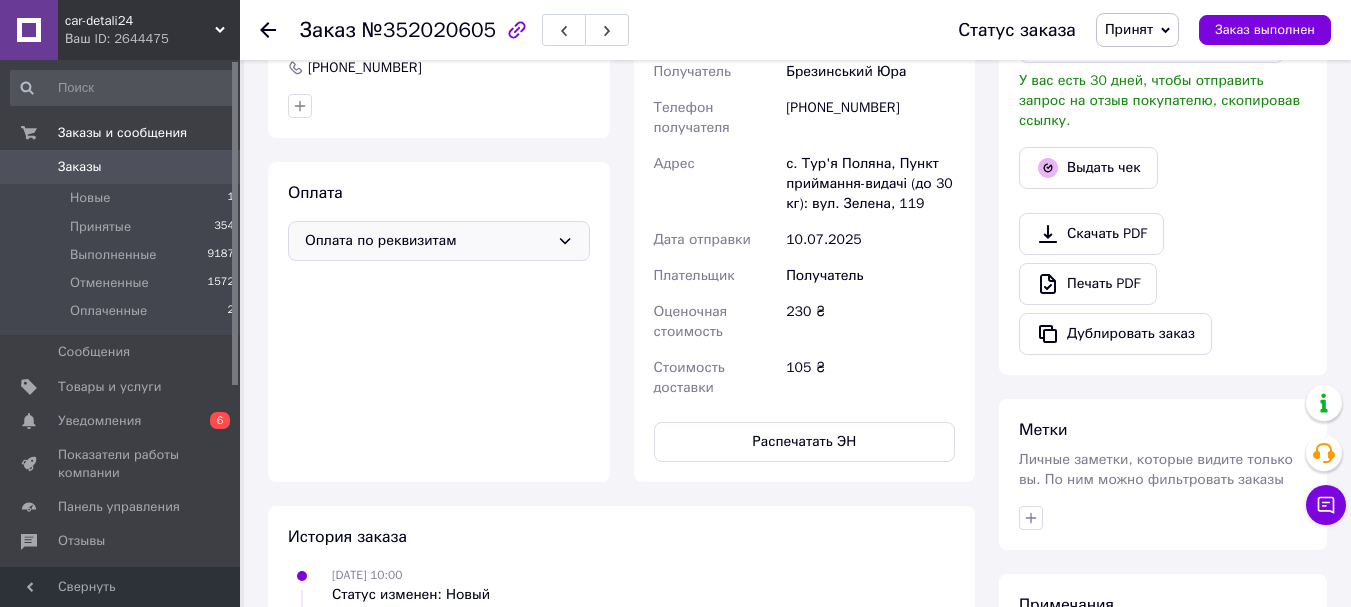 scroll, scrollTop: 400, scrollLeft: 0, axis: vertical 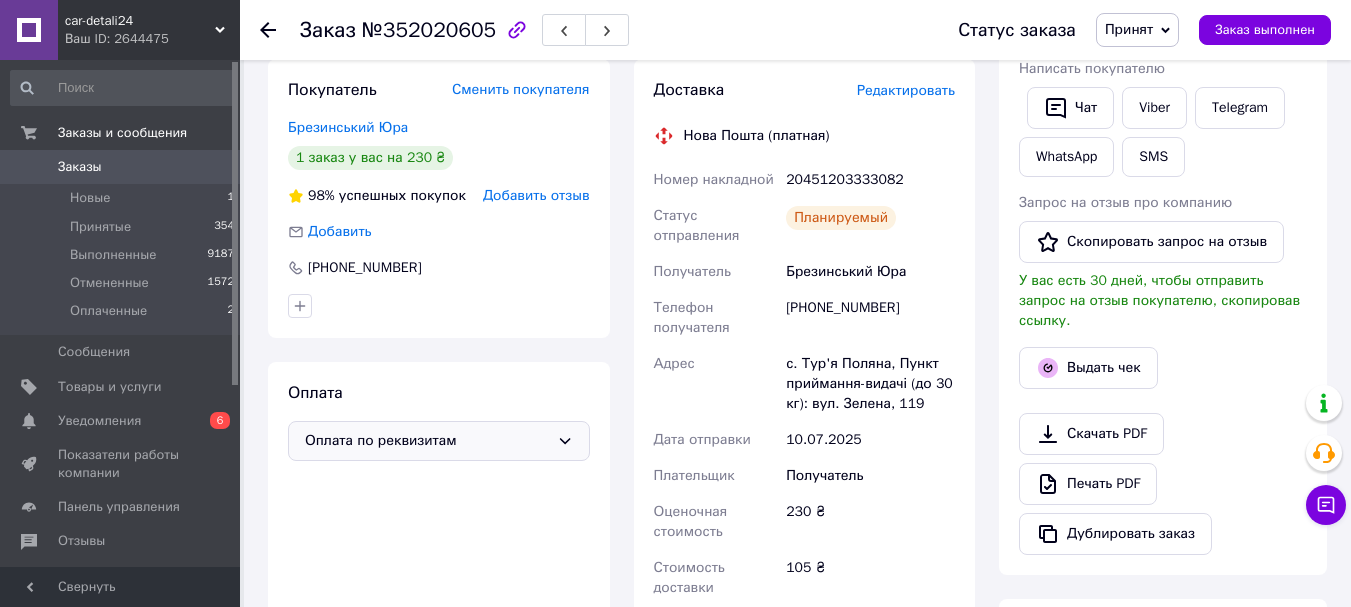 click 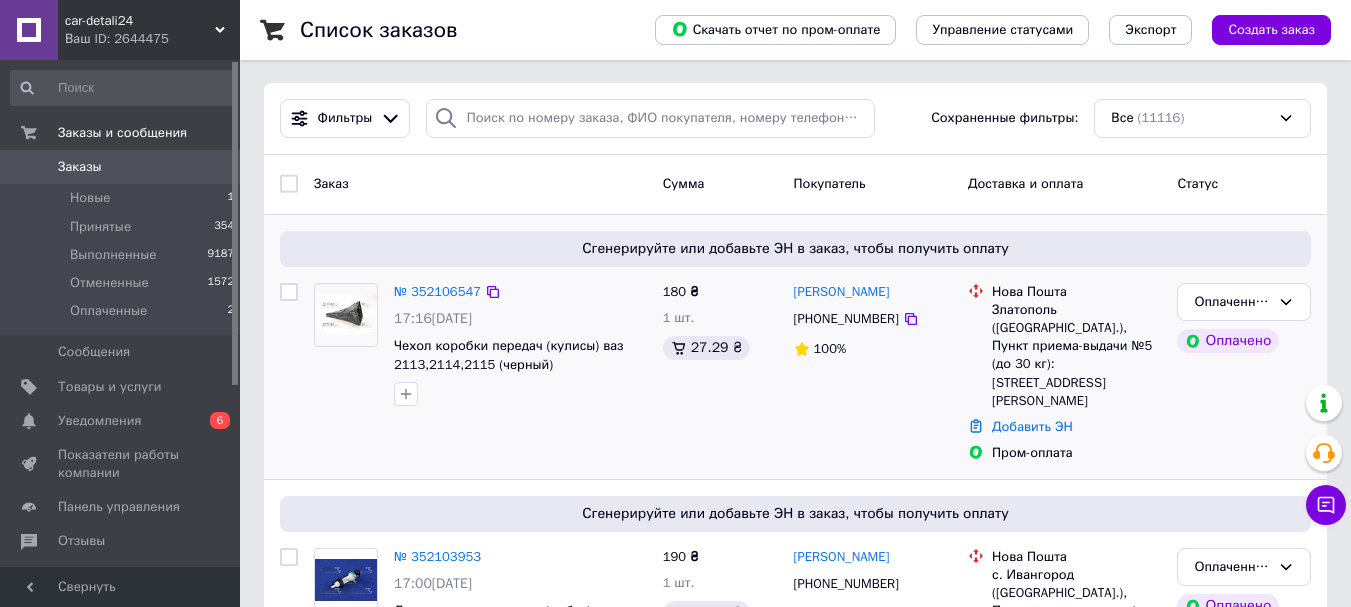 scroll, scrollTop: 0, scrollLeft: 0, axis: both 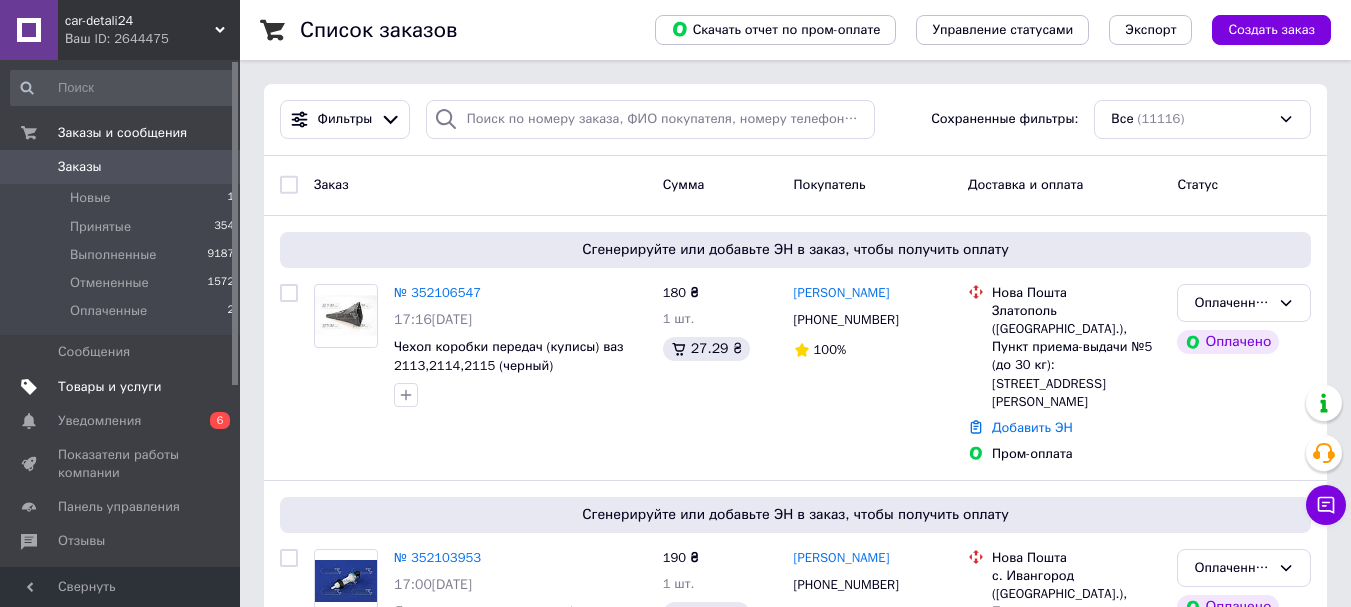 click on "Товары и услуги" at bounding box center [110, 387] 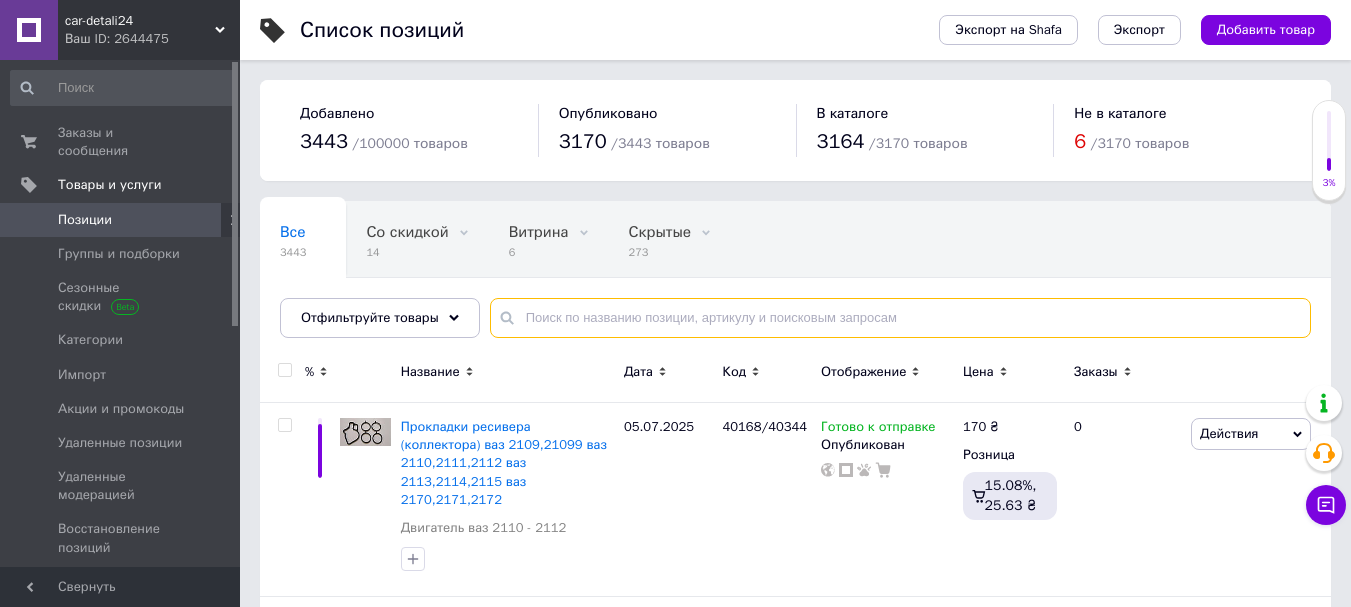 click at bounding box center (900, 318) 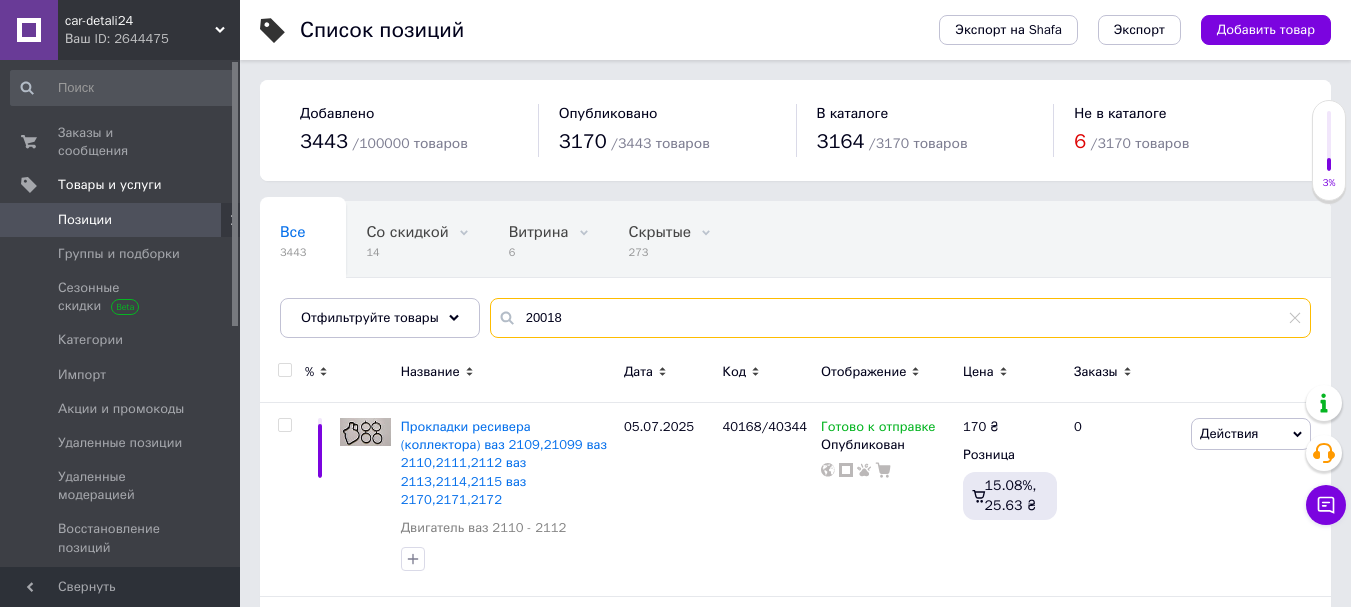 type on "20018" 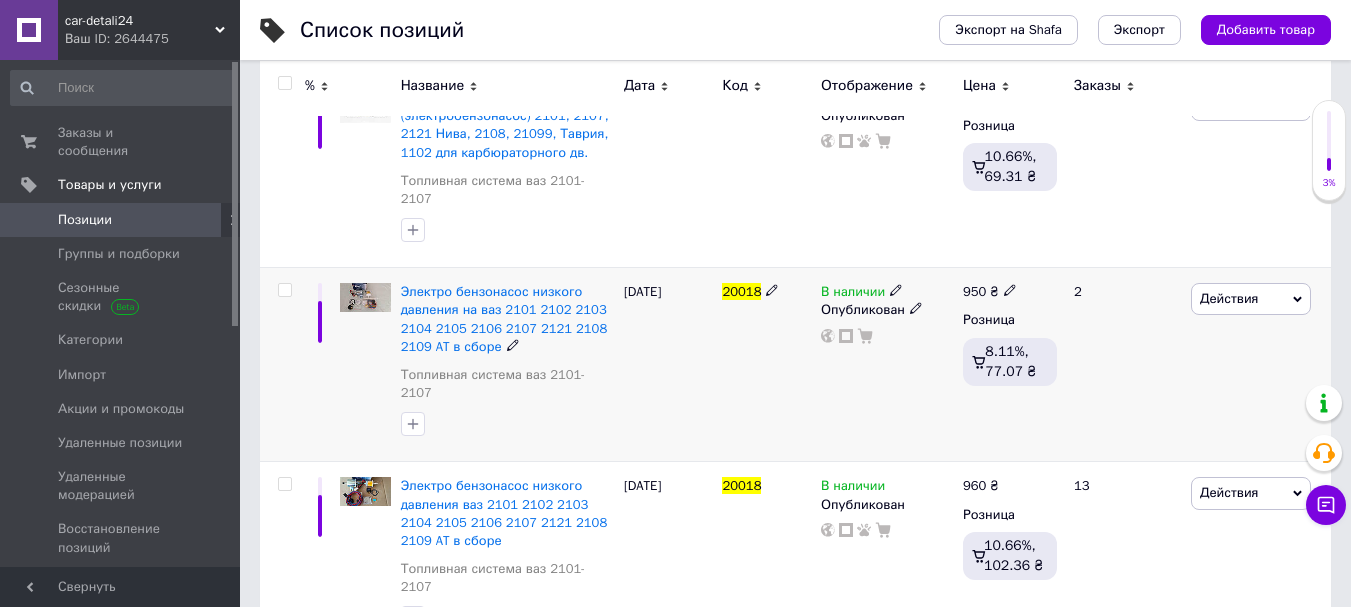 scroll, scrollTop: 343, scrollLeft: 0, axis: vertical 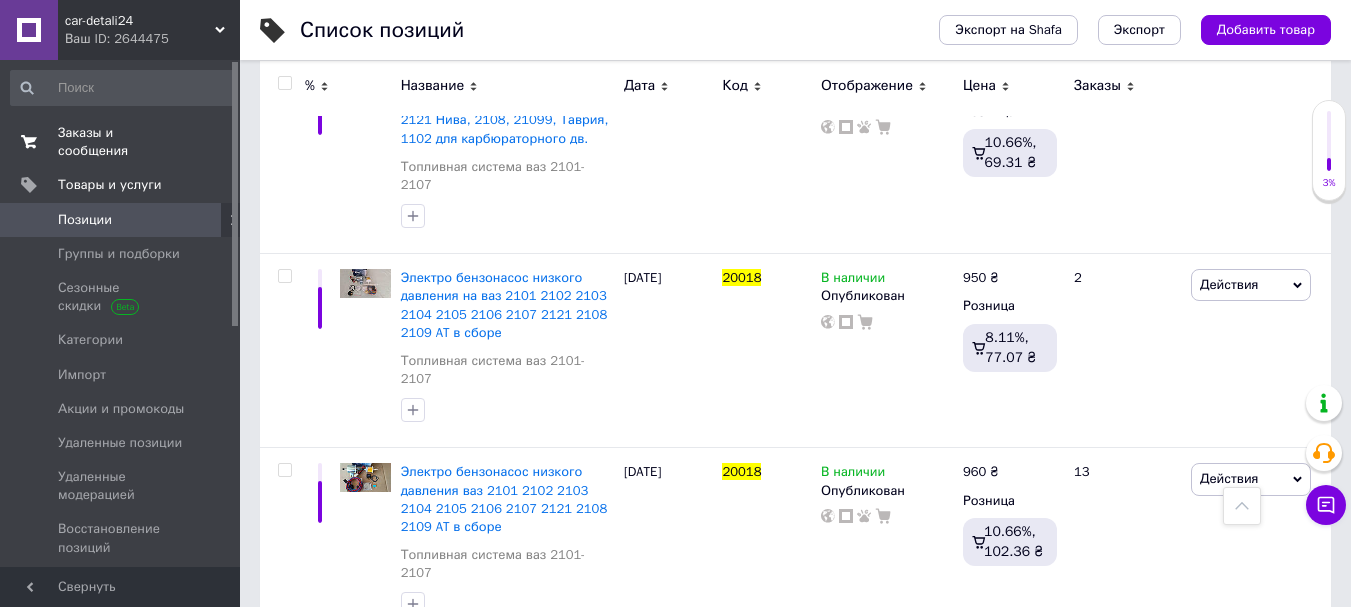 click on "Заказы и сообщения 0 0" at bounding box center (123, 142) 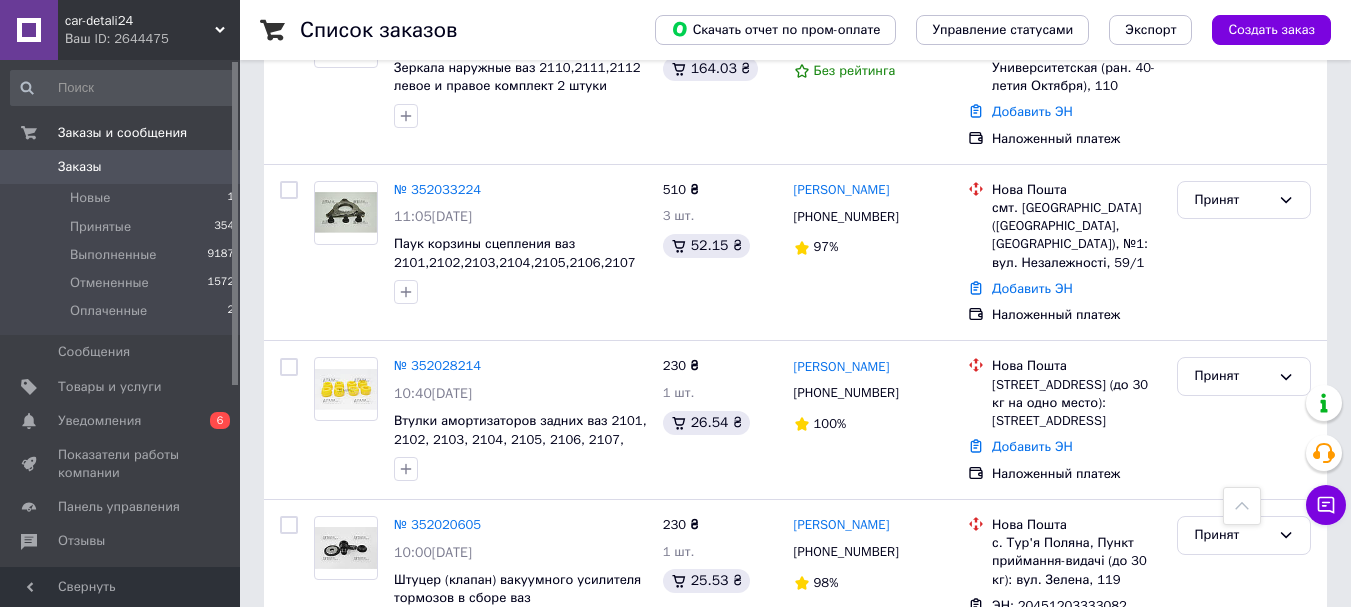 scroll, scrollTop: 900, scrollLeft: 0, axis: vertical 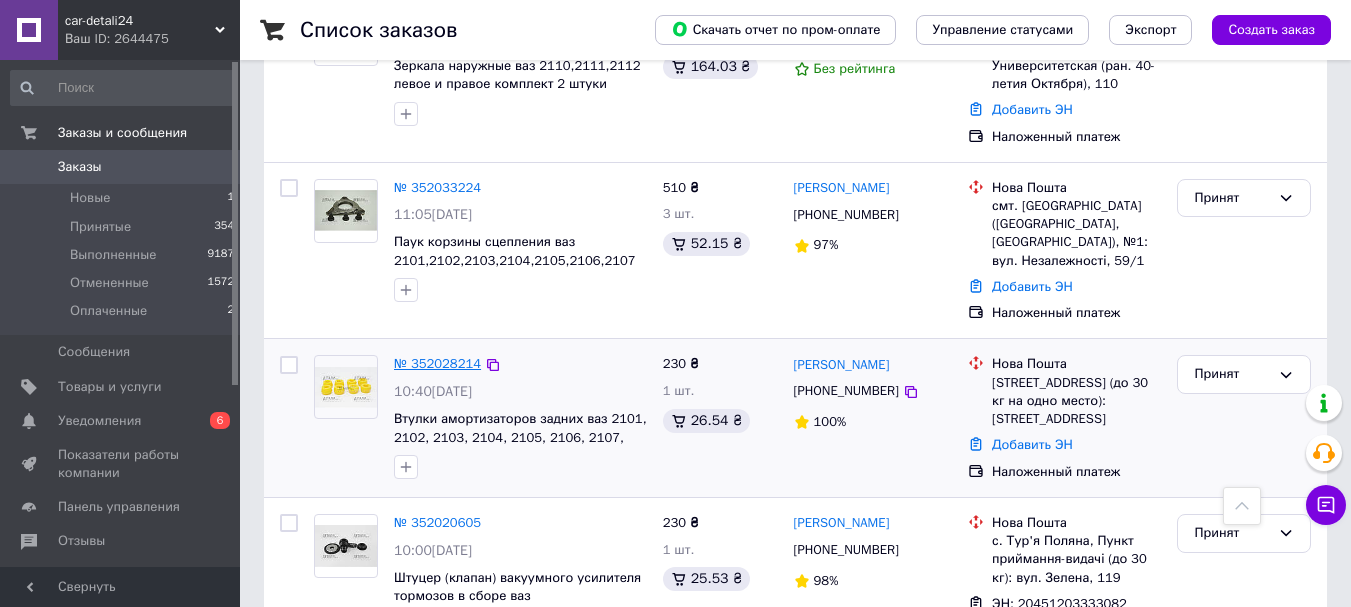 click on "№ 352028214" at bounding box center (437, 363) 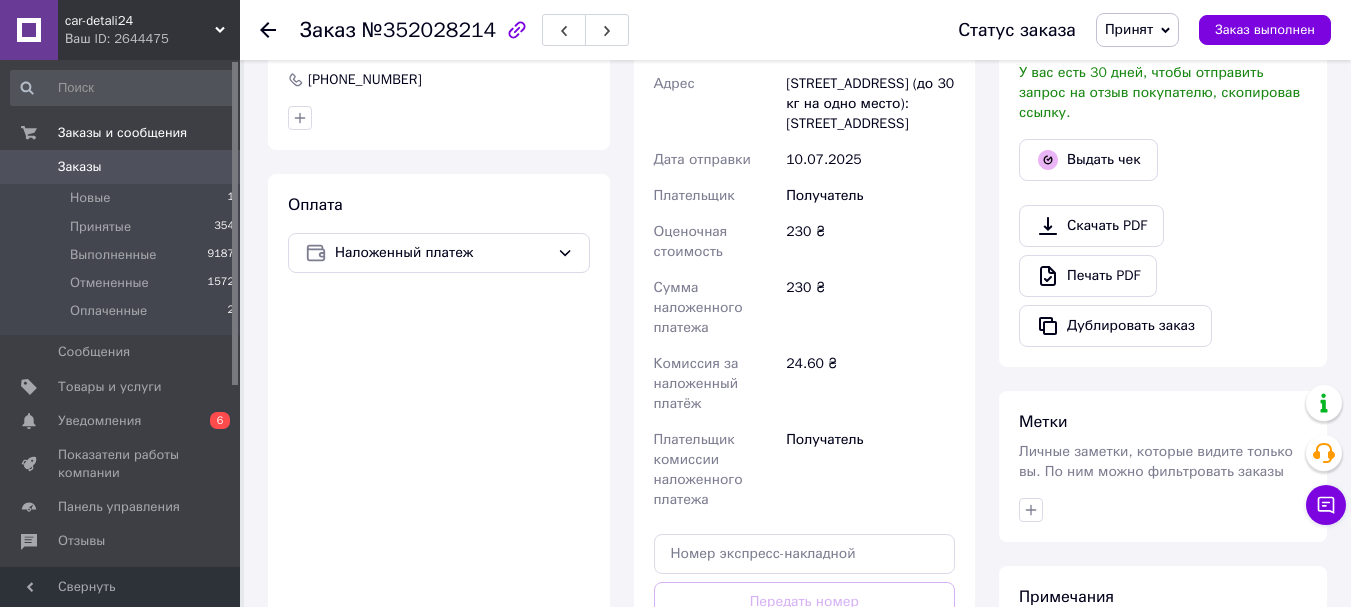 scroll, scrollTop: 600, scrollLeft: 0, axis: vertical 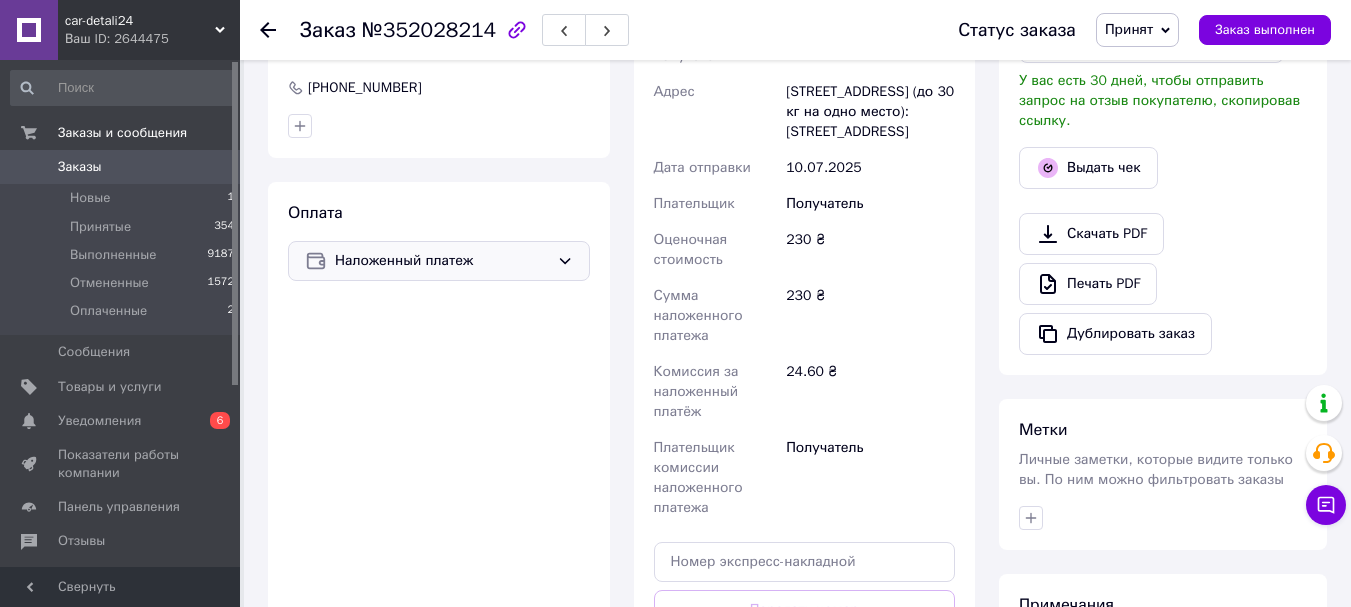 click 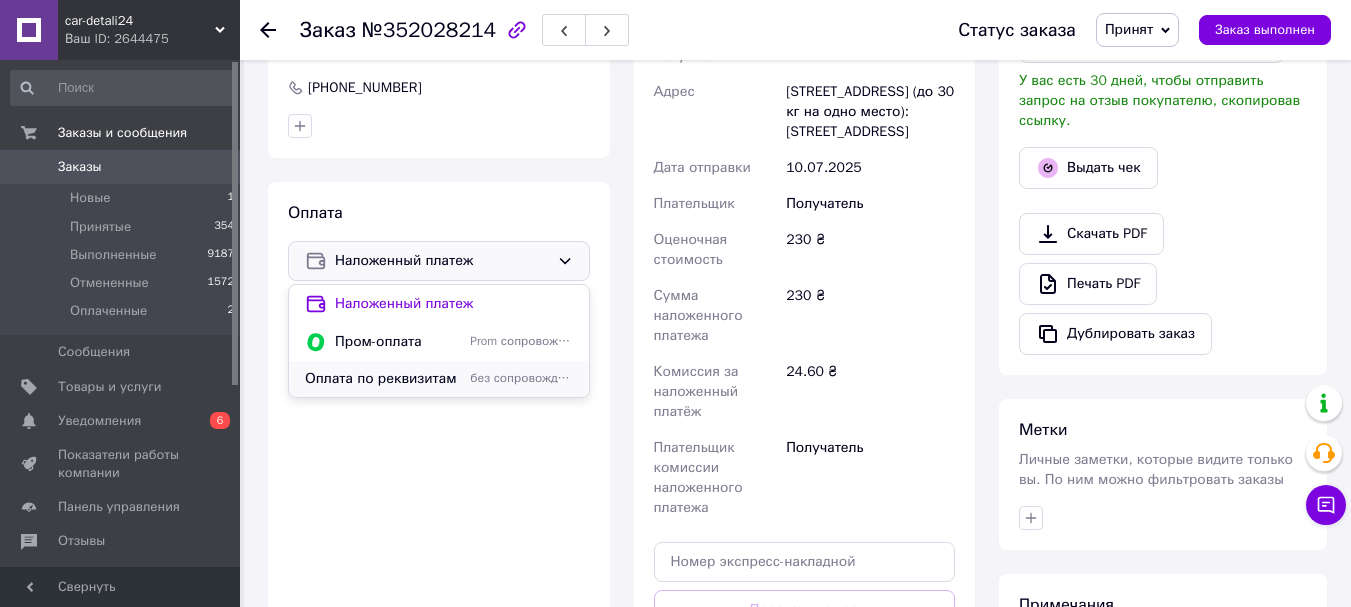 click on "Оплата по реквизитам" at bounding box center [383, 379] 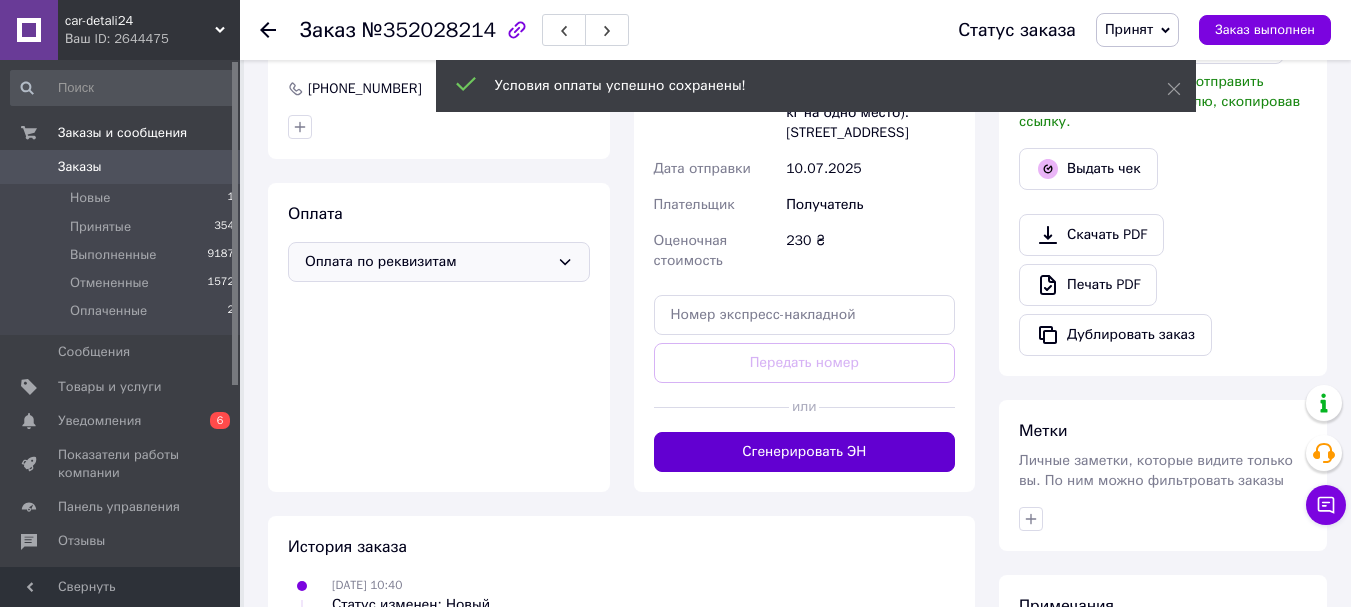 scroll, scrollTop: 600, scrollLeft: 0, axis: vertical 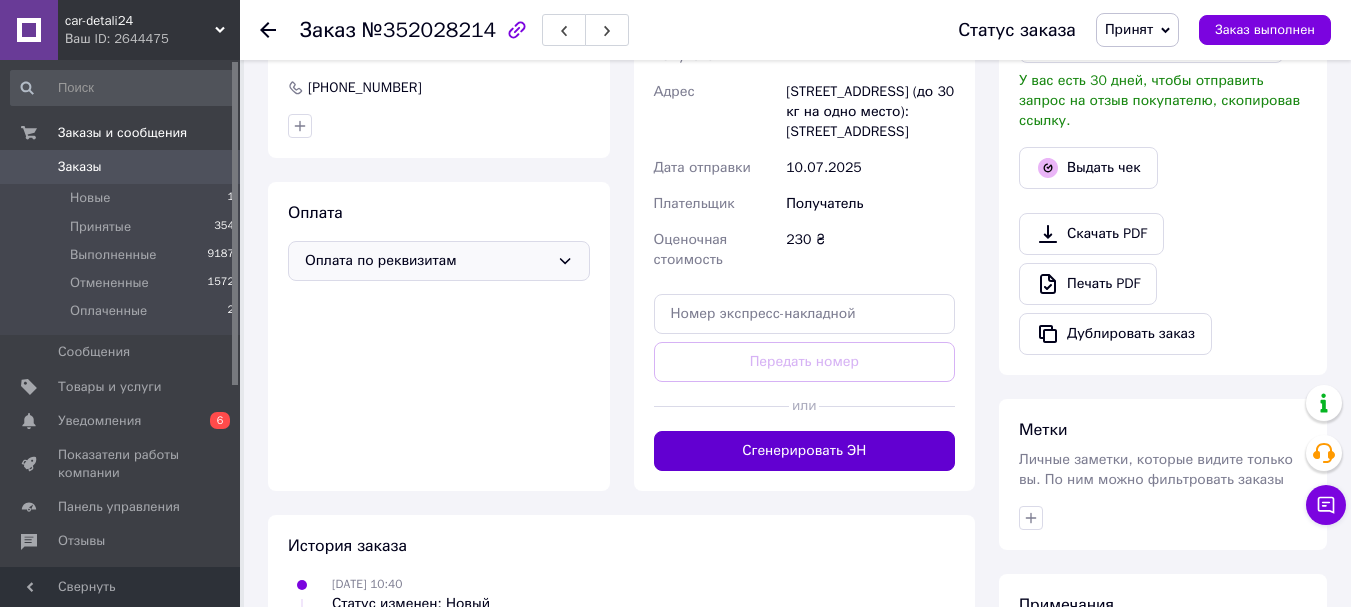 click on "Сгенерировать ЭН" at bounding box center [805, 451] 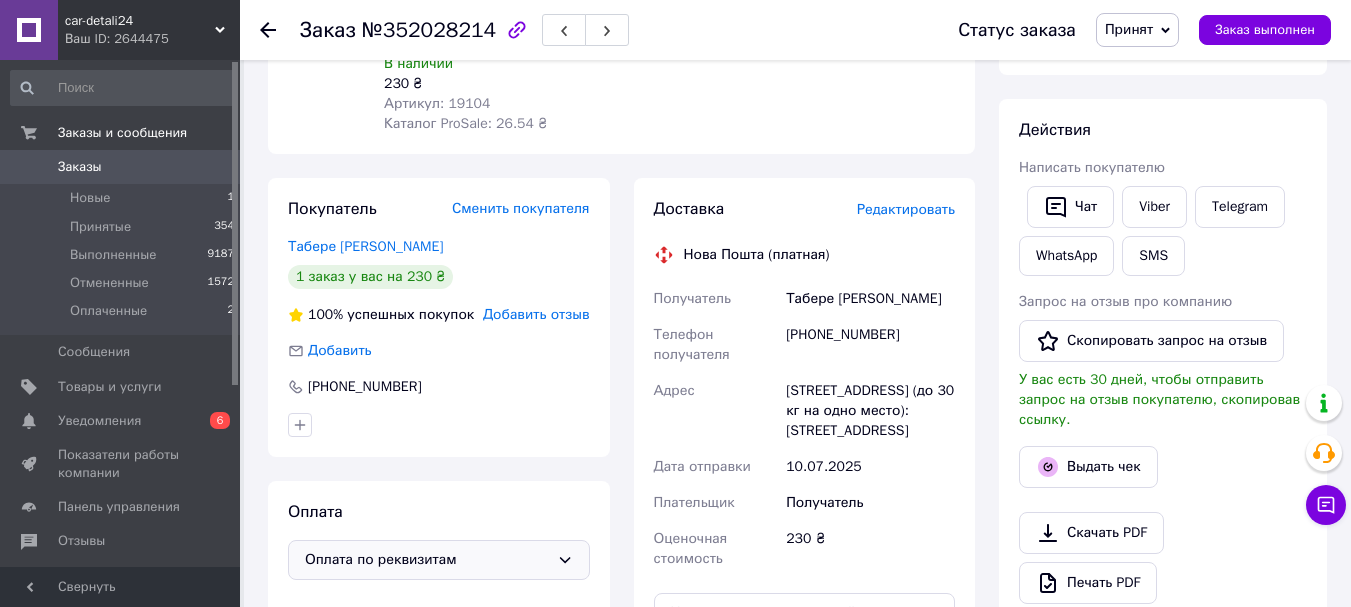 scroll, scrollTop: 300, scrollLeft: 0, axis: vertical 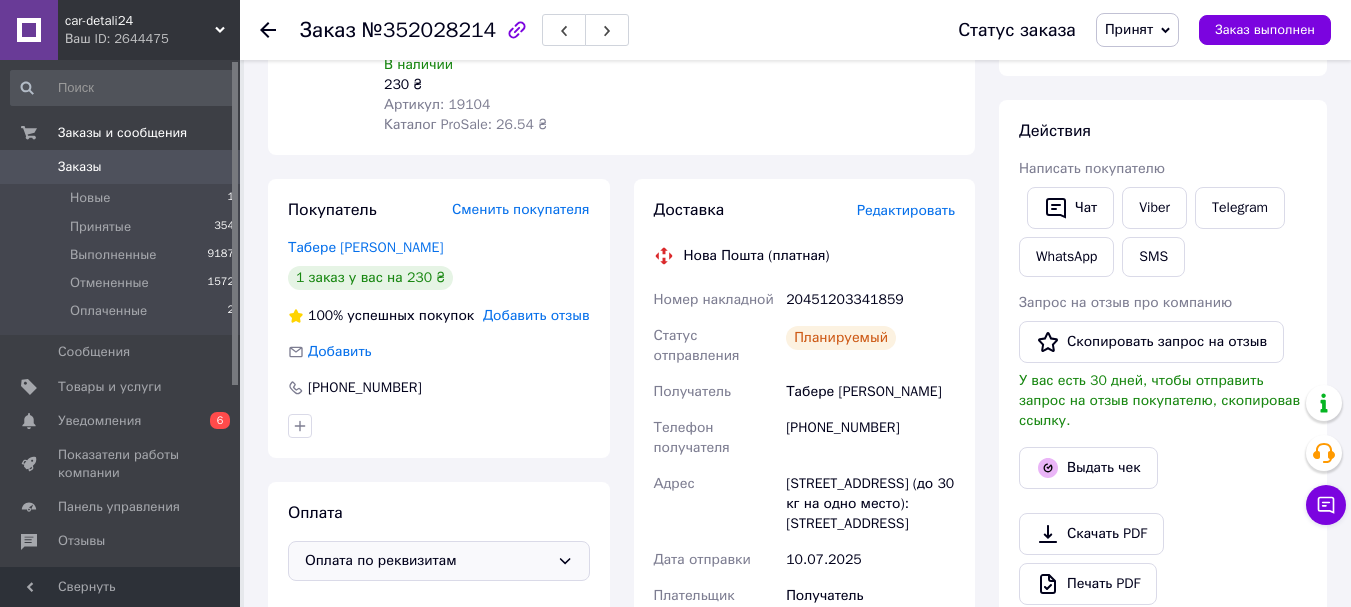 click 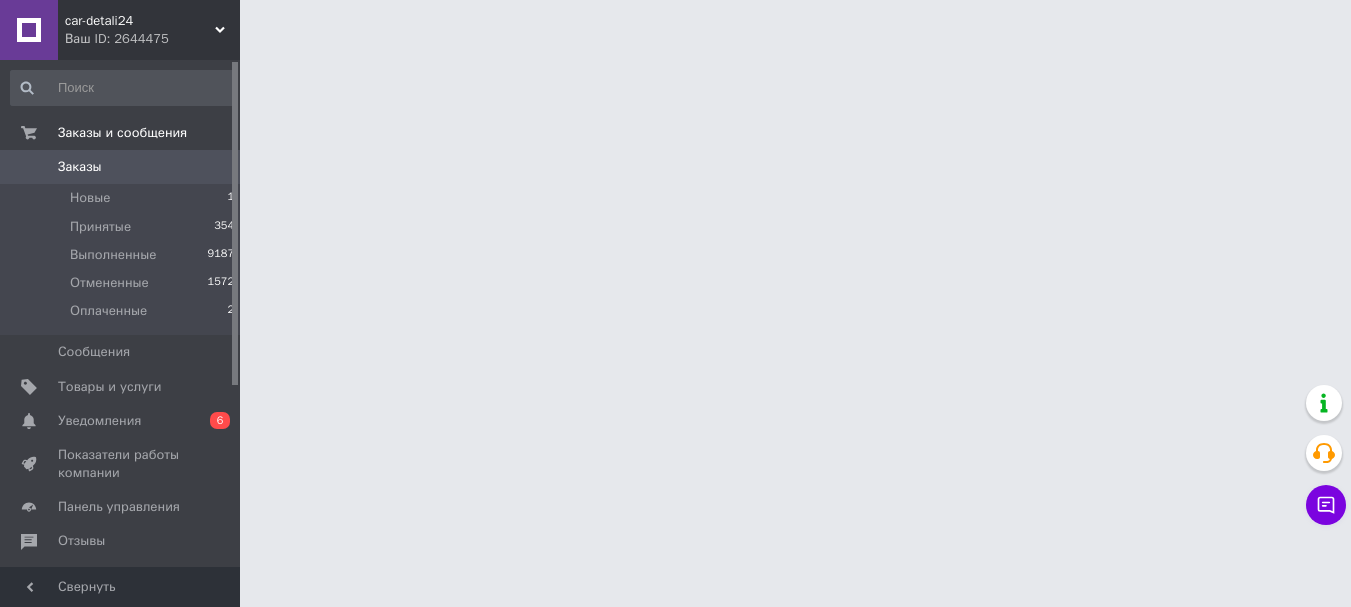 scroll, scrollTop: 0, scrollLeft: 0, axis: both 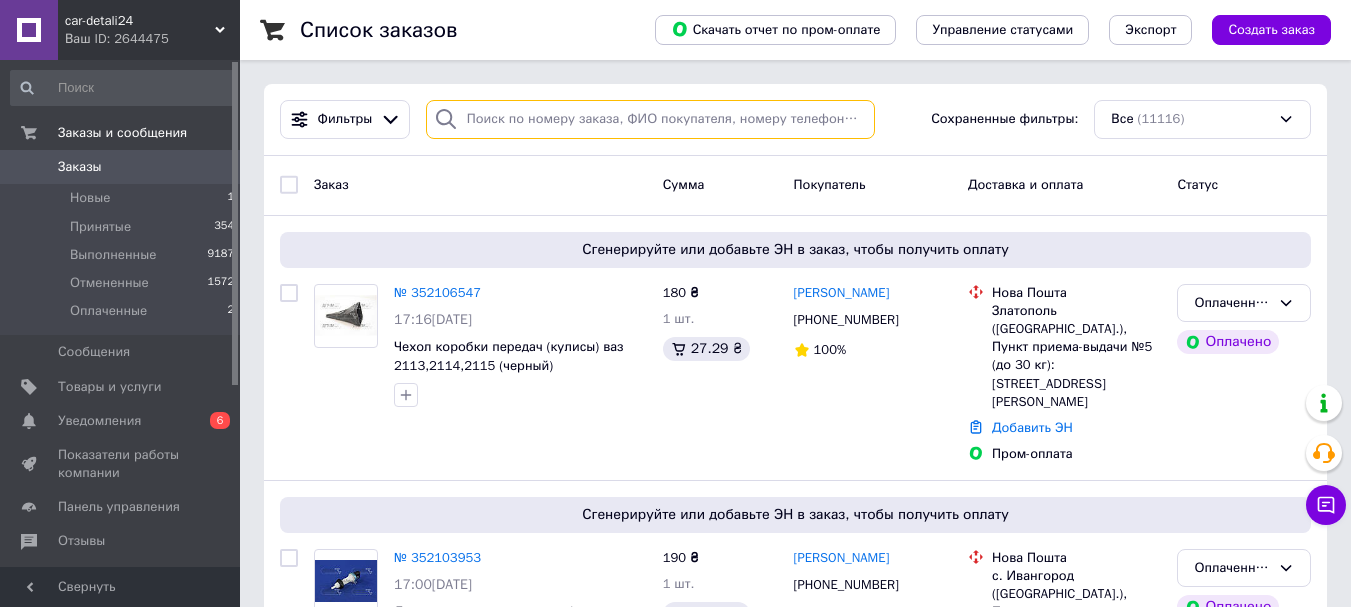 click at bounding box center [650, 119] 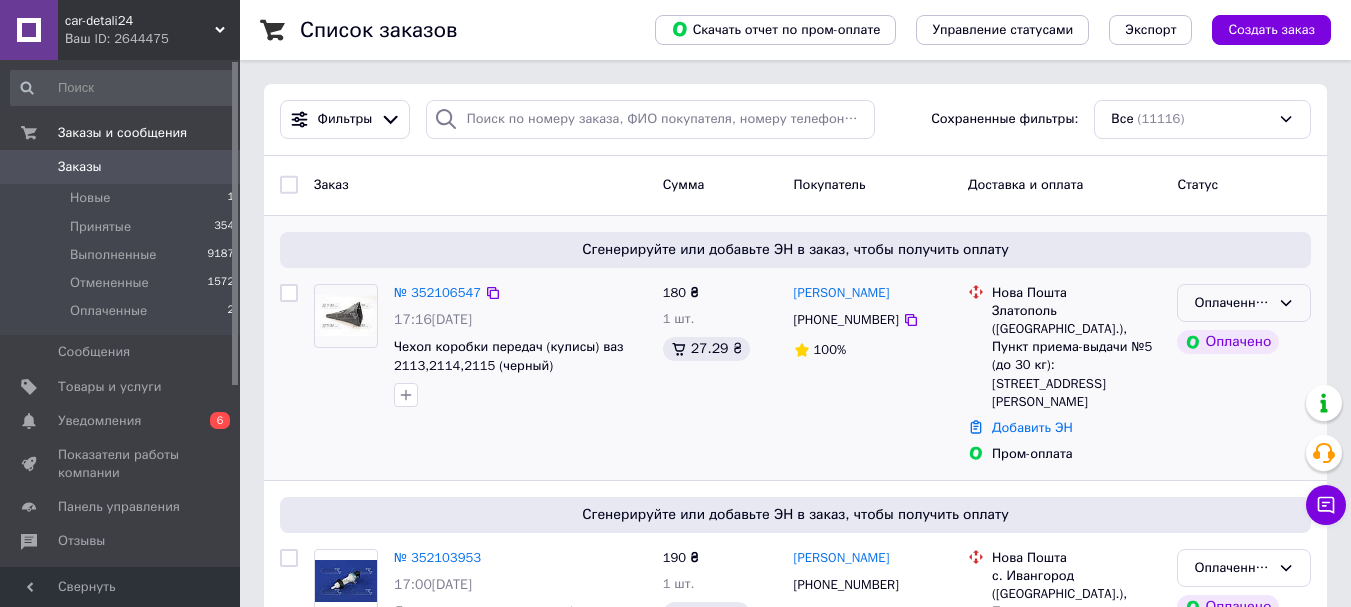 click 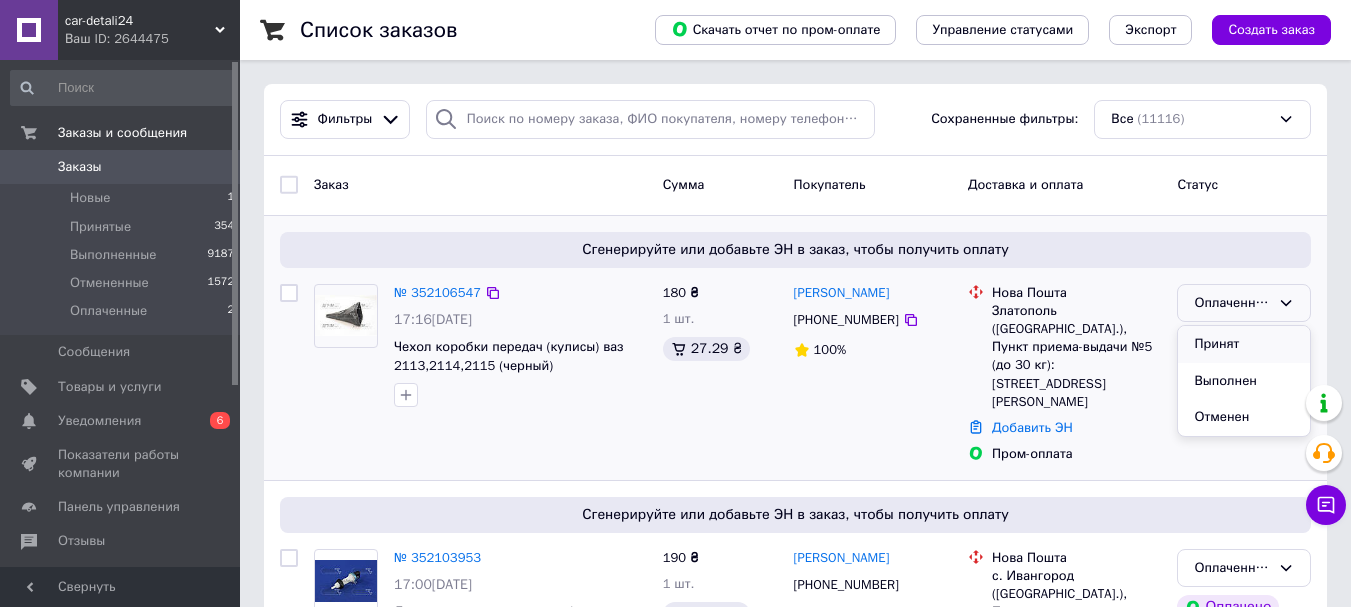 click on "Принят" at bounding box center (1244, 344) 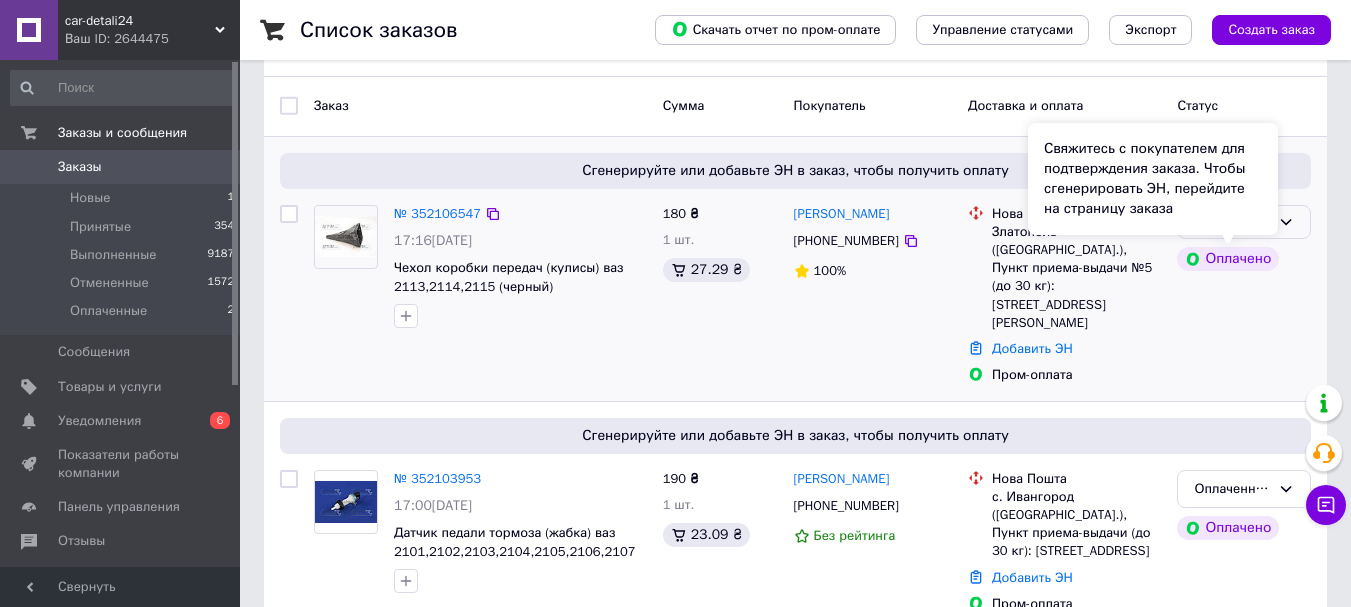 scroll, scrollTop: 200, scrollLeft: 0, axis: vertical 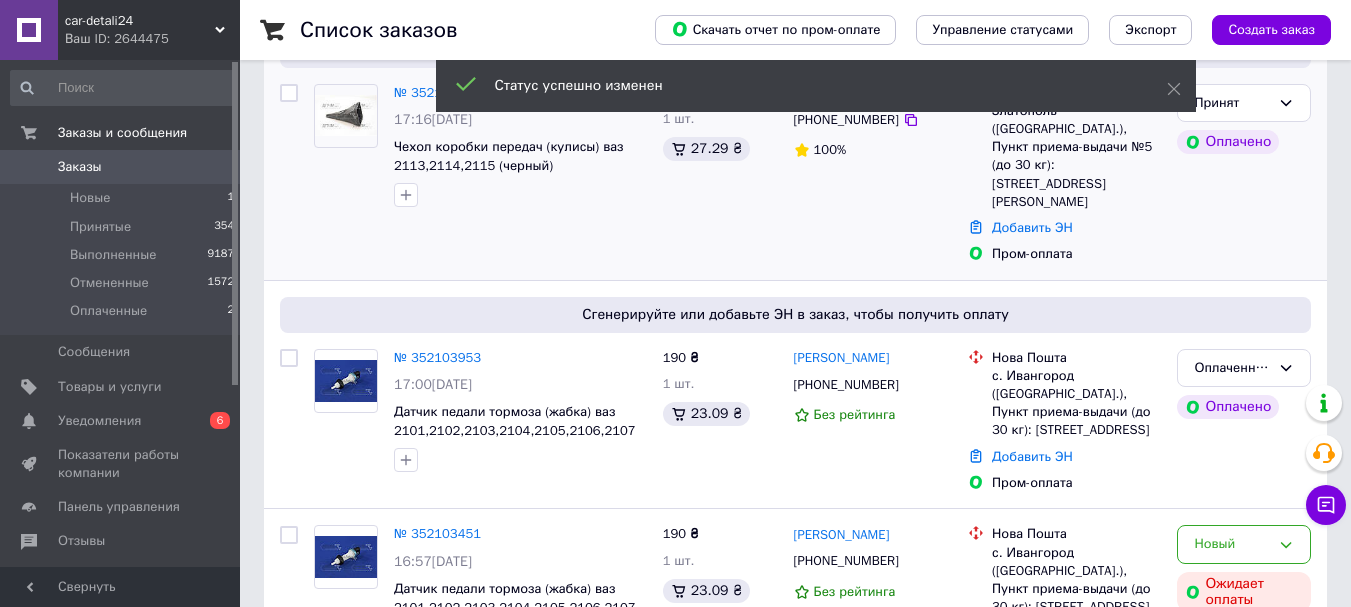 click 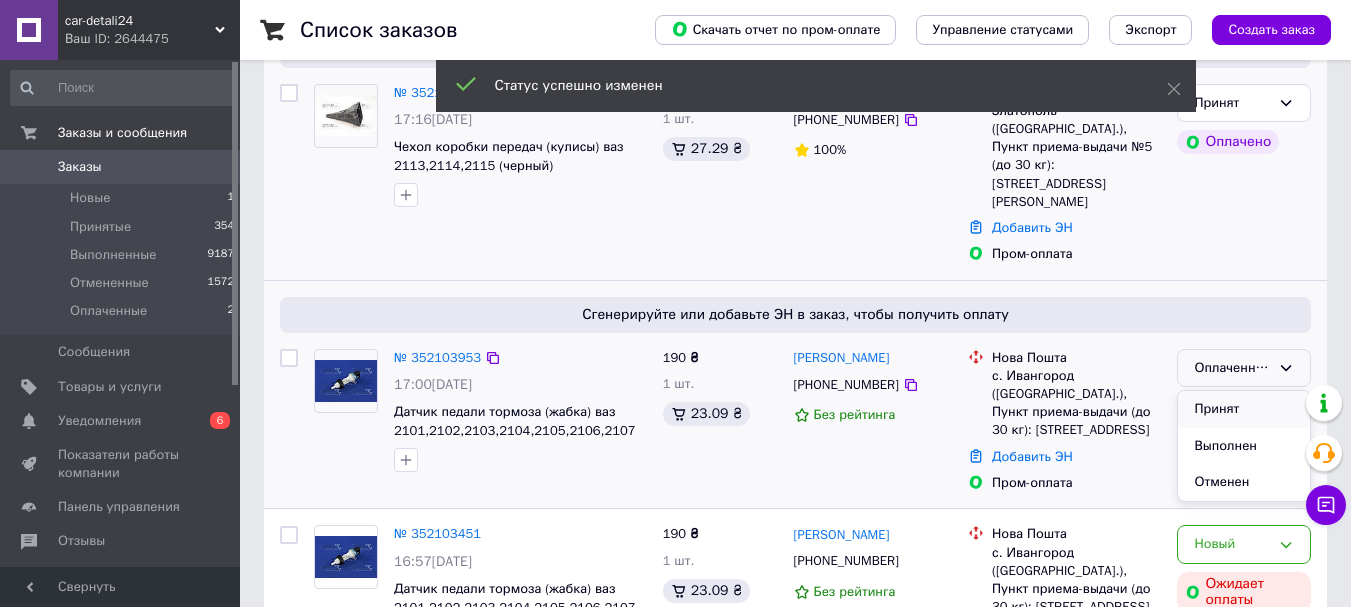 click on "Принят" at bounding box center [1244, 409] 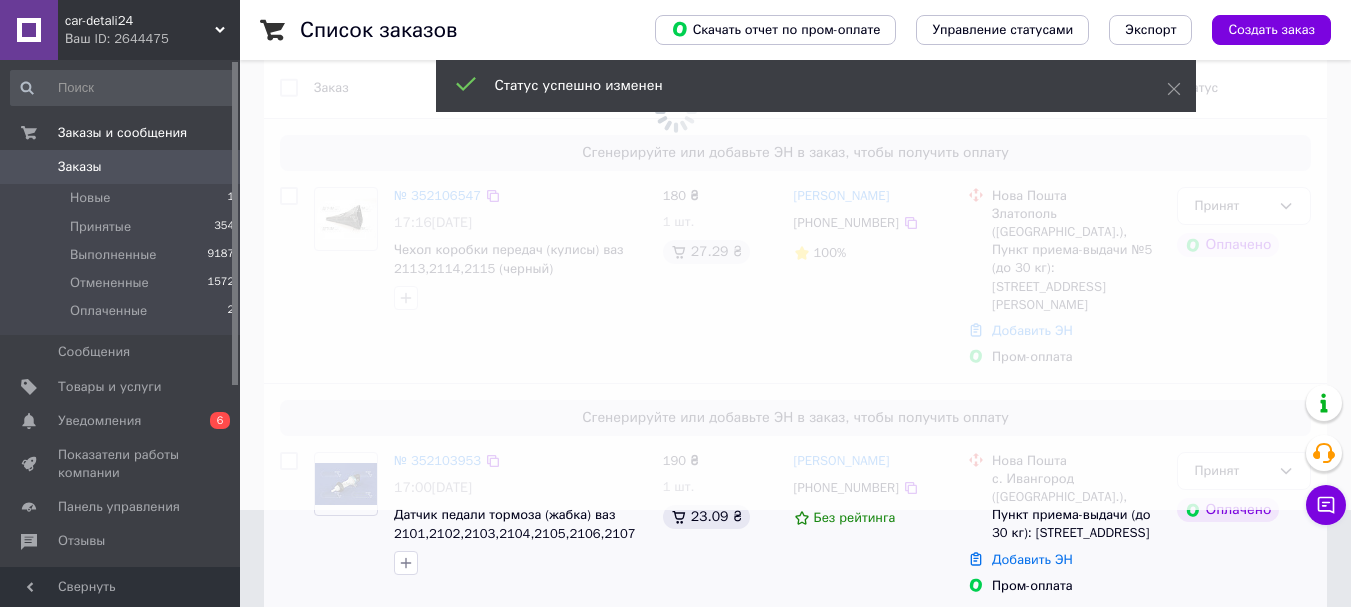 scroll, scrollTop: 0, scrollLeft: 0, axis: both 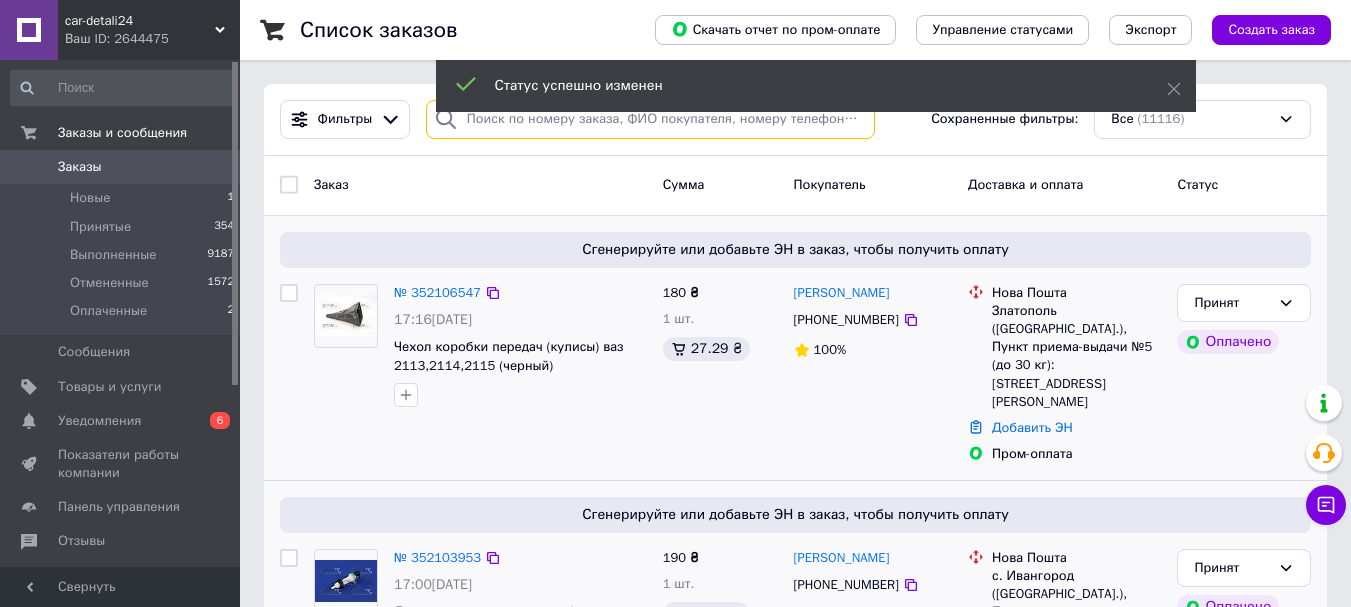 click at bounding box center (650, 119) 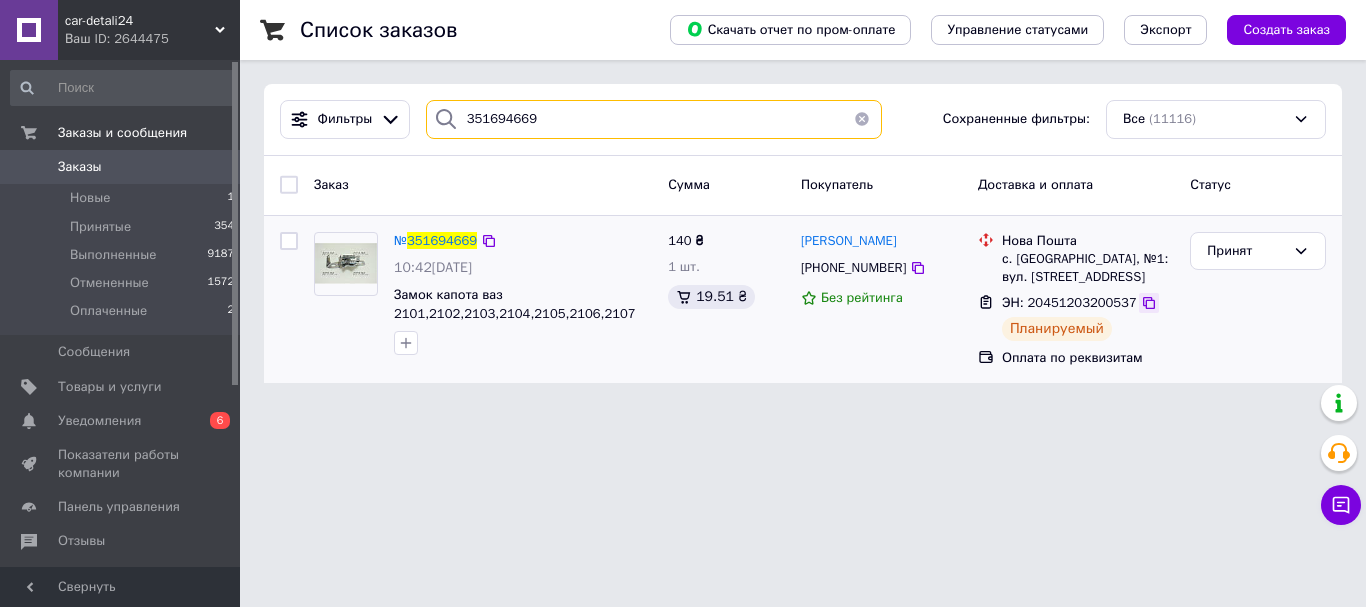 type on "351694669" 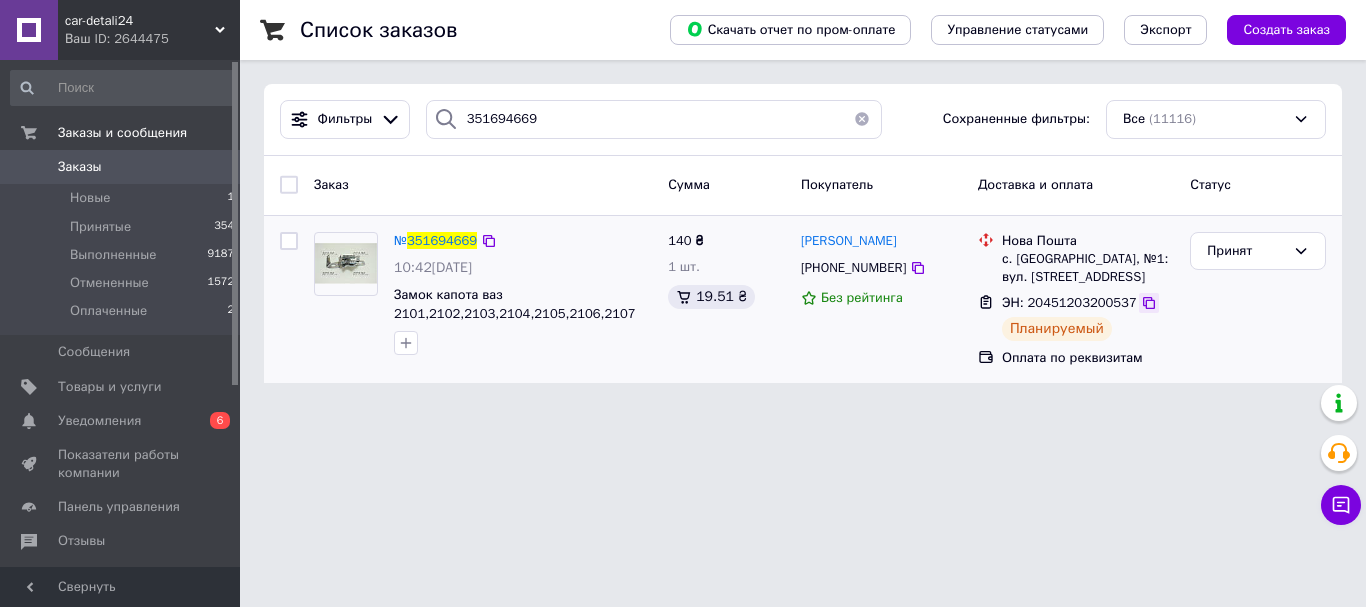 click 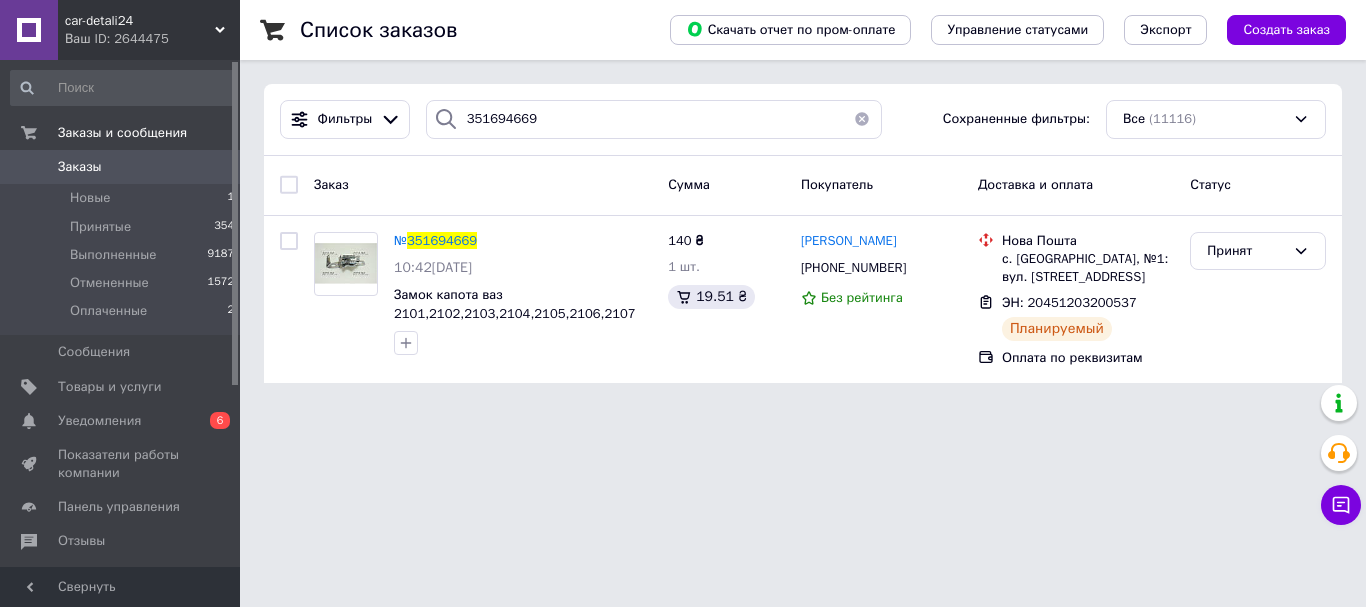 click at bounding box center [862, 119] 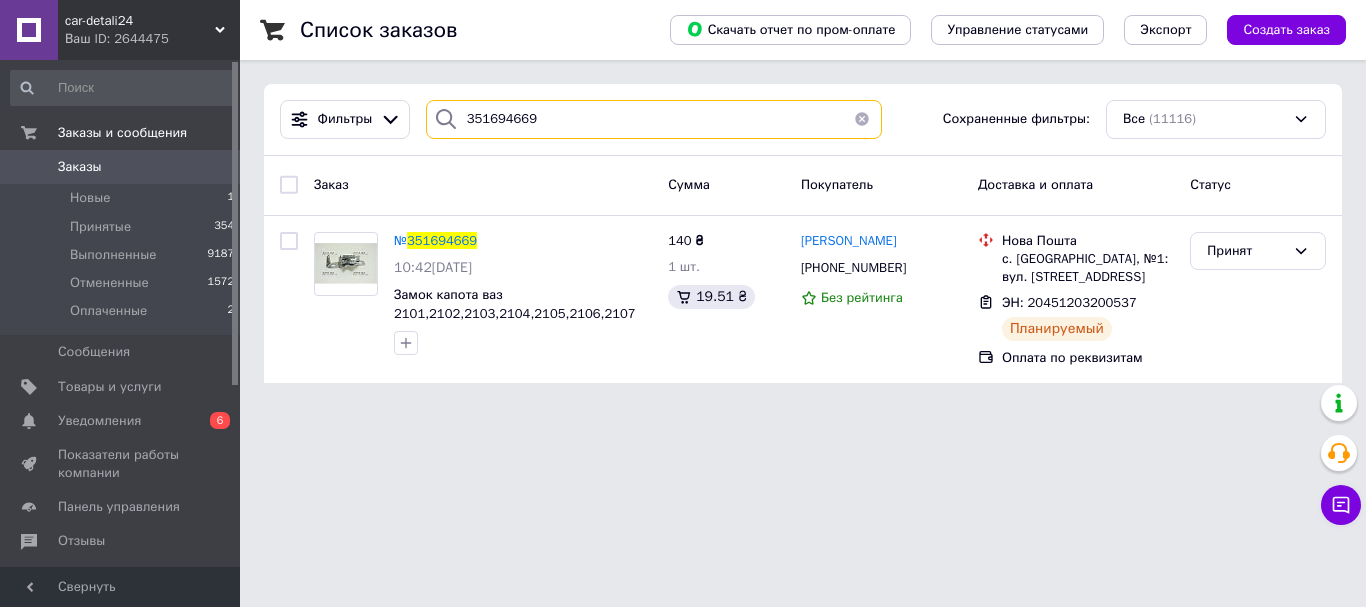 type 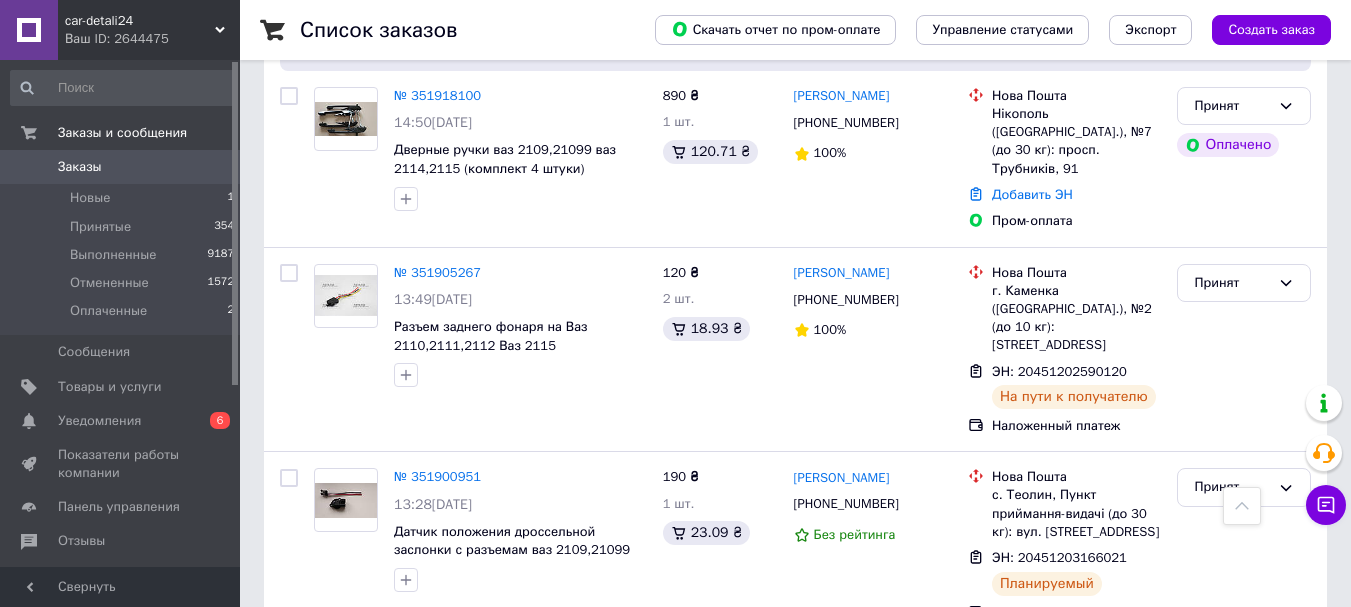scroll, scrollTop: 3100, scrollLeft: 0, axis: vertical 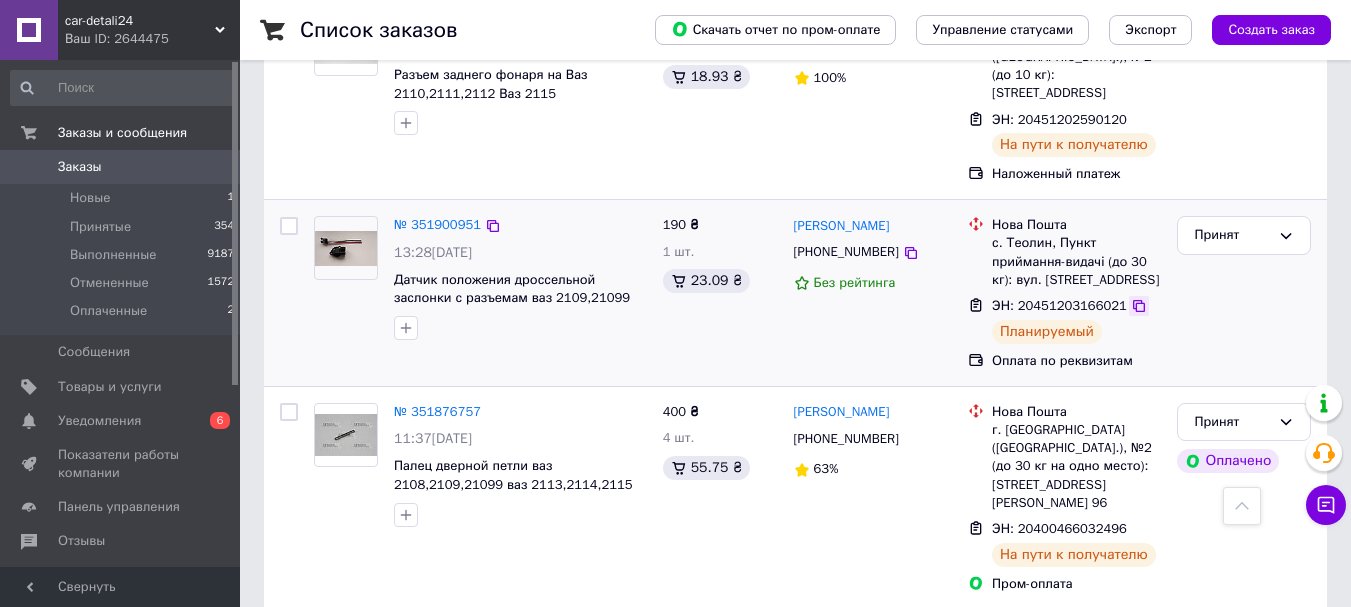 click 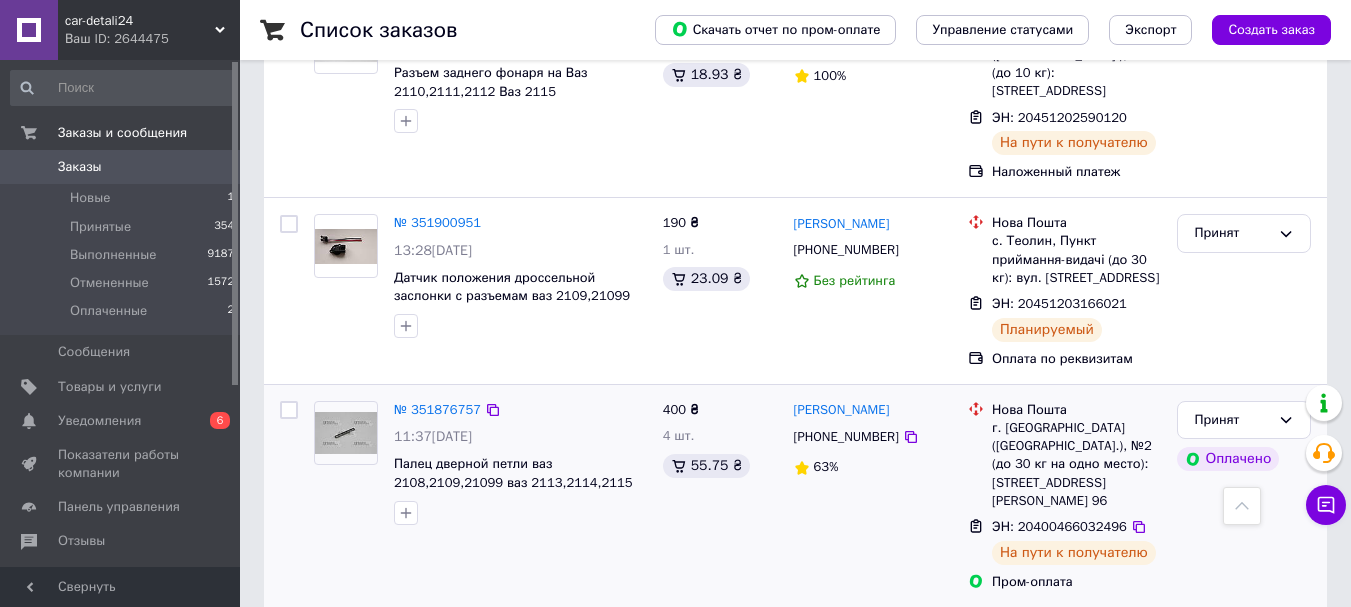 scroll, scrollTop: 3400, scrollLeft: 0, axis: vertical 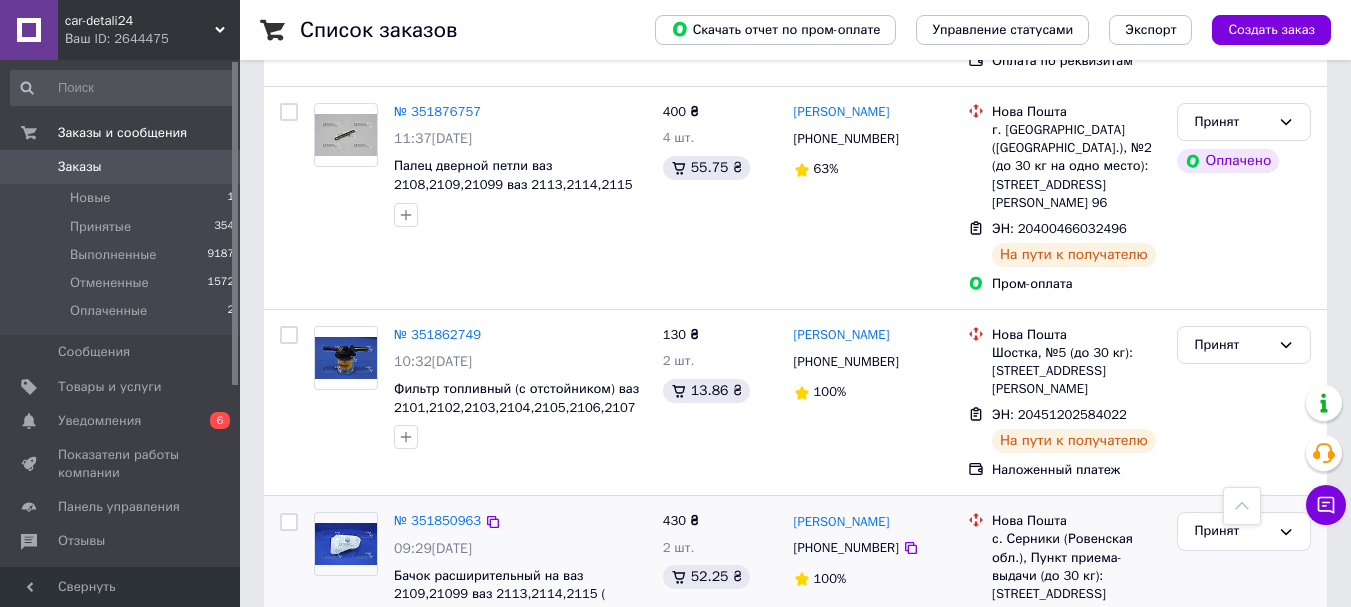 click 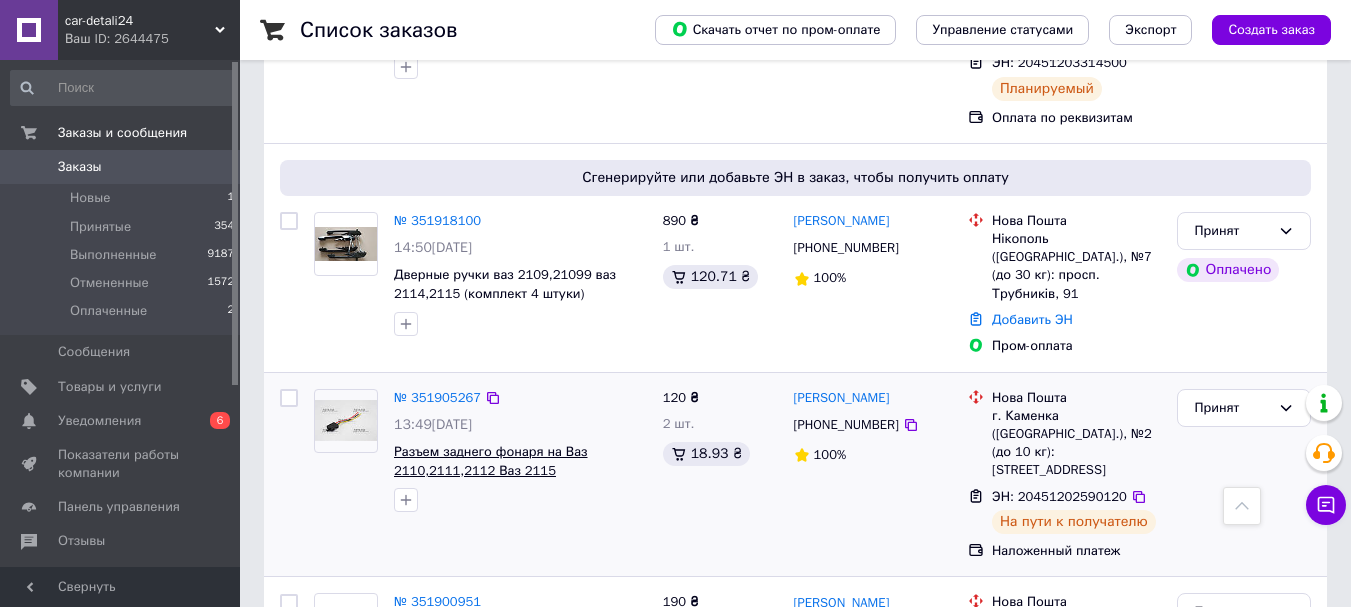 scroll, scrollTop: 2700, scrollLeft: 0, axis: vertical 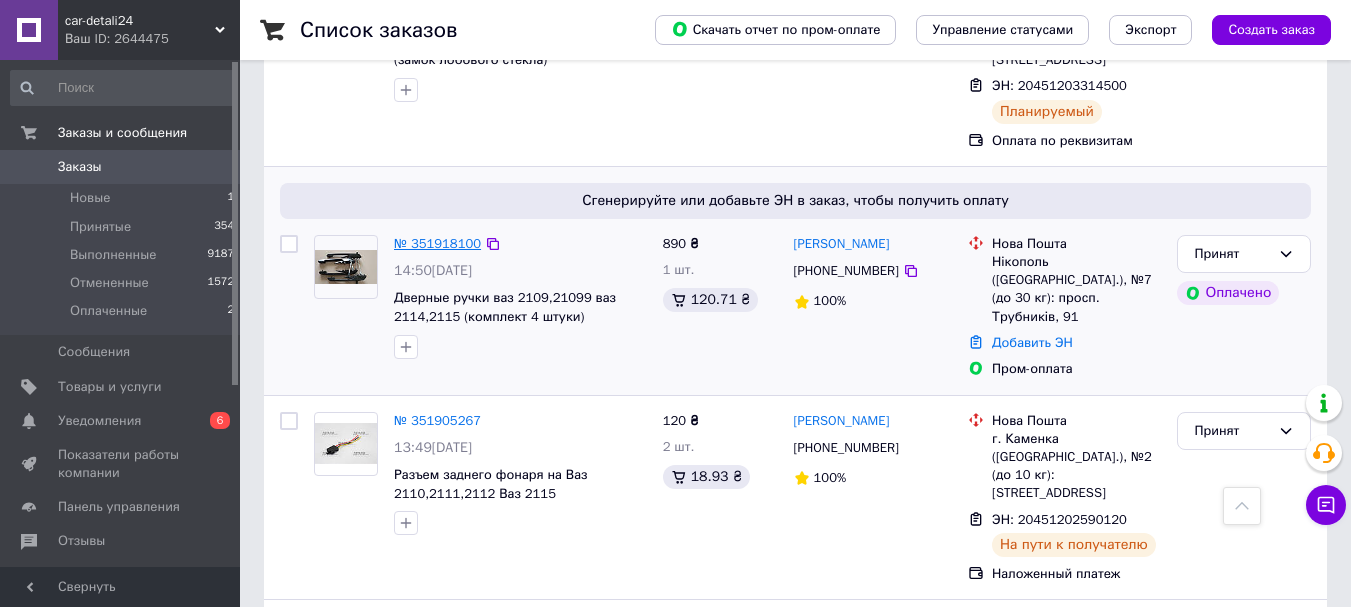 click on "№ 351918100" at bounding box center (437, 243) 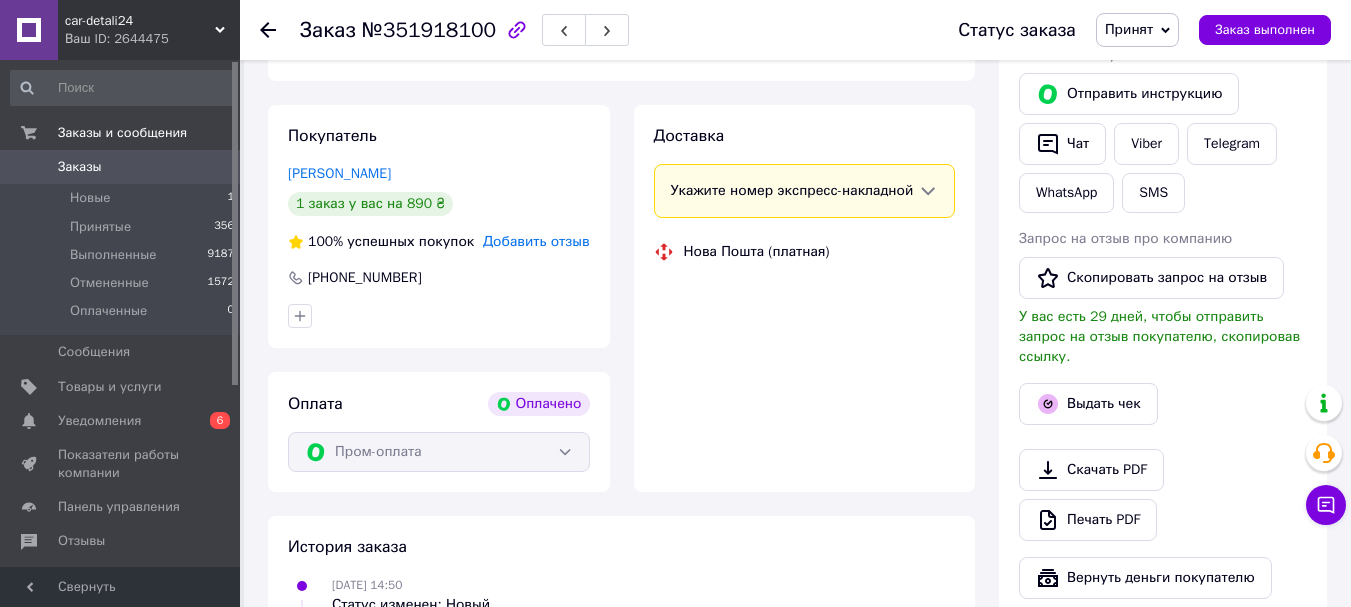 scroll, scrollTop: 500, scrollLeft: 0, axis: vertical 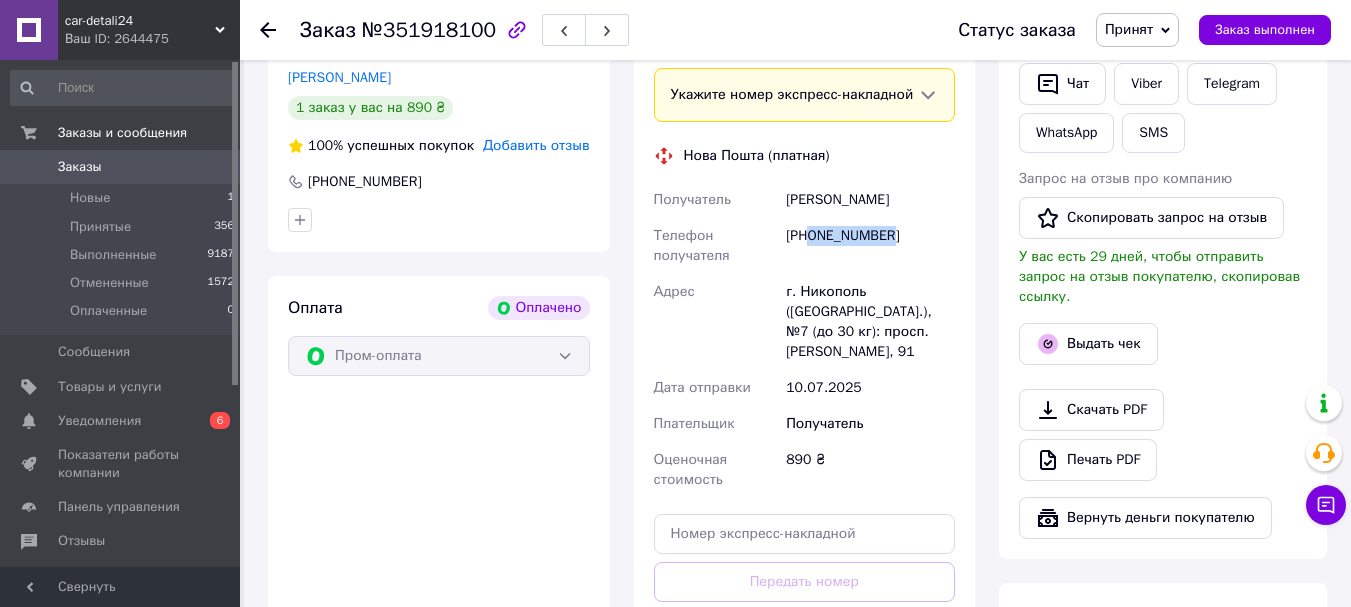 drag, startPoint x: 810, startPoint y: 236, endPoint x: 899, endPoint y: 236, distance: 89 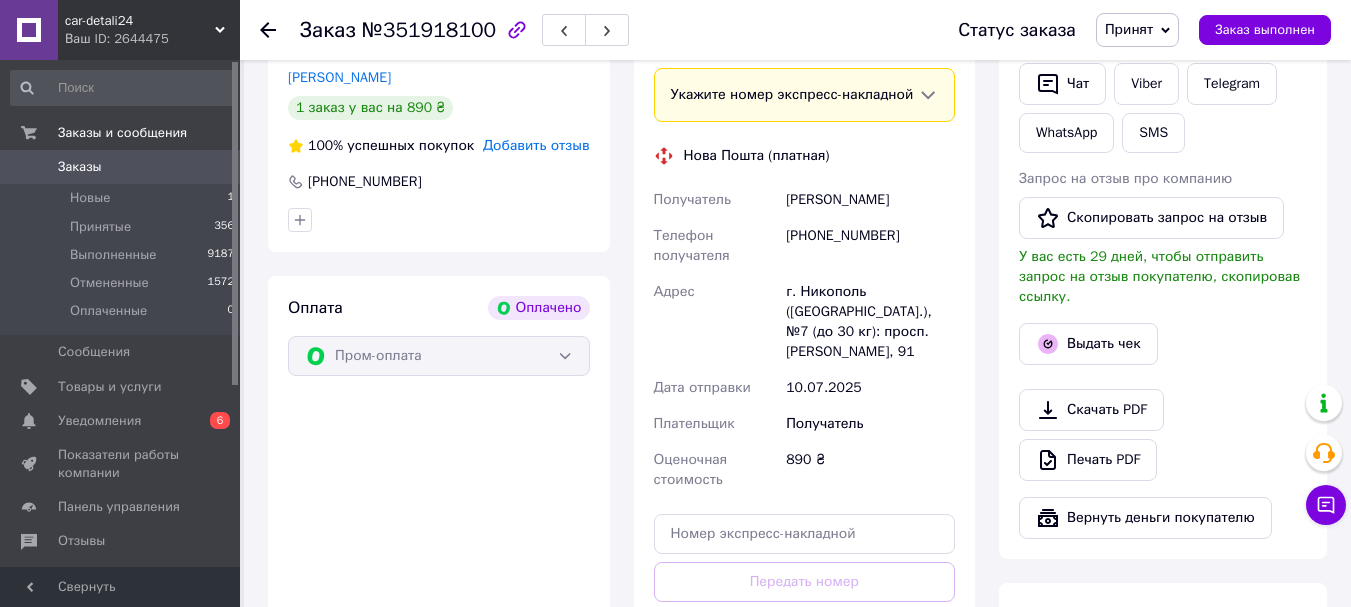 click on "[PERSON_NAME]" at bounding box center [870, 200] 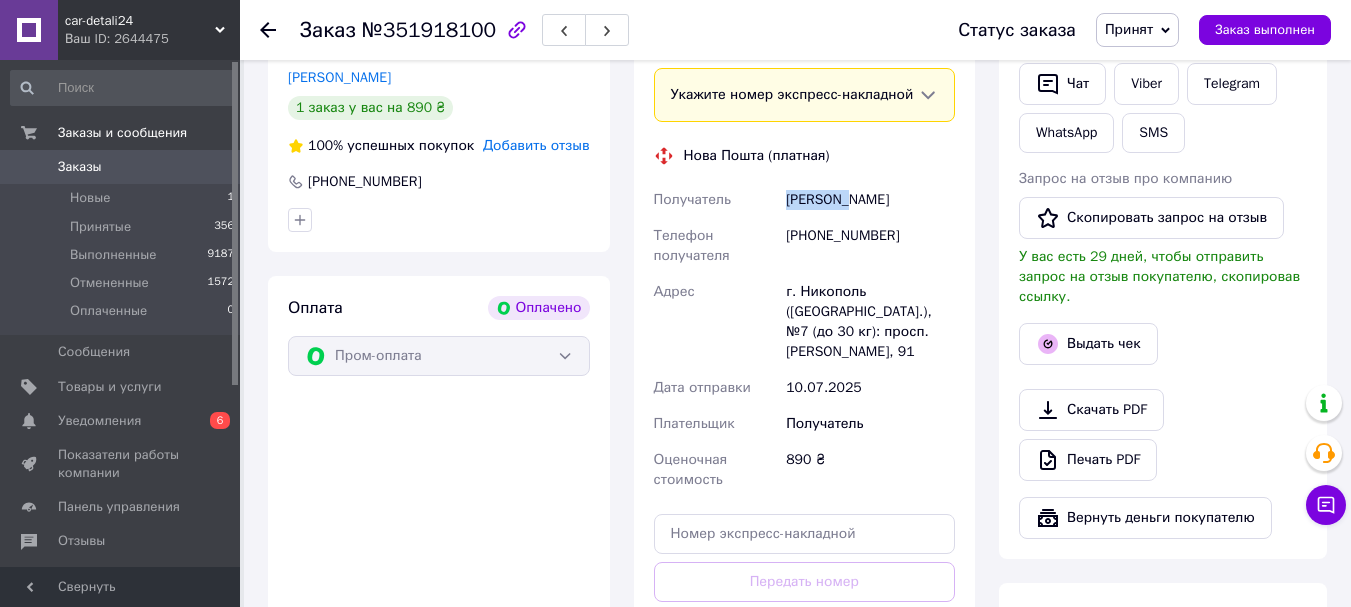 click on "[PERSON_NAME]" at bounding box center (870, 200) 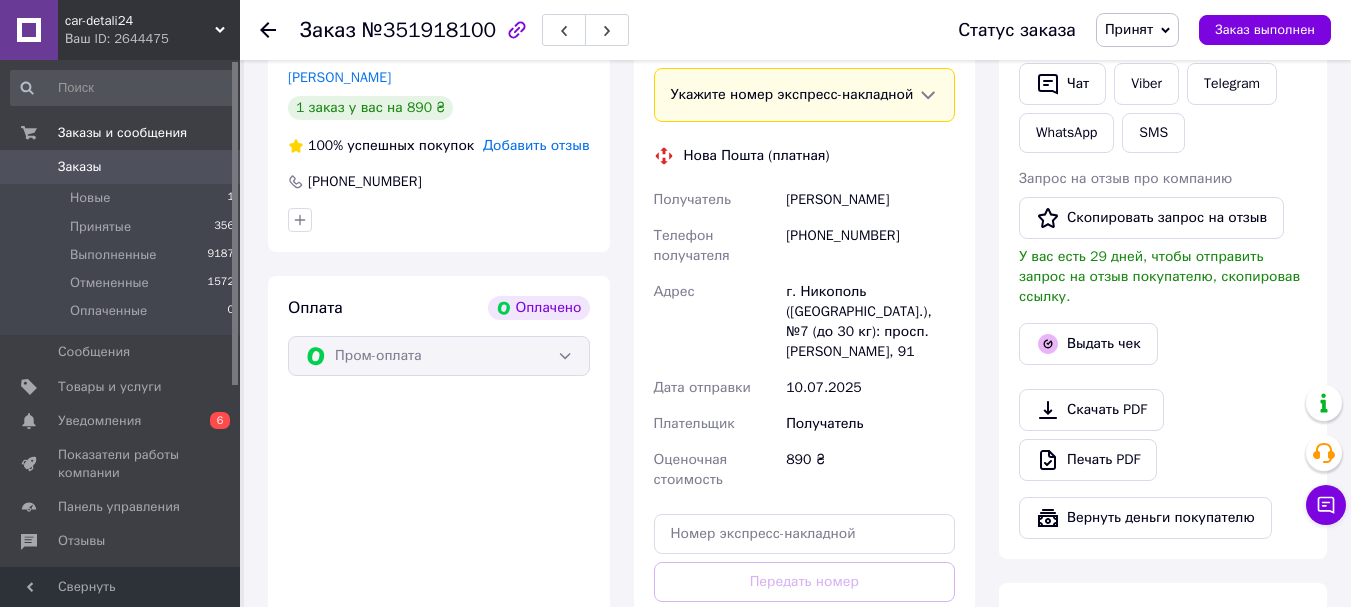 click on "[PERSON_NAME]" at bounding box center [870, 200] 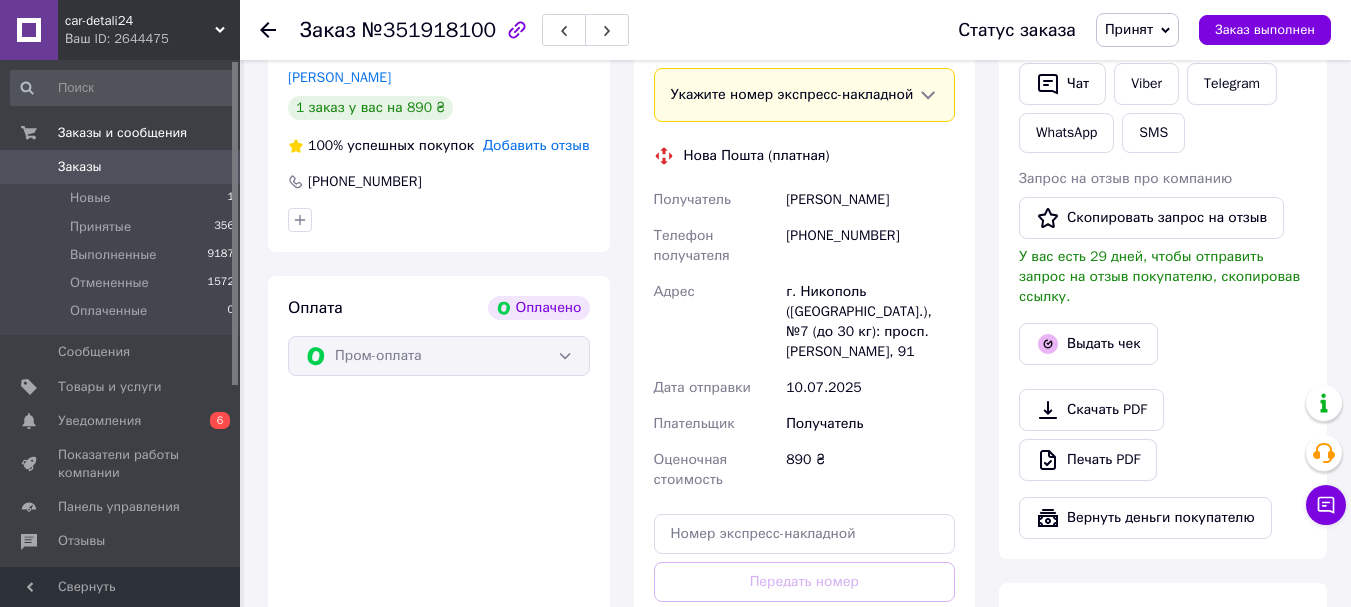 click on "г. Никополь ([GEOGRAPHIC_DATA].), №7 (до 30 кг): просп. [PERSON_NAME], 91" at bounding box center [870, 322] 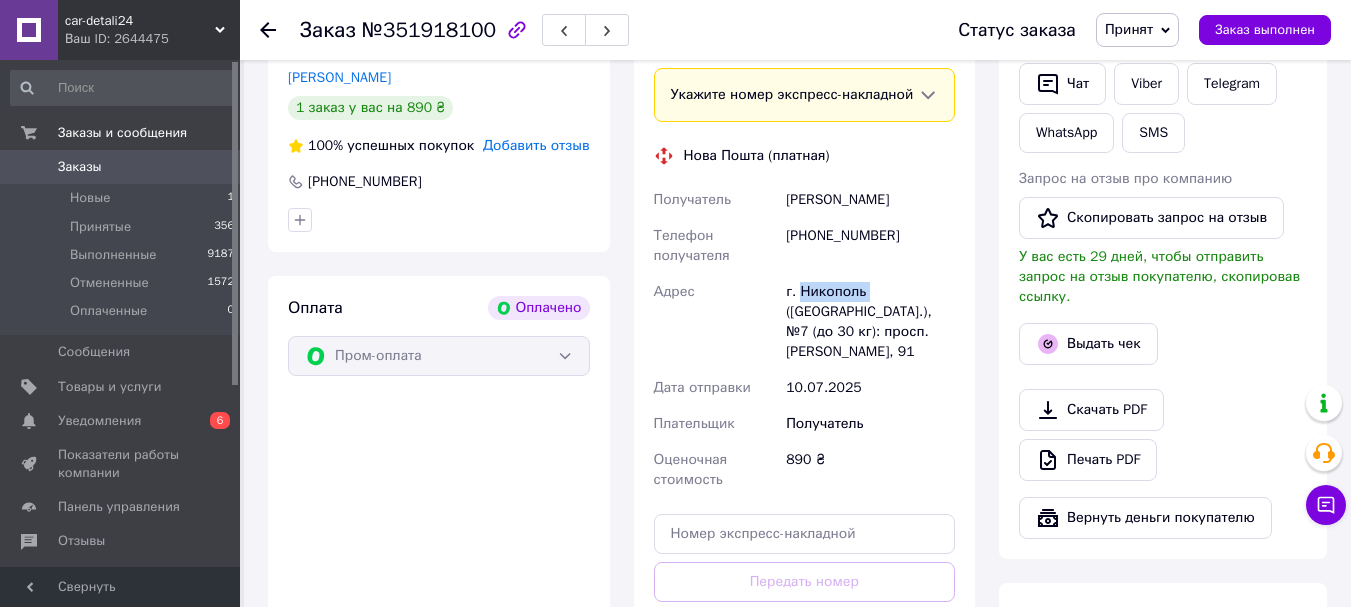 click on "г. Никополь ([GEOGRAPHIC_DATA].), №7 (до 30 кг): просп. [PERSON_NAME], 91" at bounding box center (870, 322) 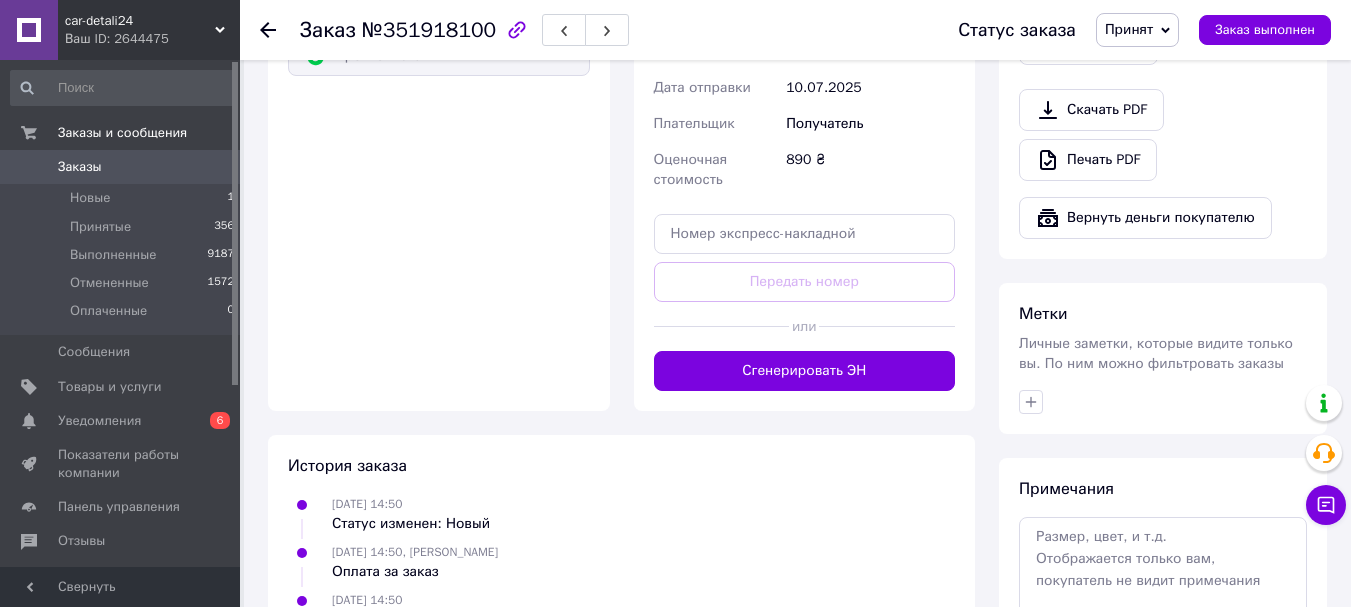 scroll, scrollTop: 700, scrollLeft: 0, axis: vertical 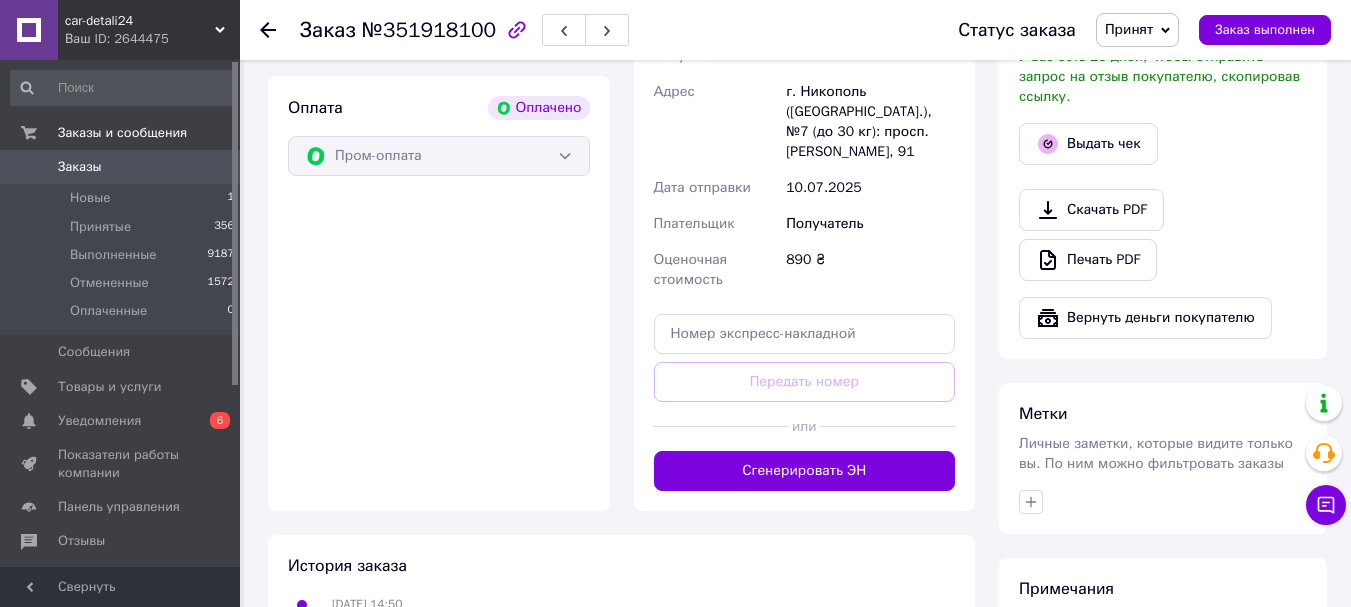 click 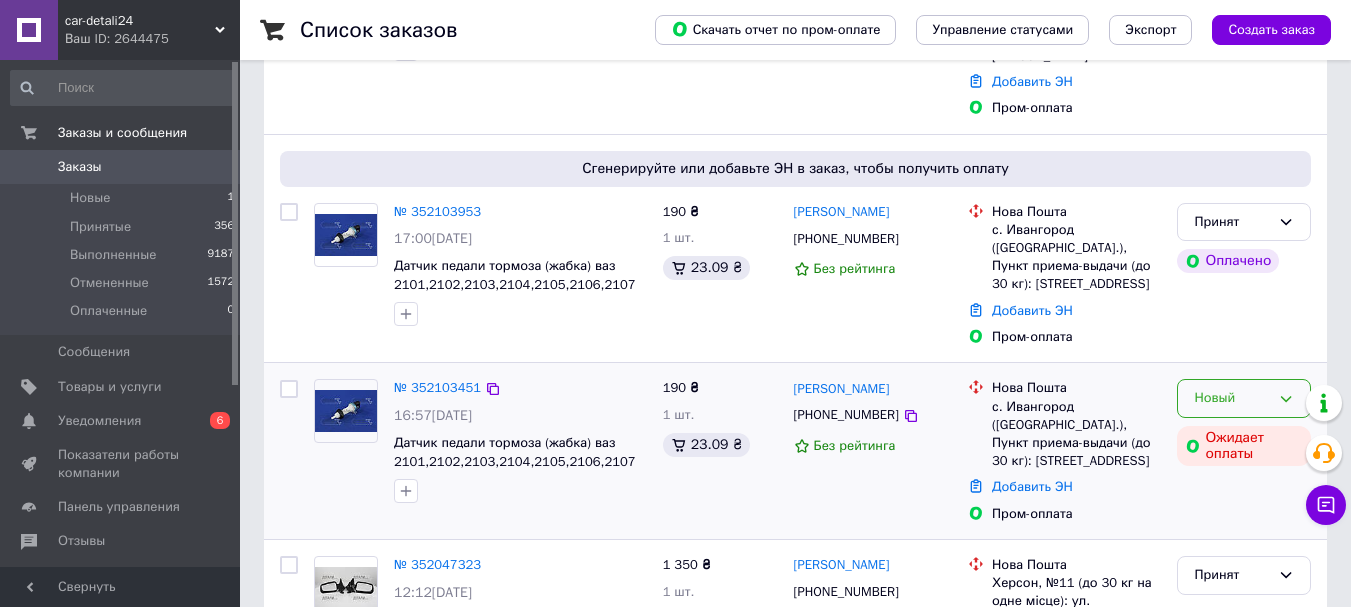 scroll, scrollTop: 400, scrollLeft: 0, axis: vertical 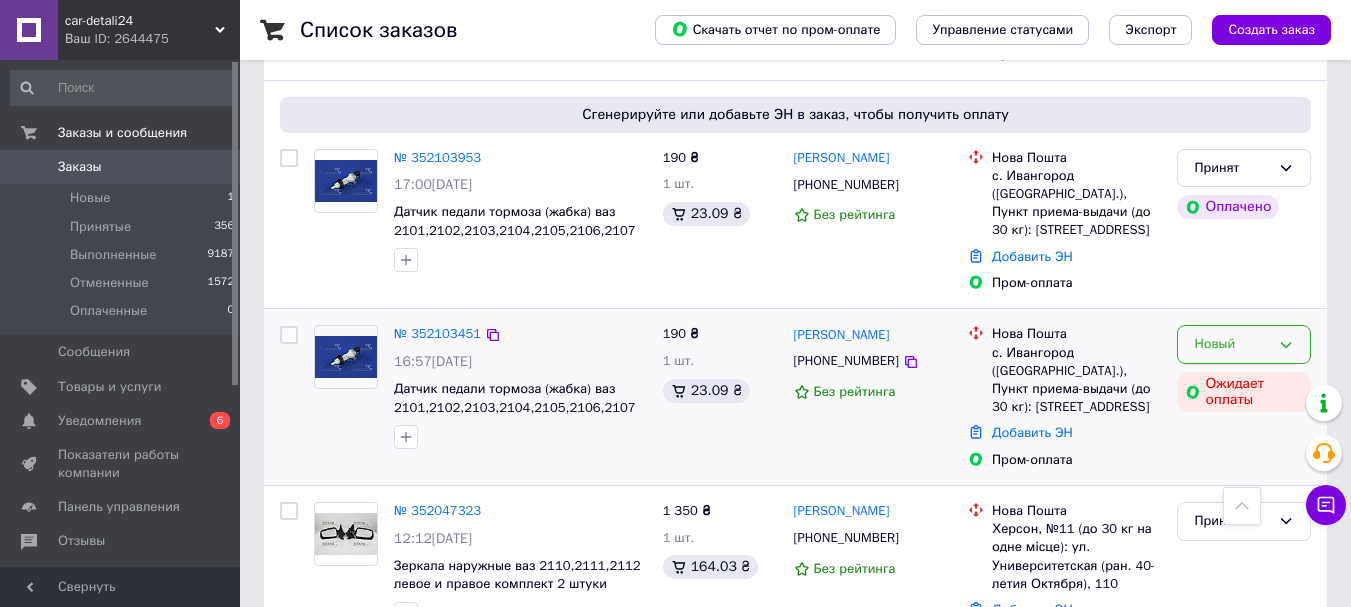 click 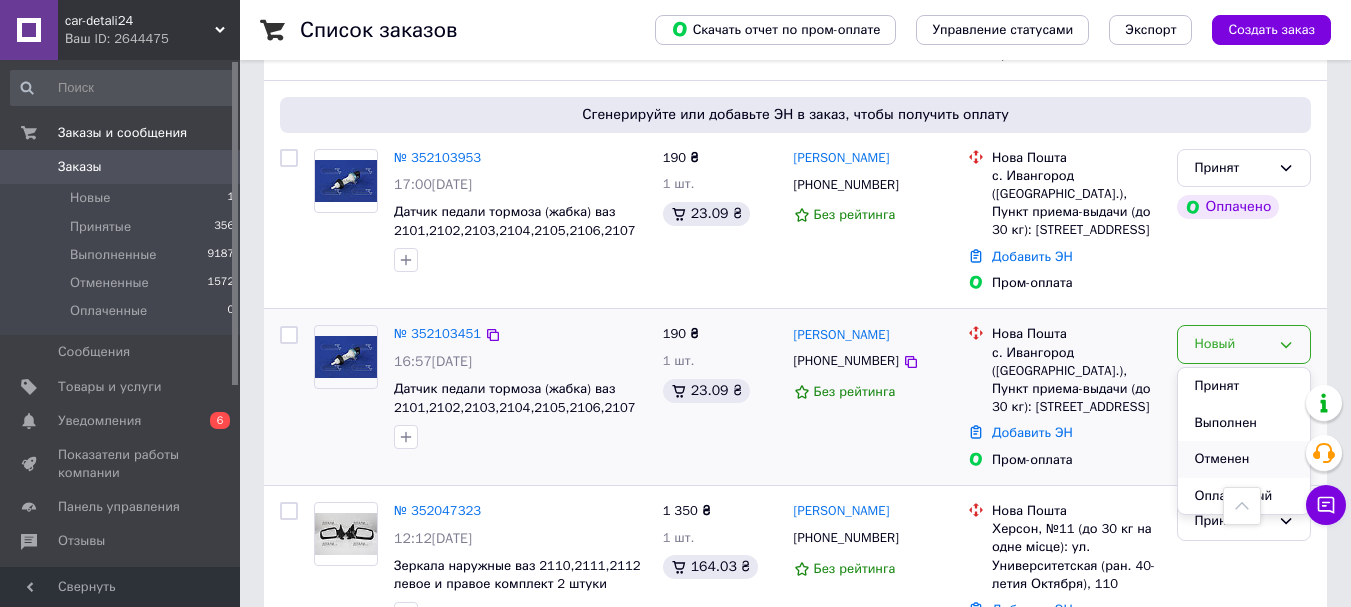 click on "Отменен" at bounding box center [1244, 459] 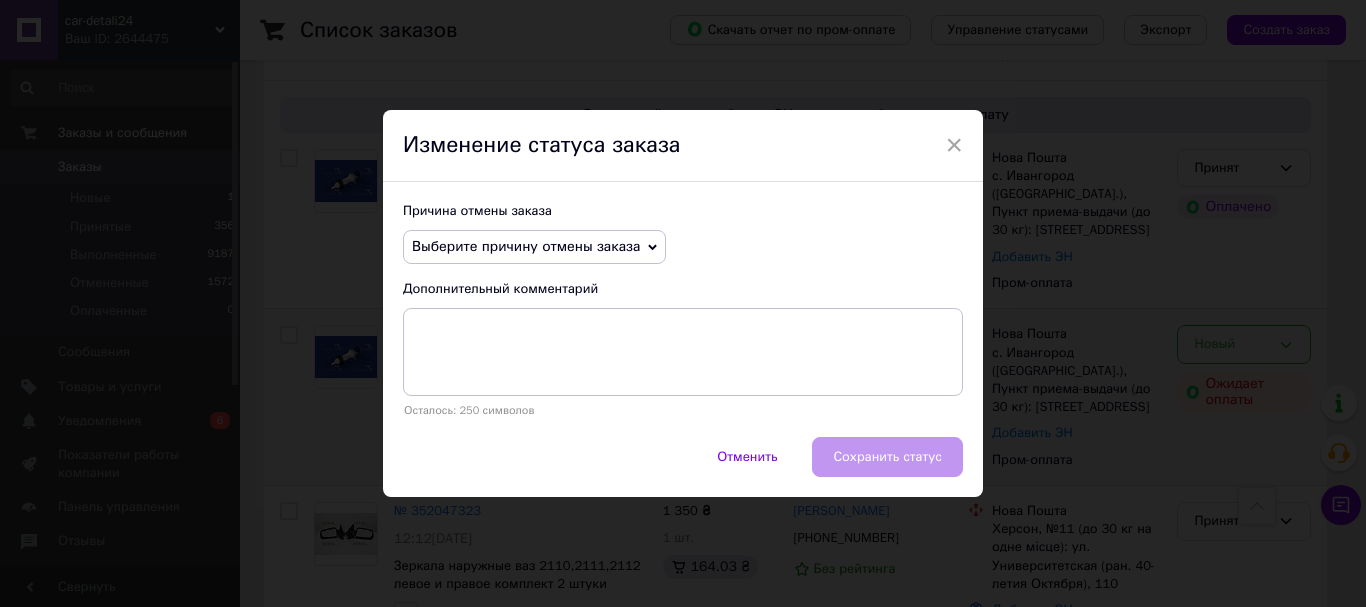 click 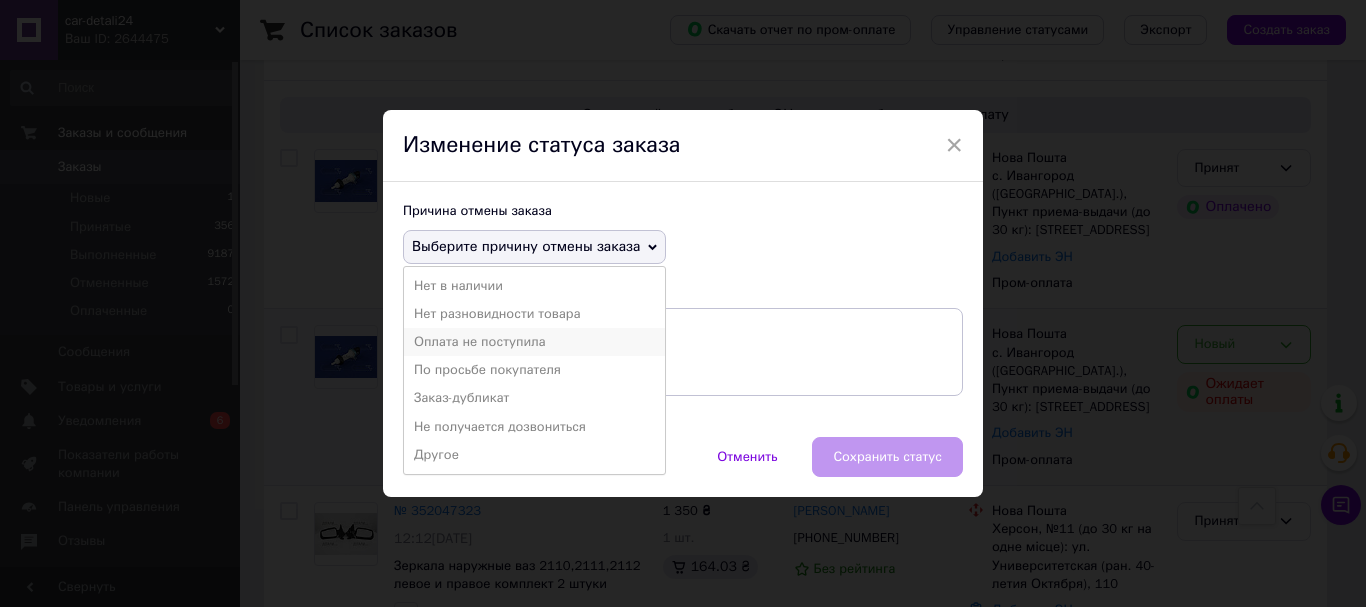 click on "Оплата не поступила" at bounding box center (534, 342) 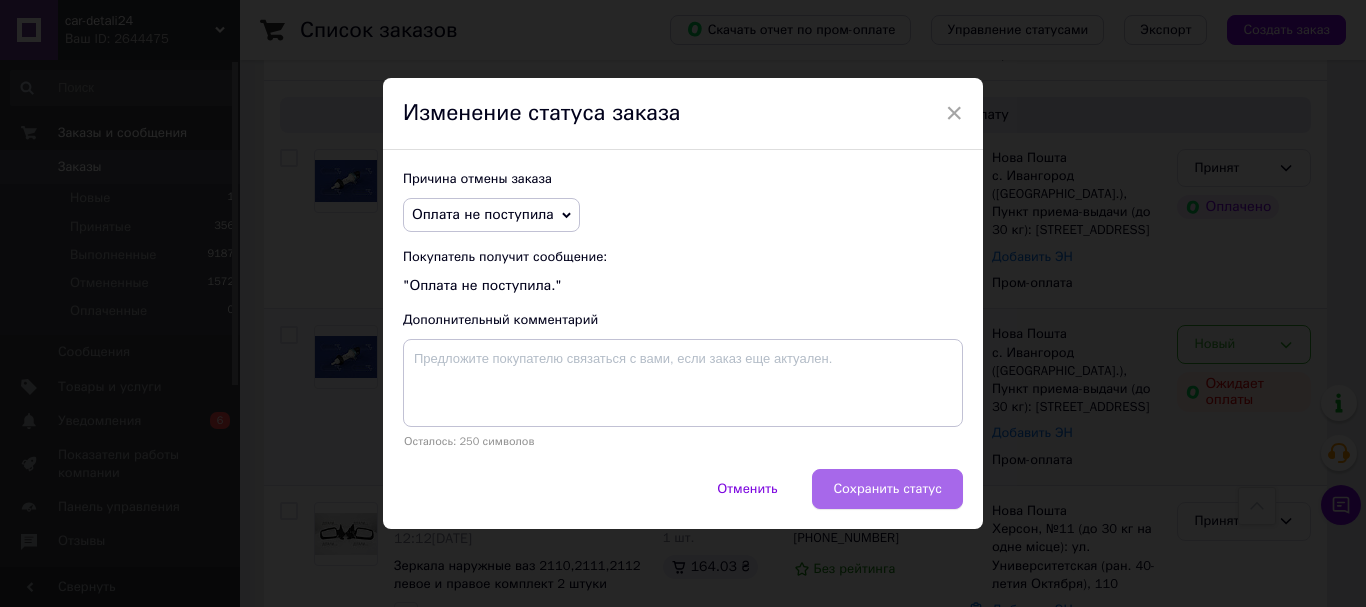 click on "Сохранить статус" at bounding box center (887, 489) 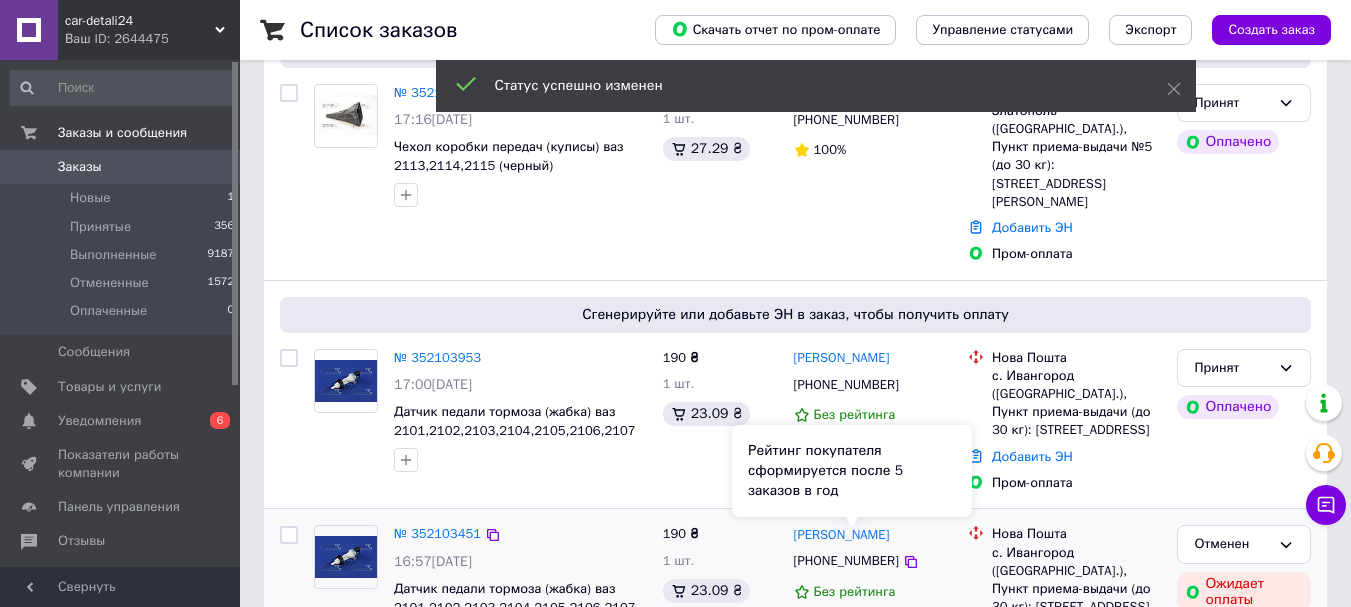 scroll, scrollTop: 100, scrollLeft: 0, axis: vertical 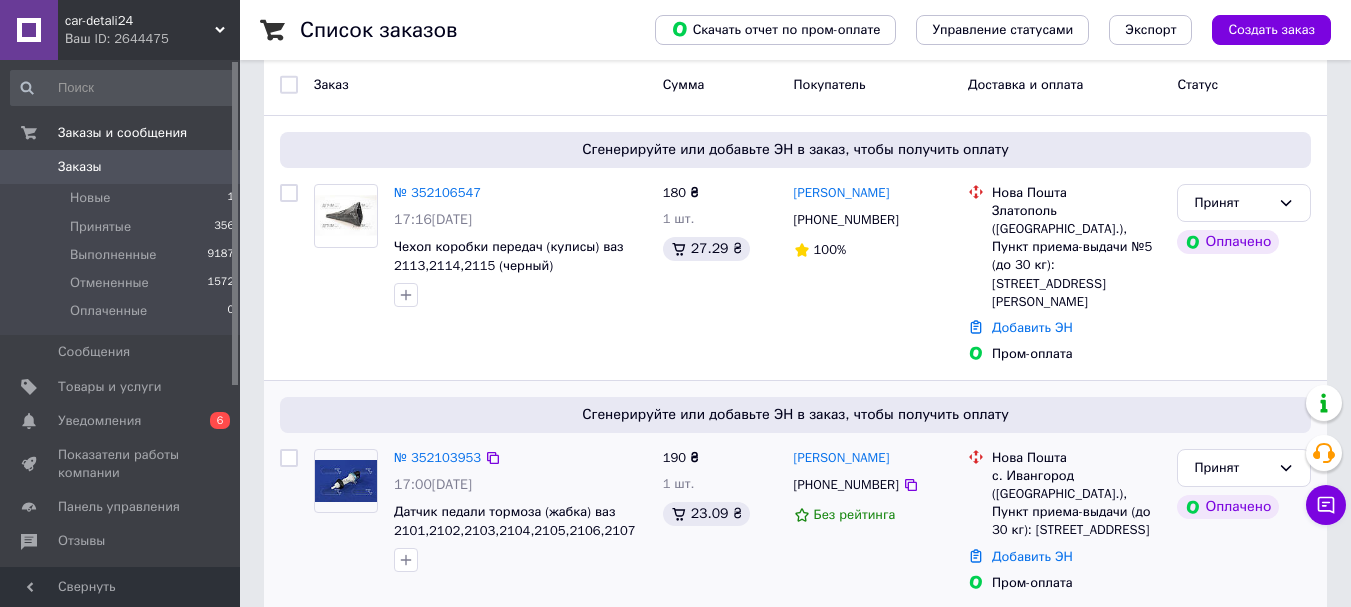 click on "Сгенерируйте или добавьте ЭН в заказ, чтобы получить оплату № 352103953 17:00[DATE] Датчик педали тормоза (жабка) ваз 2101,2102,2103,2104,2105,2106,2107 ОТК 190 ₴ 1 шт. 23.09 ₴ [PERSON_NAME] Руда [PHONE_NUMBER] Без рейтинга Нова Пошта с. Ивангород ([GEOGRAPHIC_DATA].), Пункт приема-выдачи (до 30 кг): [STREET_ADDRESS] Добавить ЭН Пром-оплата Принят Оплачено" at bounding box center [795, 495] 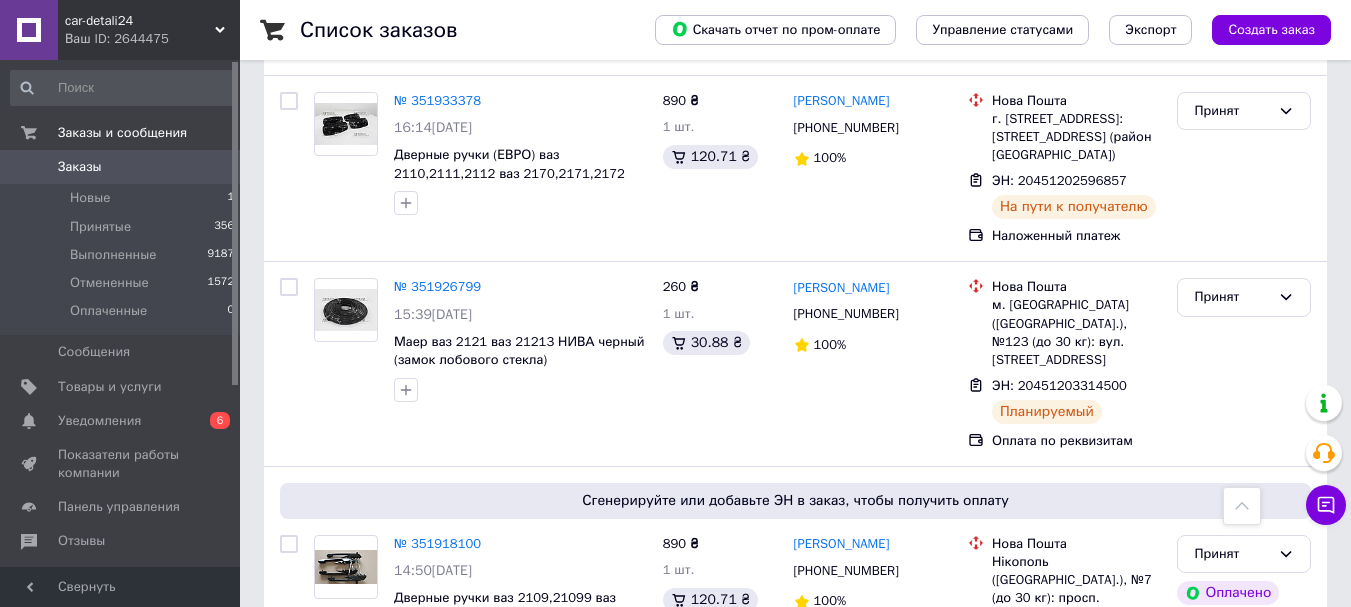scroll, scrollTop: 2500, scrollLeft: 0, axis: vertical 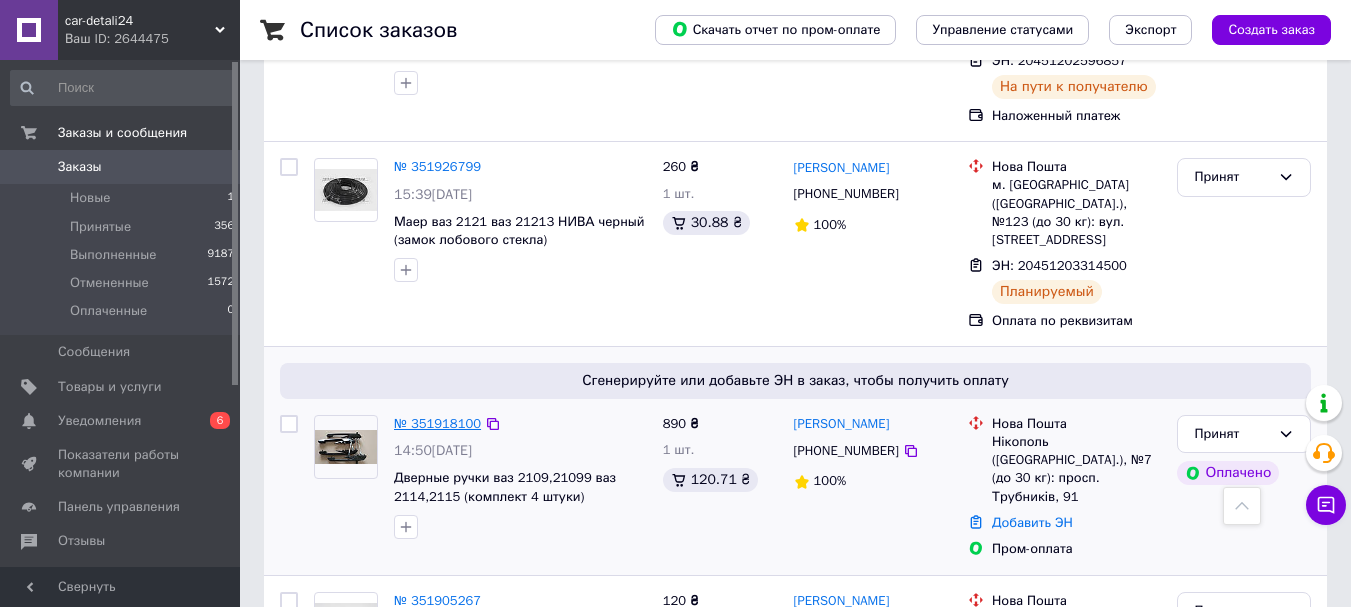 click on "№ 351918100" at bounding box center [437, 423] 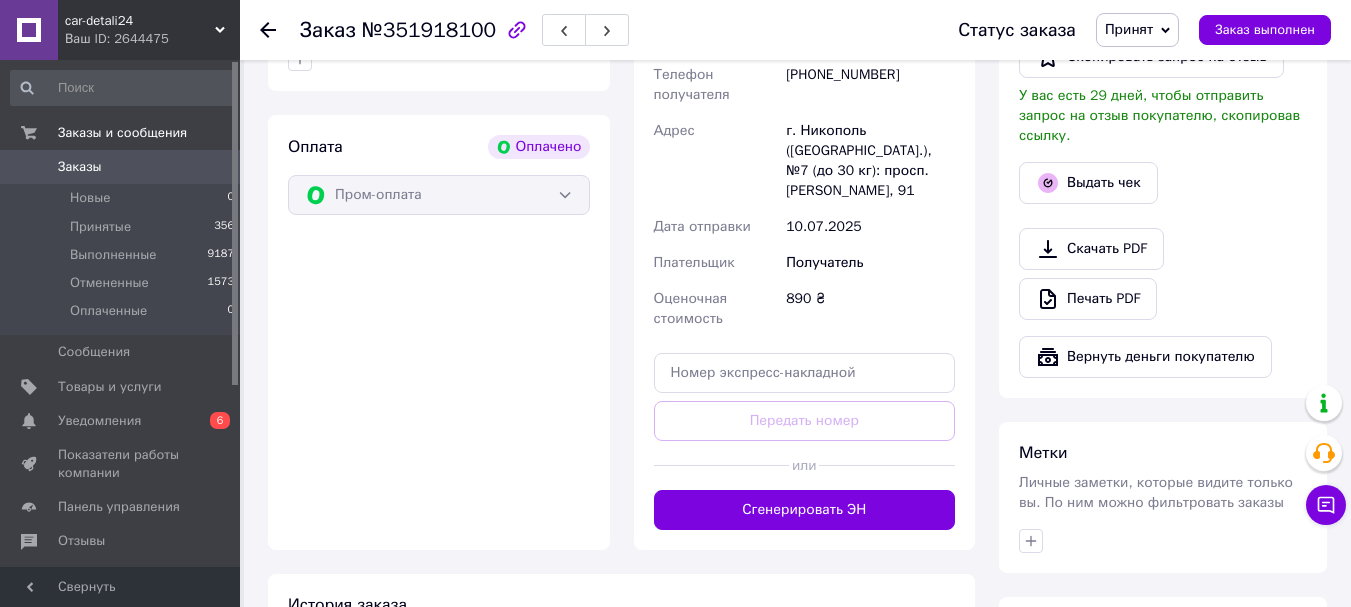 scroll, scrollTop: 711, scrollLeft: 0, axis: vertical 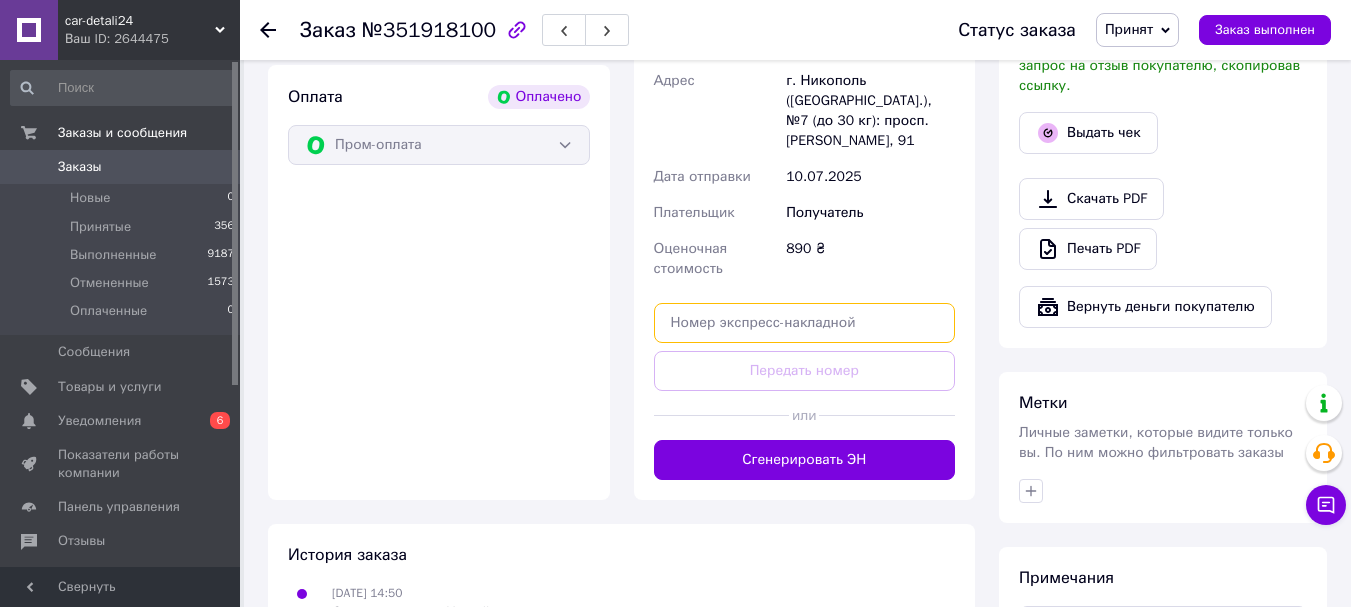 paste on "20451203357451" 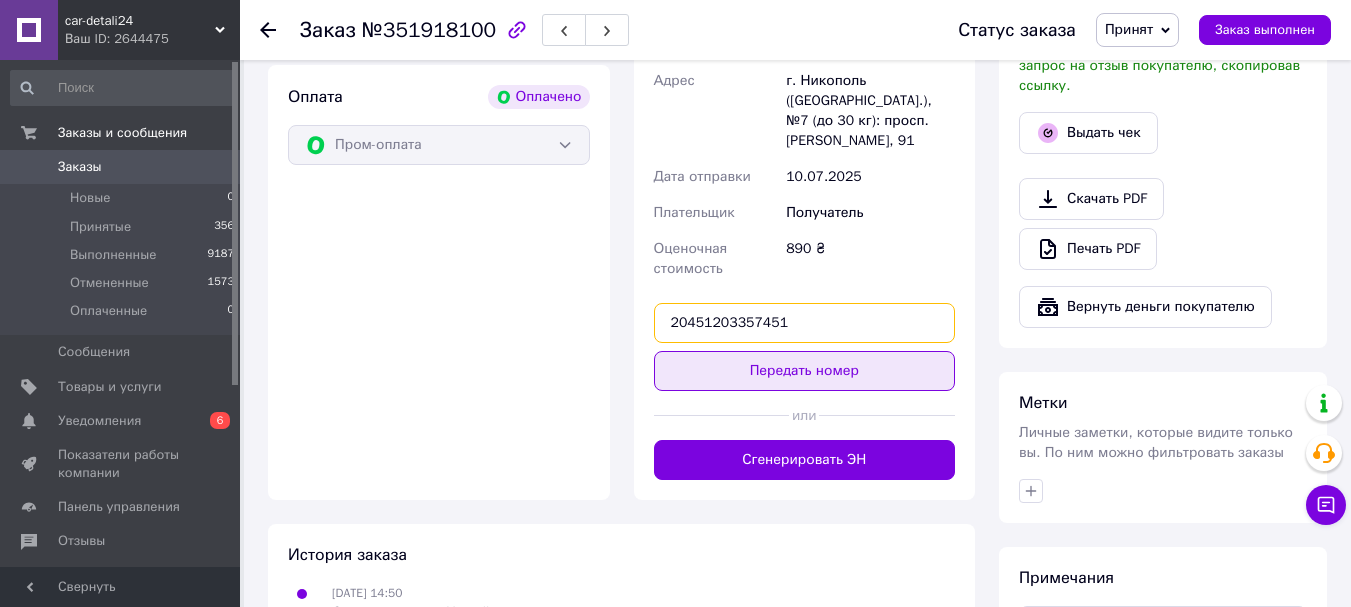 type on "20451203357451" 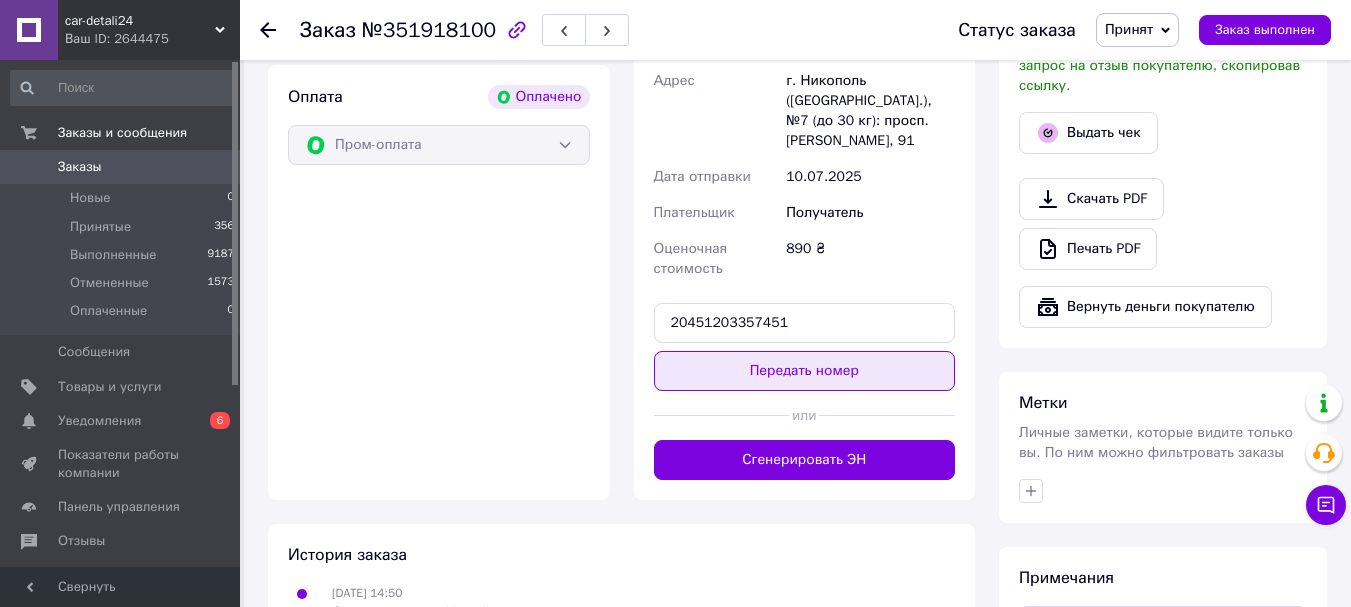 click on "Передать номер" at bounding box center (805, 371) 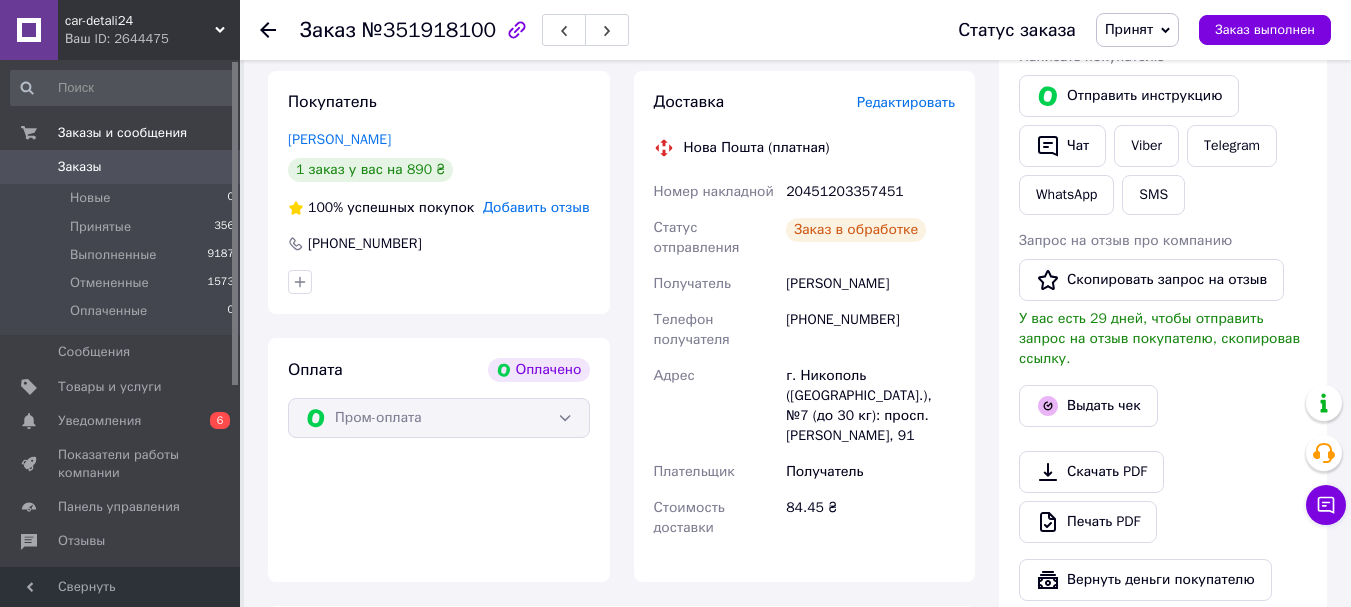 scroll, scrollTop: 411, scrollLeft: 0, axis: vertical 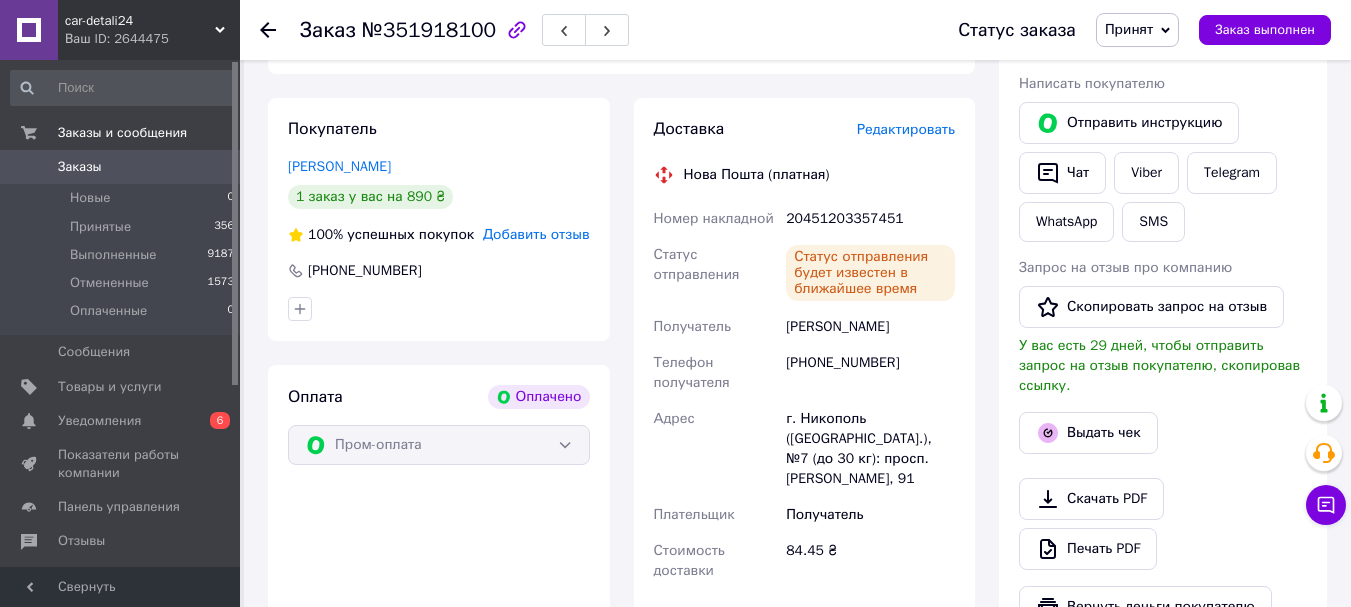 click 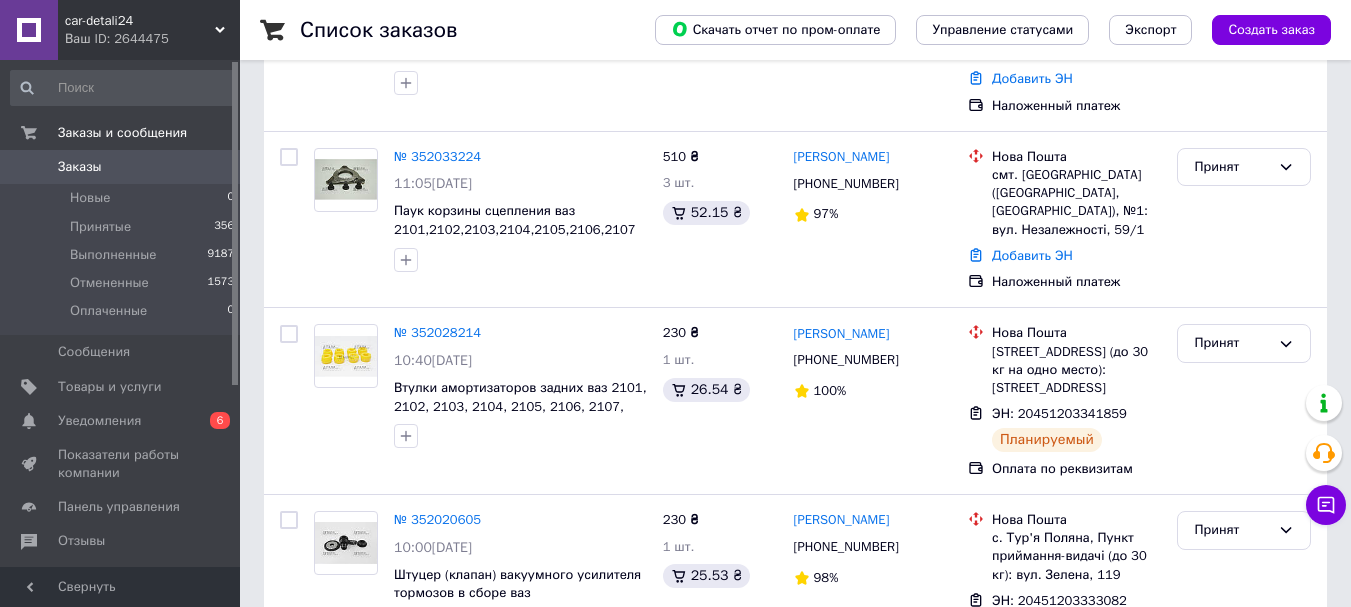 scroll, scrollTop: 3495, scrollLeft: 0, axis: vertical 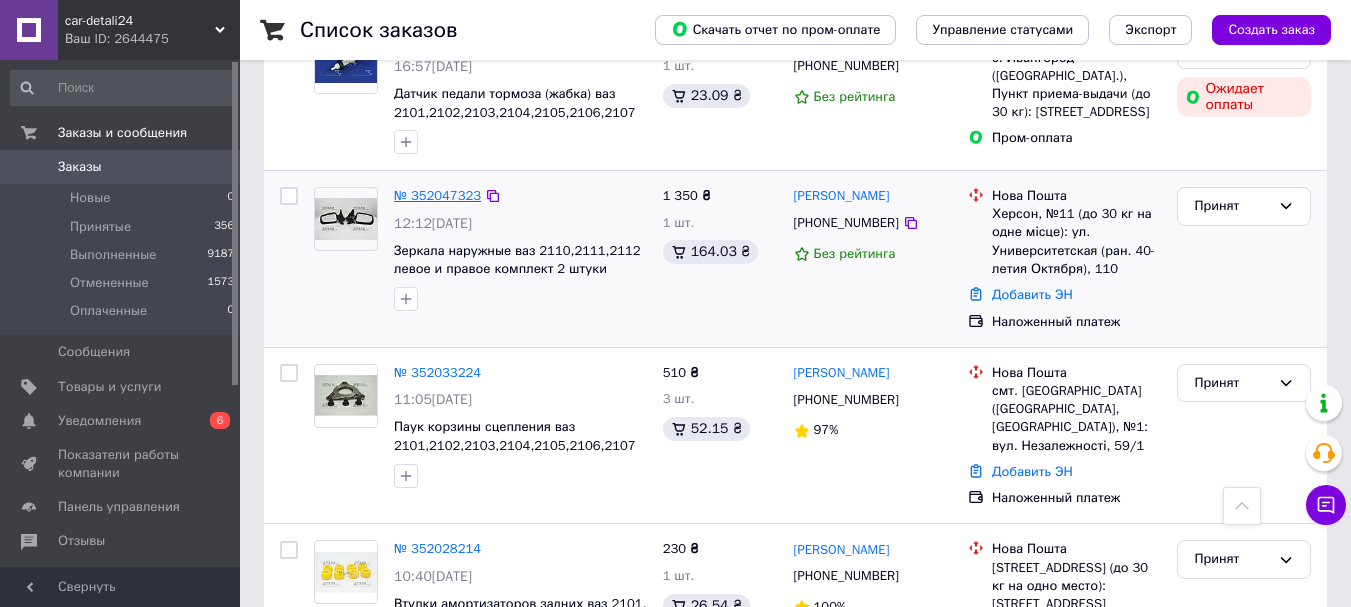 click on "№ 352047323" at bounding box center [437, 195] 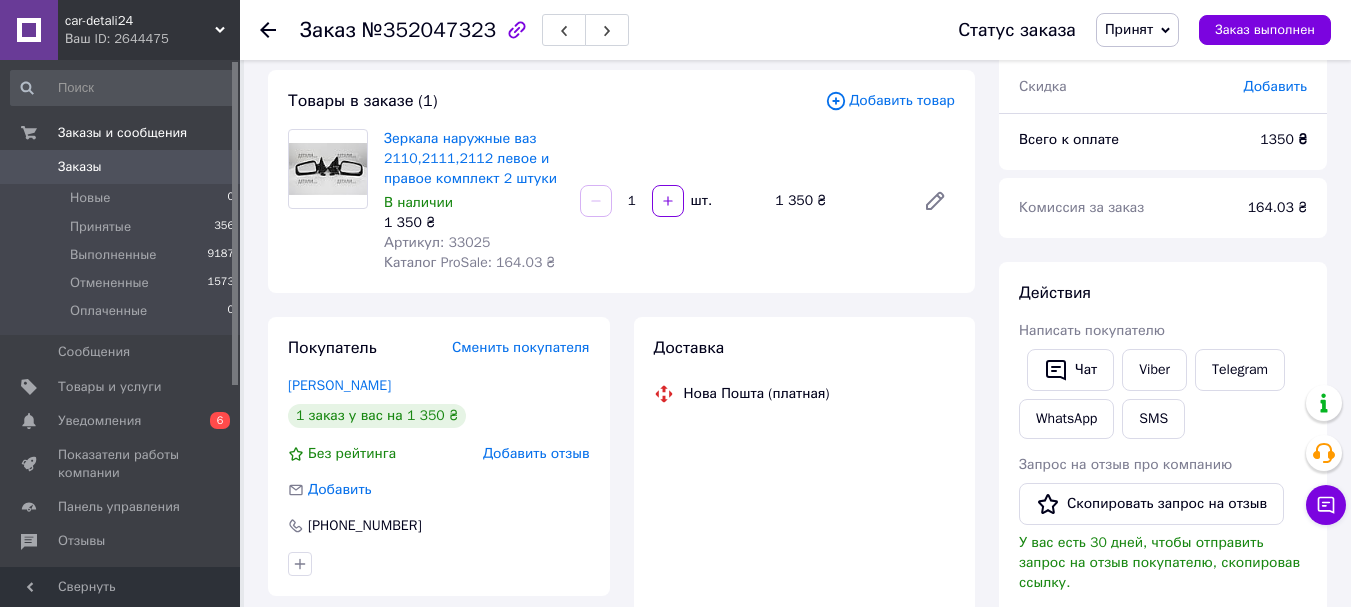 scroll, scrollTop: 95, scrollLeft: 0, axis: vertical 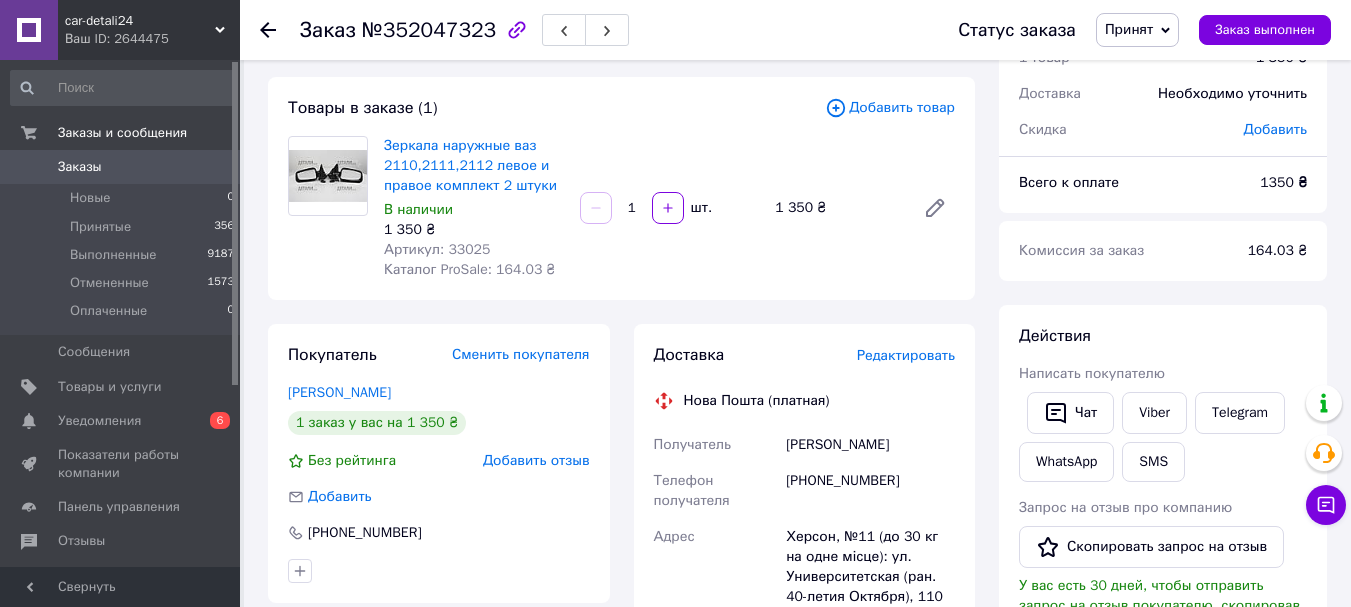 click on "Артикул: 33025" at bounding box center [437, 249] 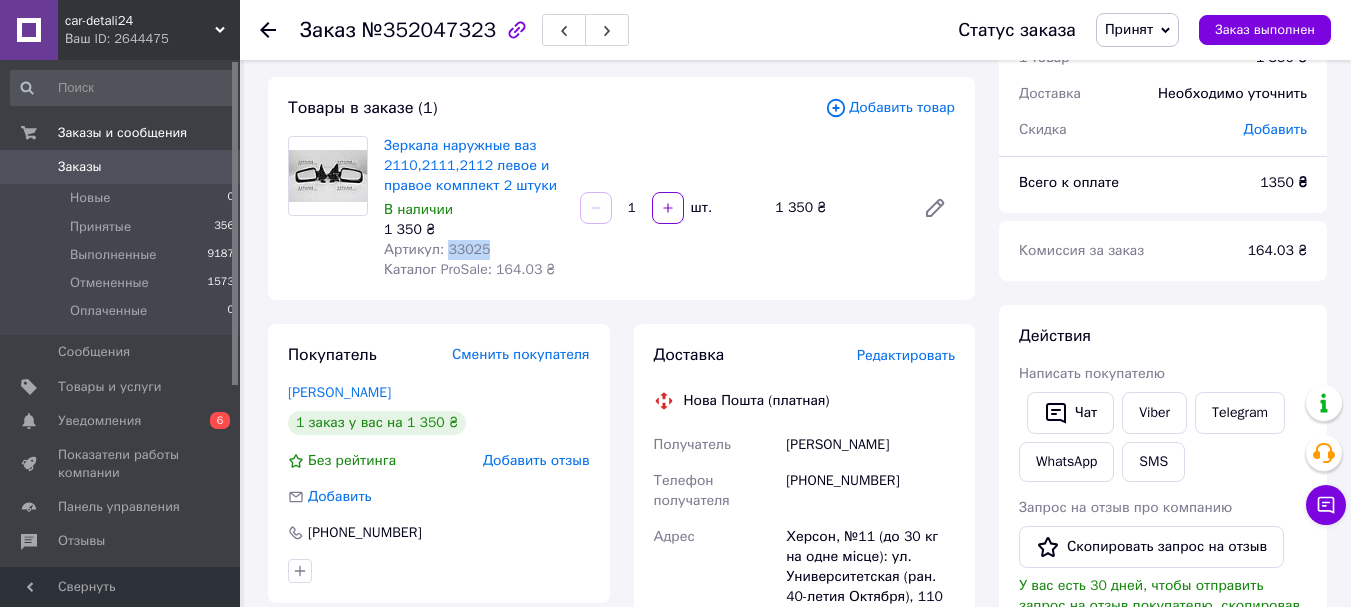 click on "Артикул: 33025" at bounding box center [437, 249] 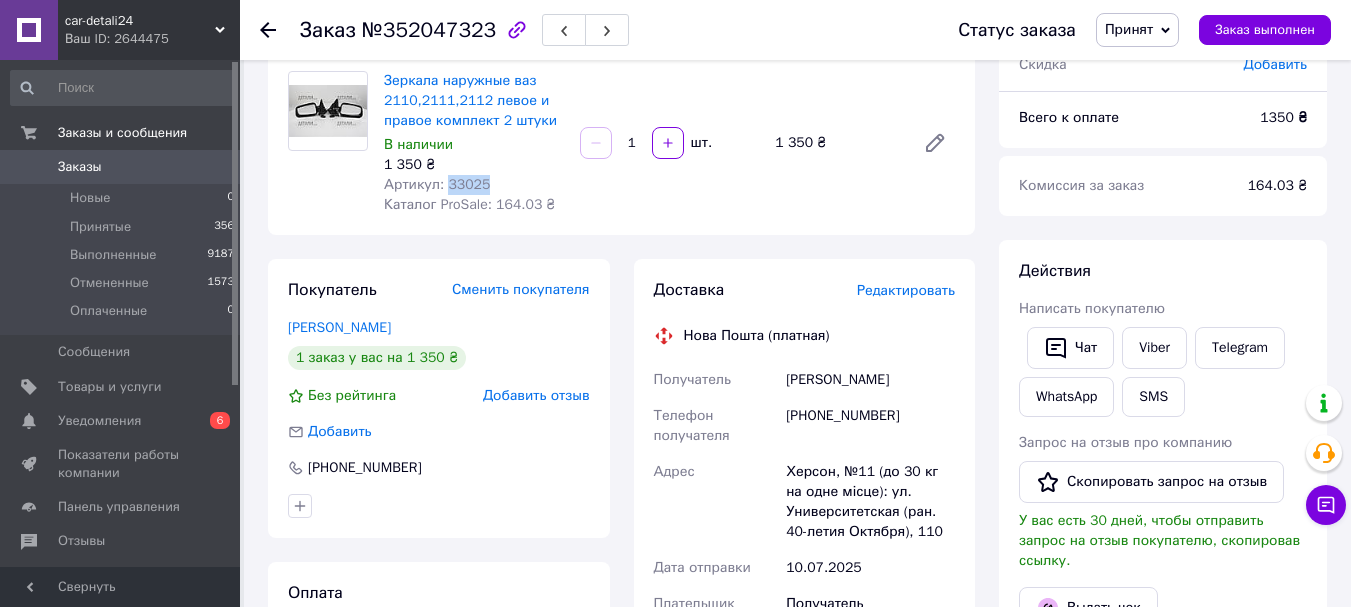 scroll, scrollTop: 195, scrollLeft: 0, axis: vertical 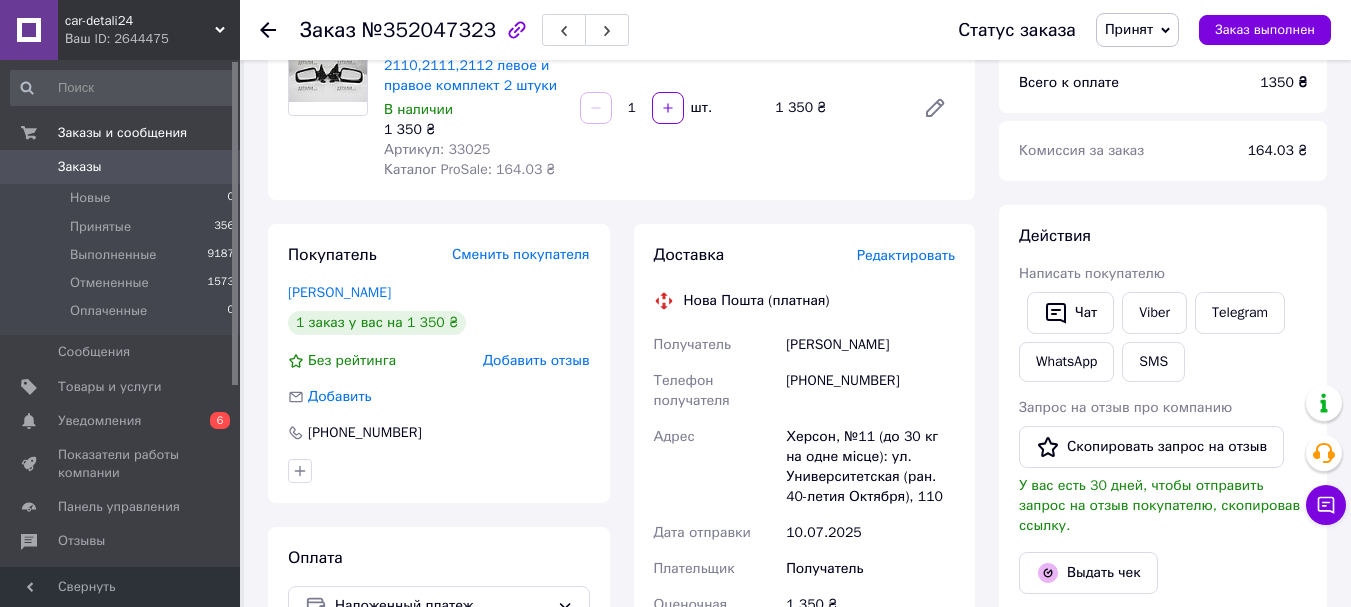 click 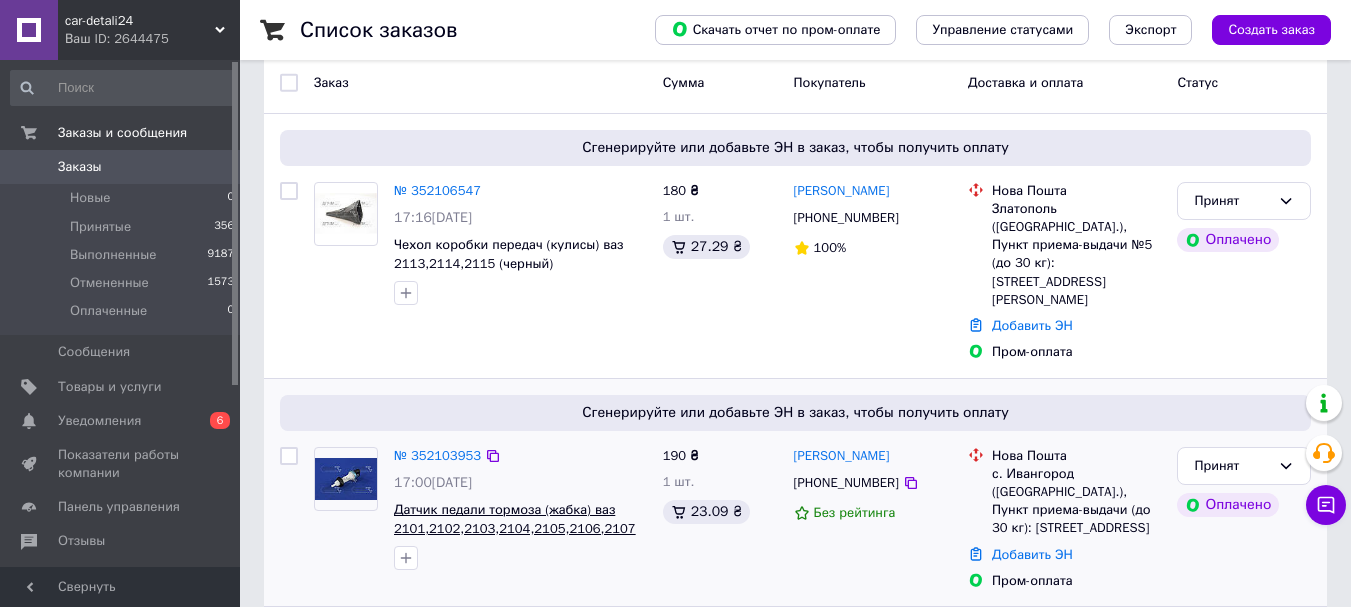 scroll, scrollTop: 100, scrollLeft: 0, axis: vertical 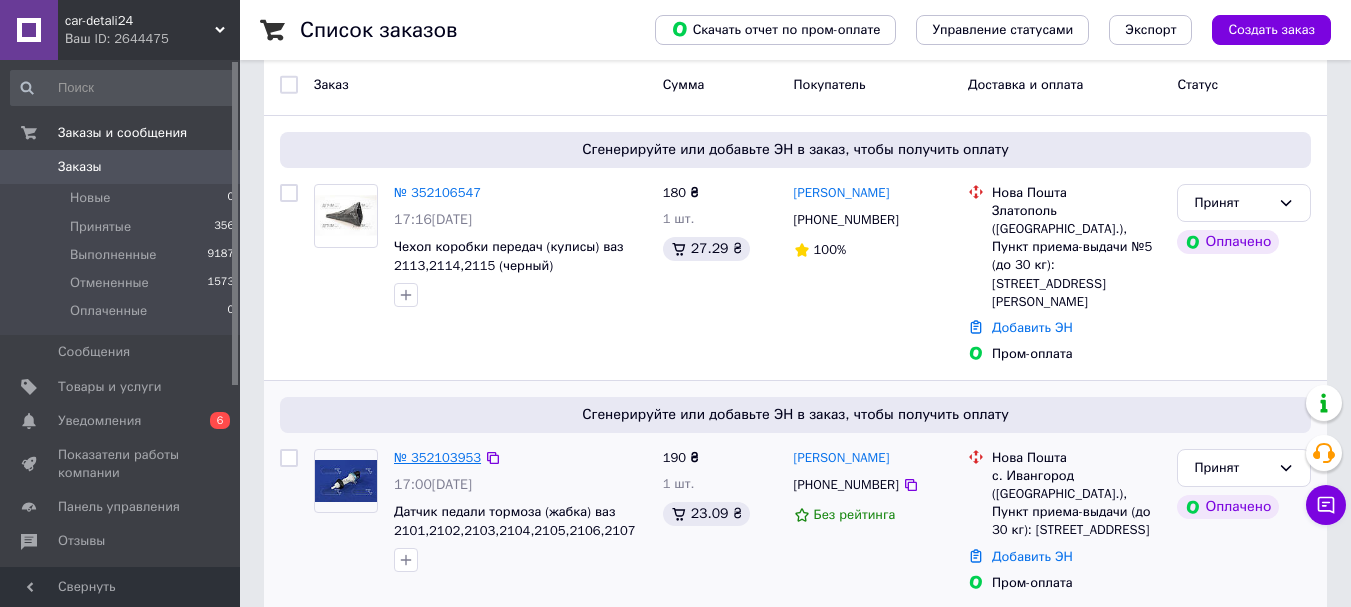 click on "№ 352103953" at bounding box center (437, 457) 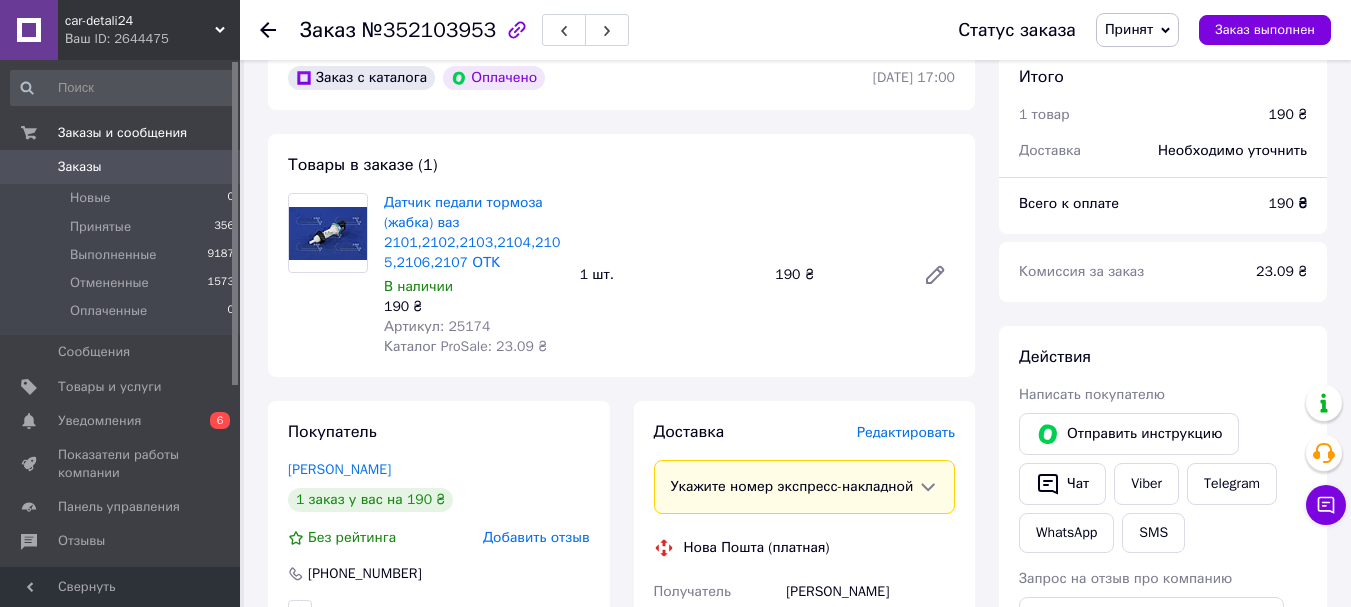 click on "Артикул: 25174" at bounding box center (437, 326) 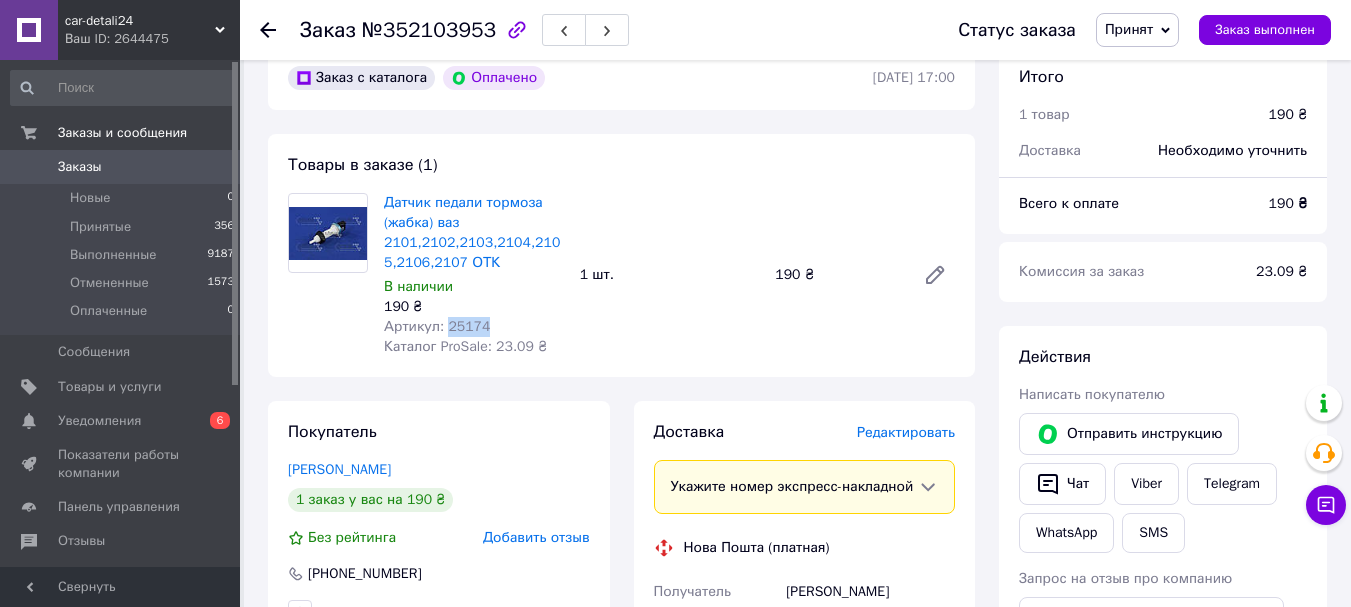 click on "Артикул: 25174" at bounding box center [437, 326] 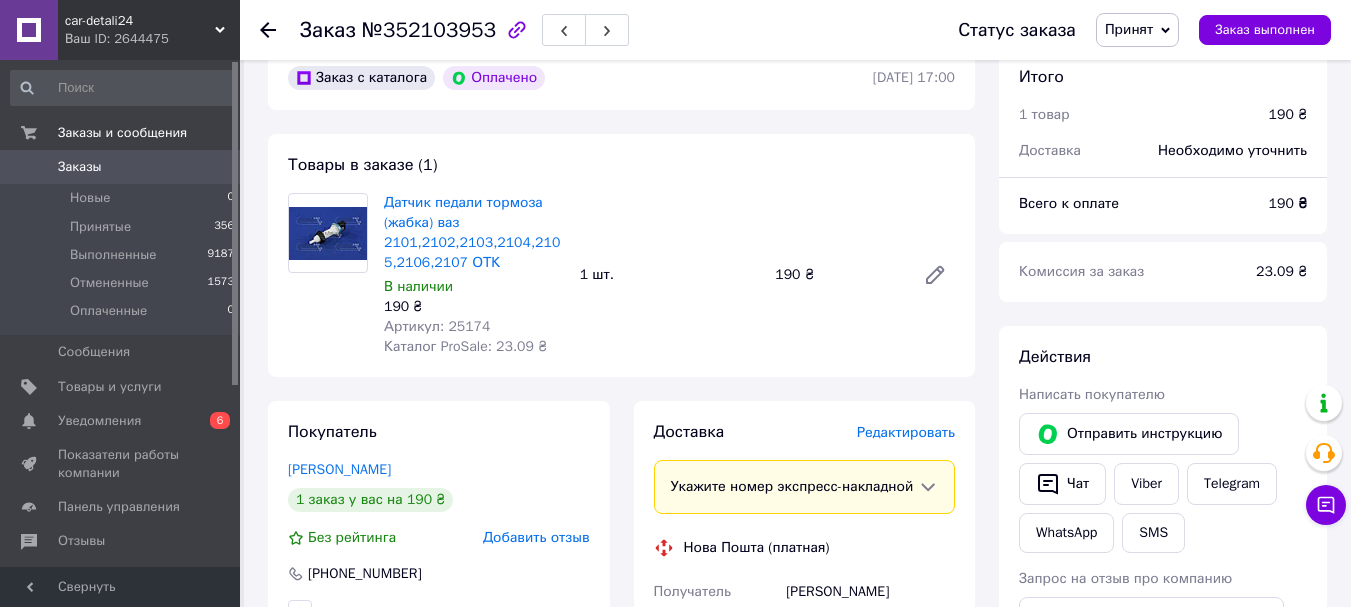 click 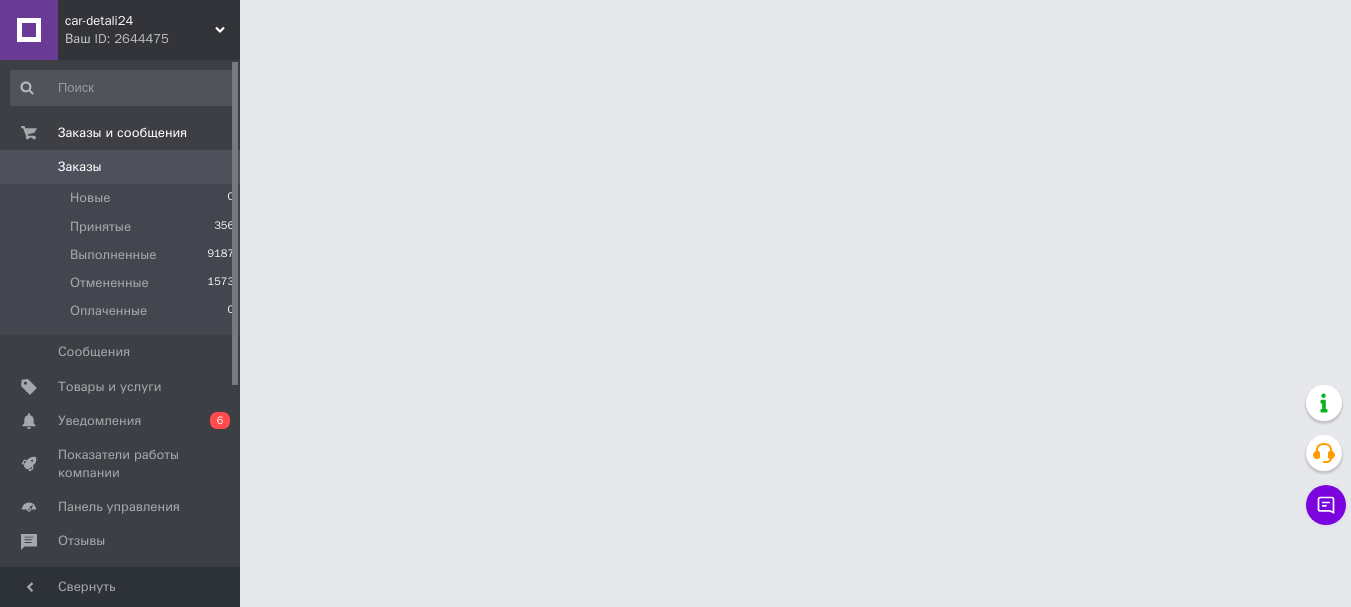 scroll, scrollTop: 0, scrollLeft: 0, axis: both 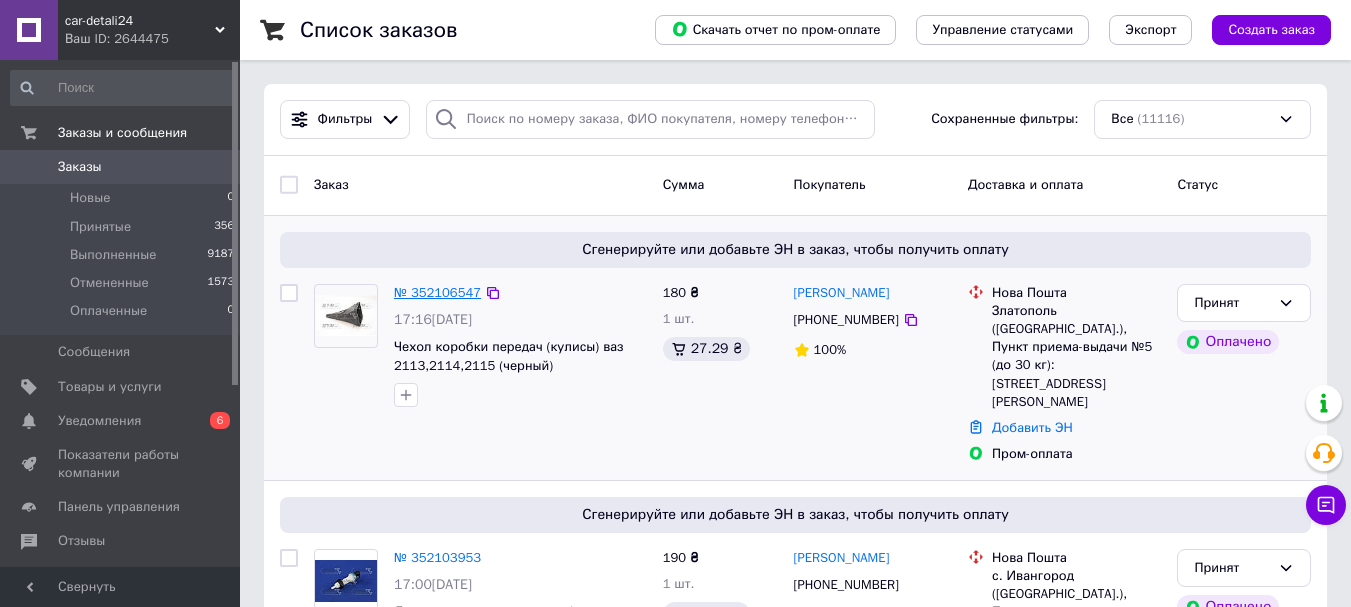 click on "№ 352106547" at bounding box center (437, 292) 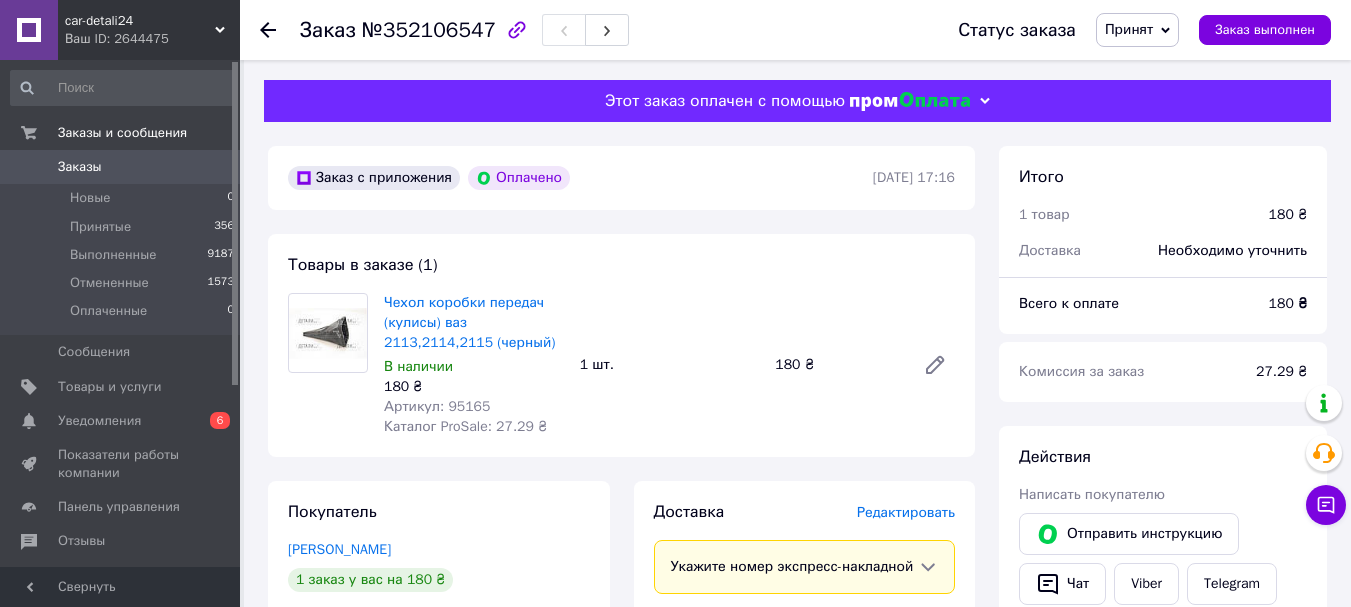 click on "Артикул: 95165" at bounding box center (437, 406) 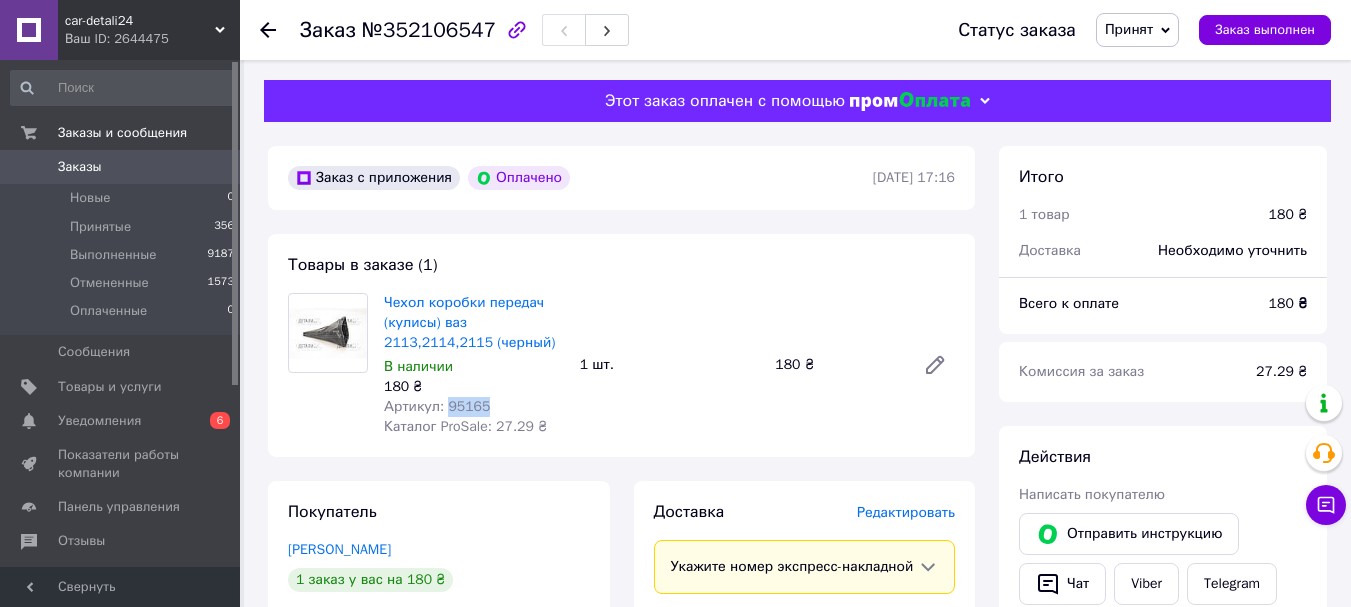click on "Артикул: 95165" at bounding box center (437, 406) 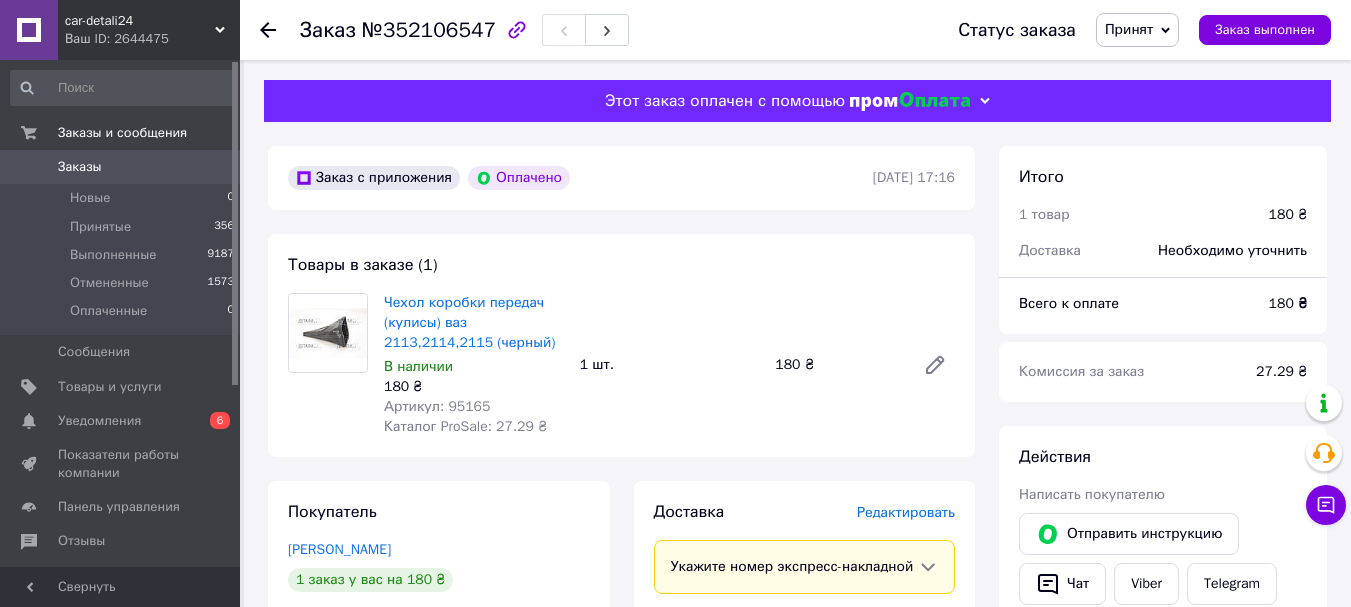 click 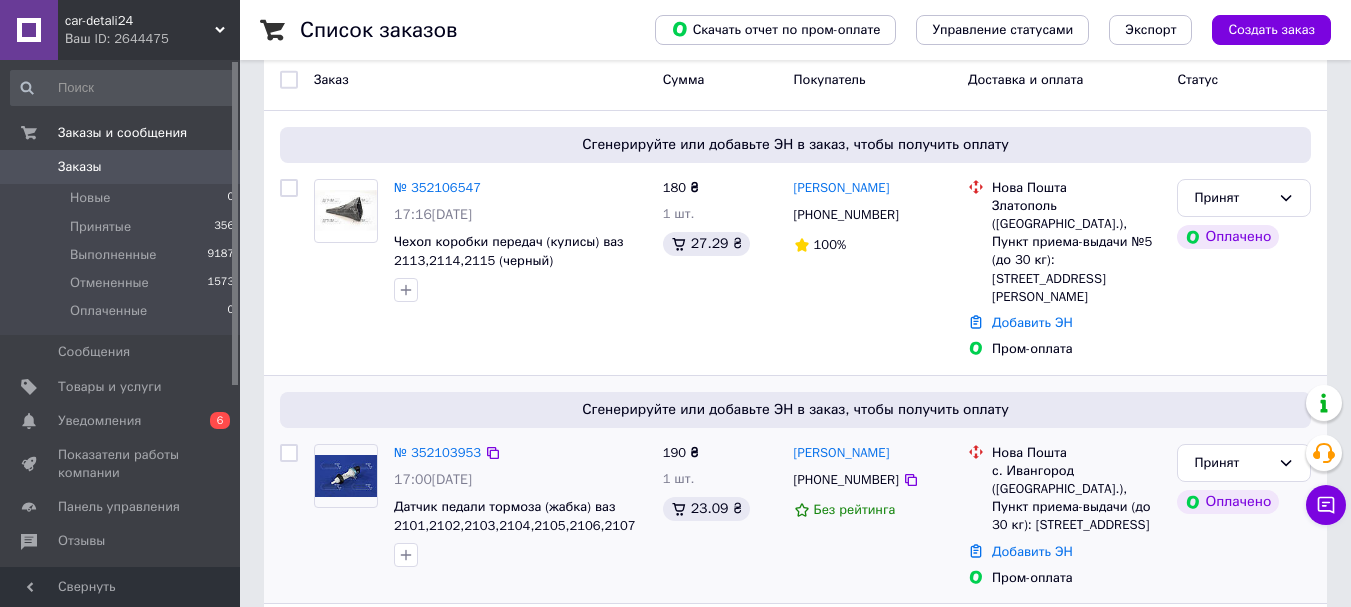 scroll, scrollTop: 0, scrollLeft: 0, axis: both 